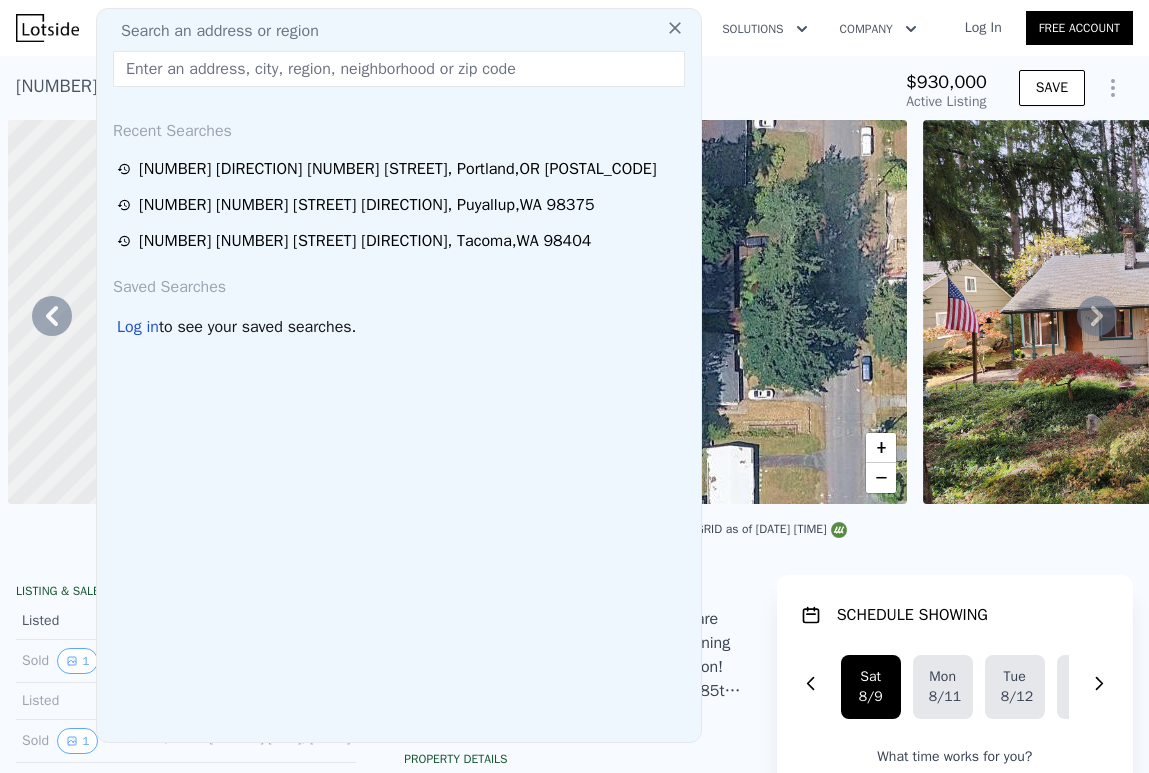 scroll, scrollTop: 0, scrollLeft: 0, axis: both 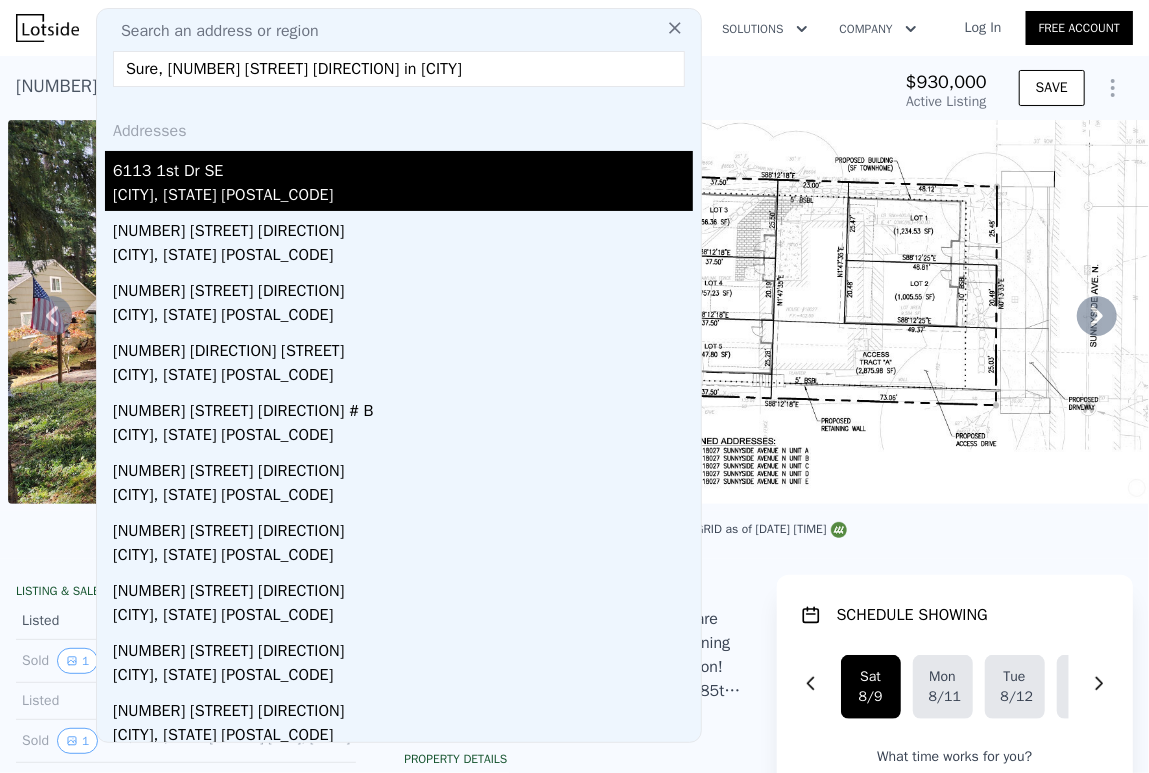 type on "Sure, [NUMBER] [STREET] [DIRECTION] in [CITY]" 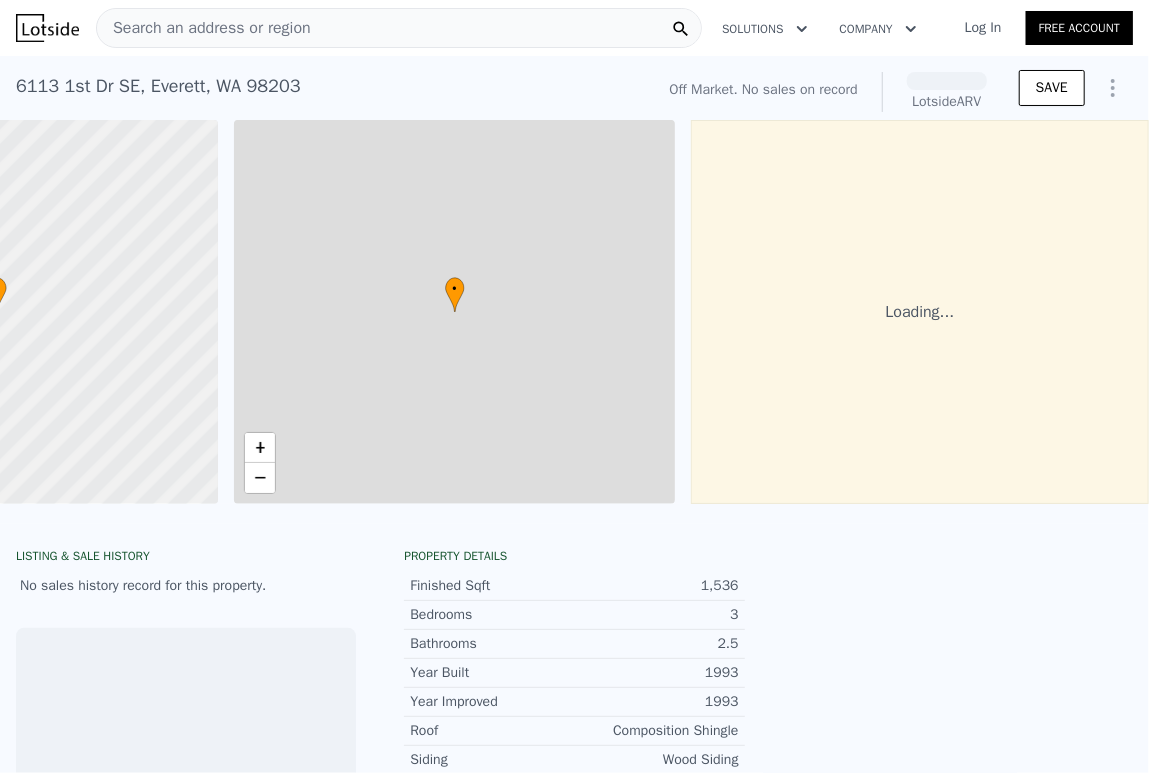 scroll, scrollTop: 0, scrollLeft: 248, axis: horizontal 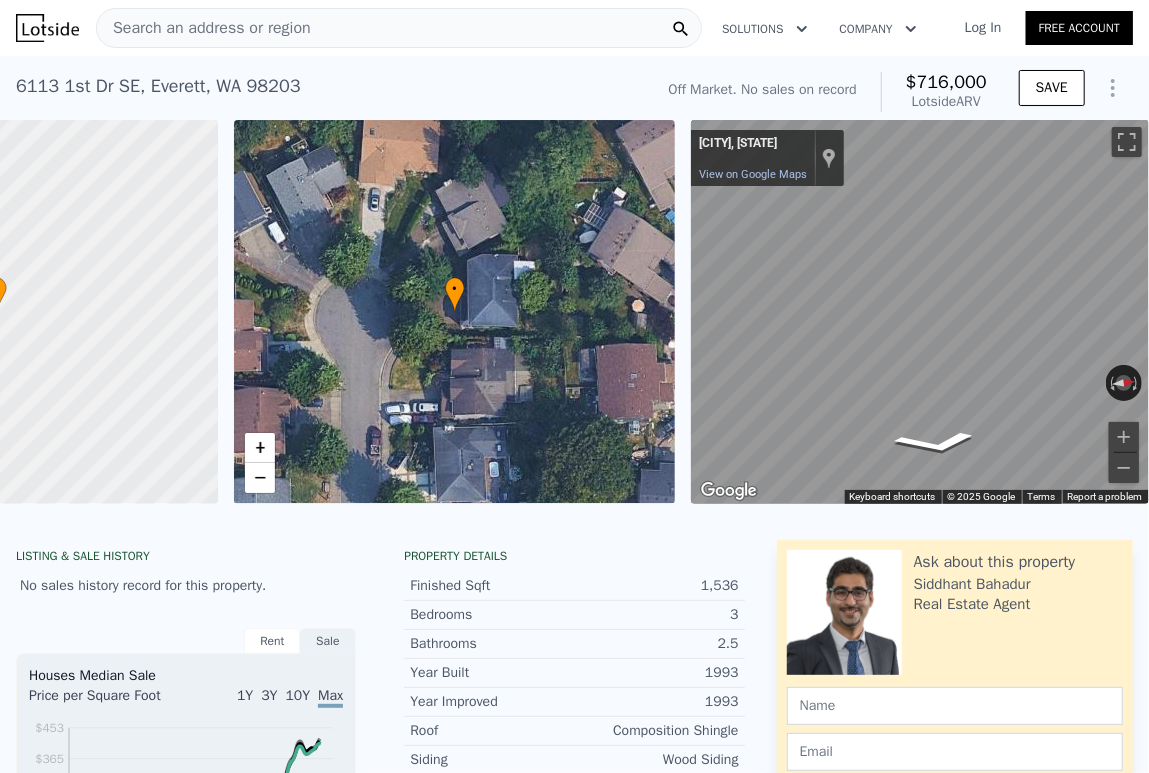 click on "•
+ −" at bounding box center [455, 312] 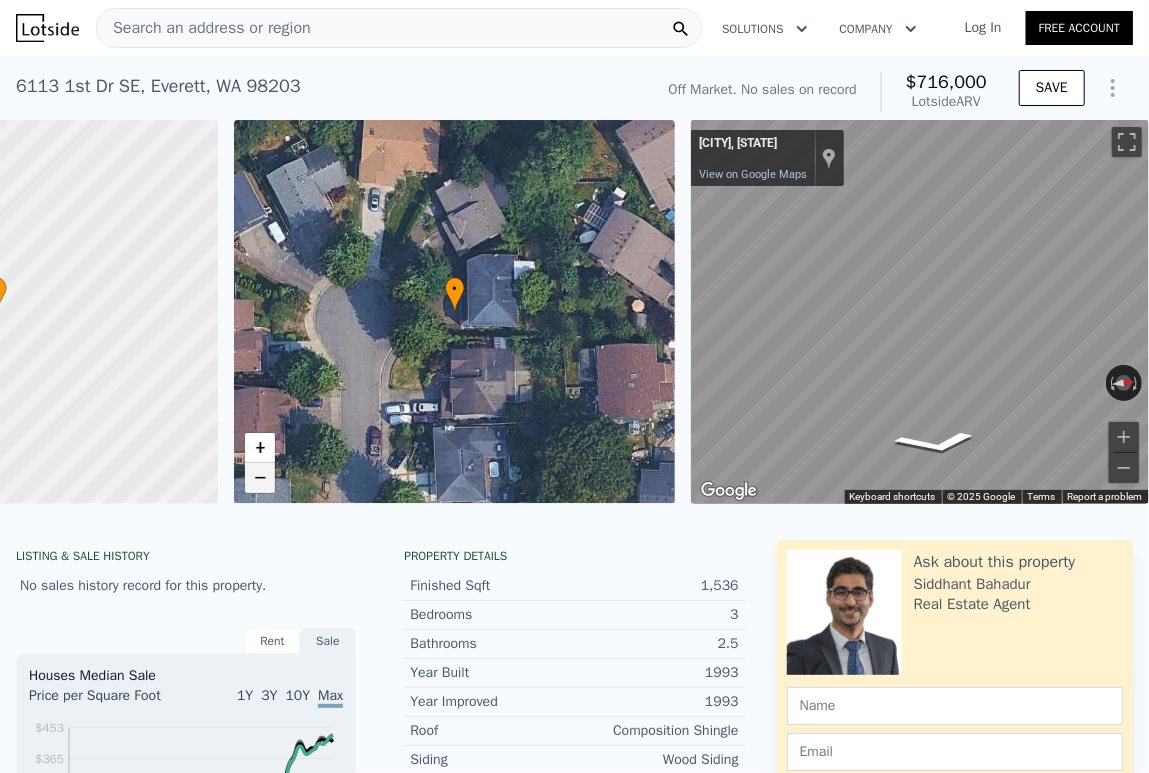 click on "−" at bounding box center [260, 478] 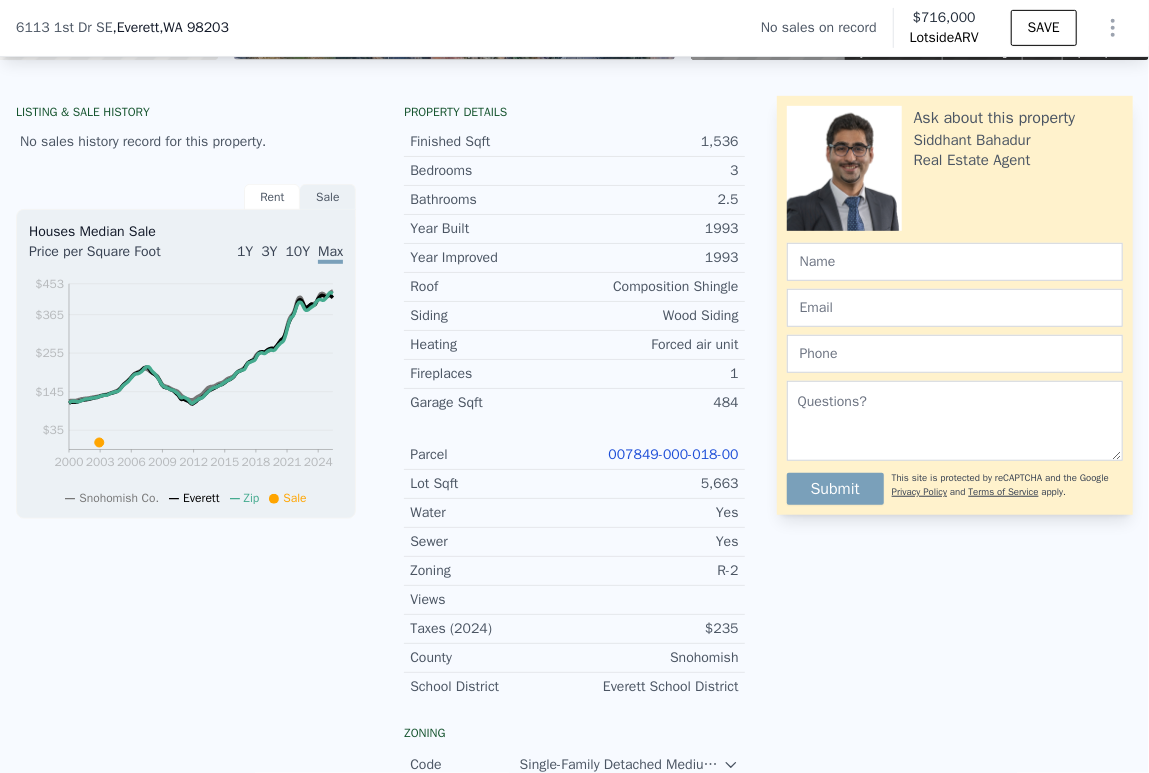 scroll, scrollTop: 0, scrollLeft: 0, axis: both 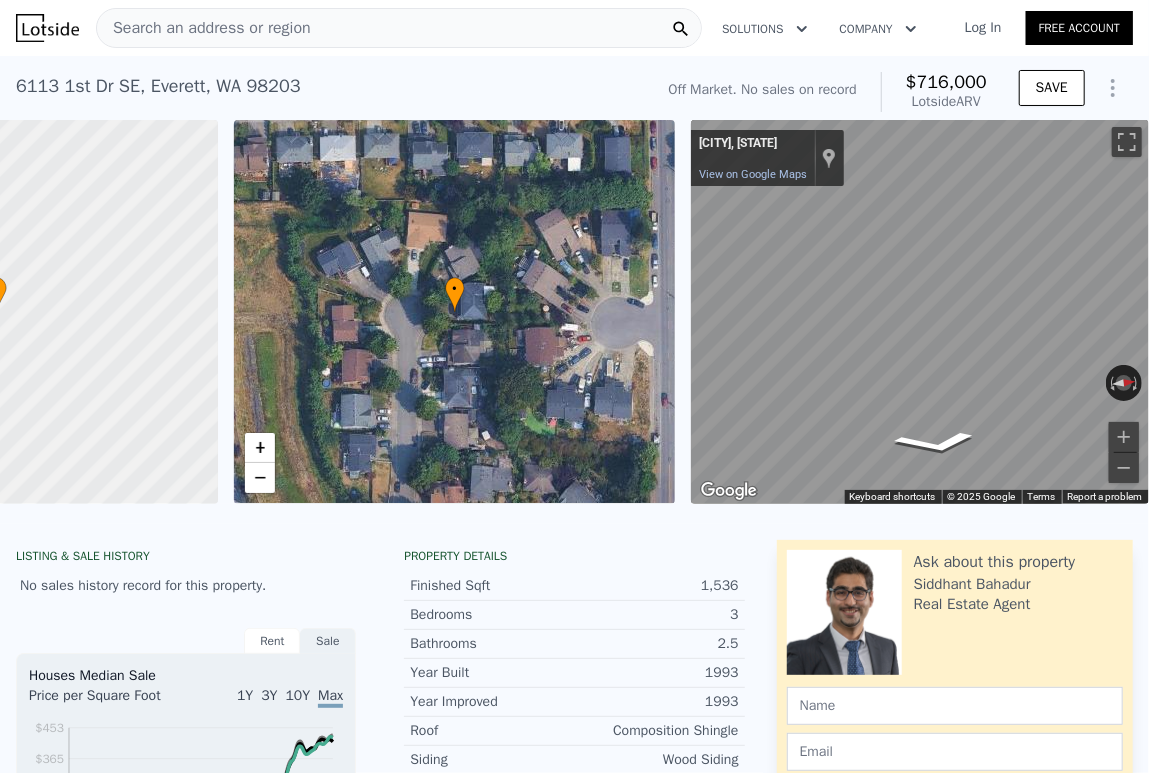 click on "Search an address or region" at bounding box center [399, 28] 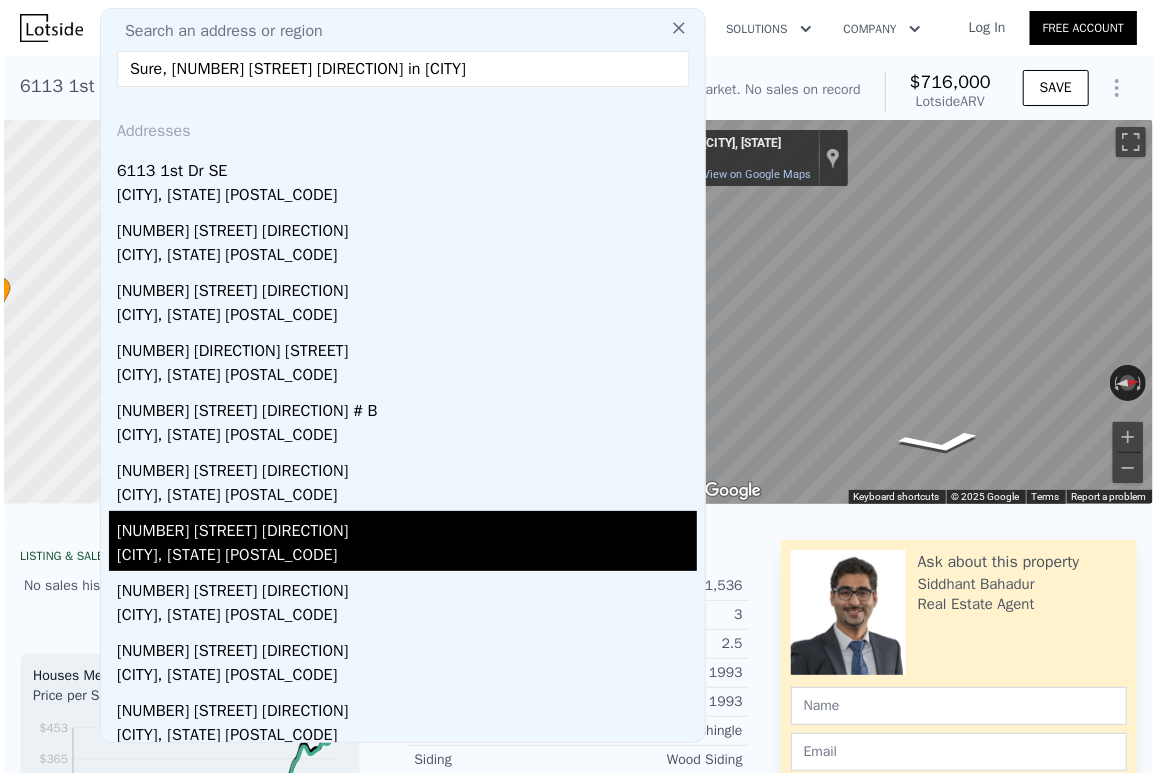 scroll, scrollTop: 8, scrollLeft: 0, axis: vertical 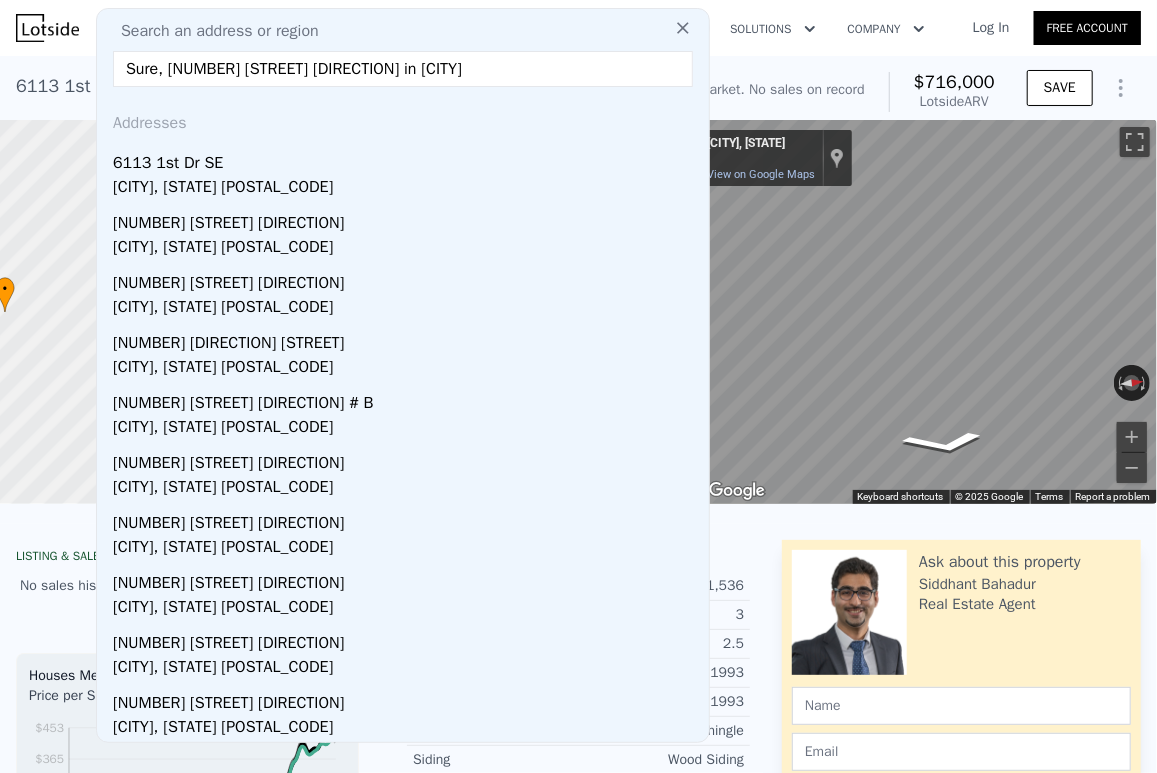 click on "Sure, [NUMBER] [STREET] [DIRECTION] in [CITY]" at bounding box center (403, 69) 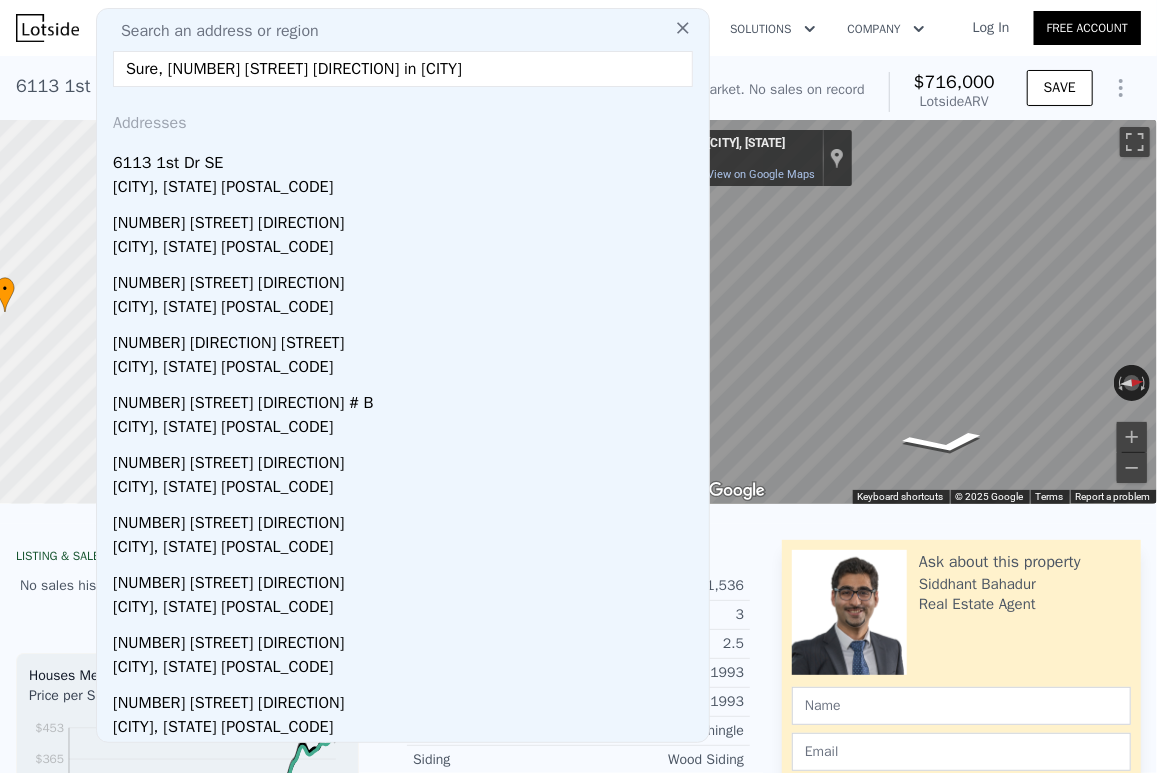 paste 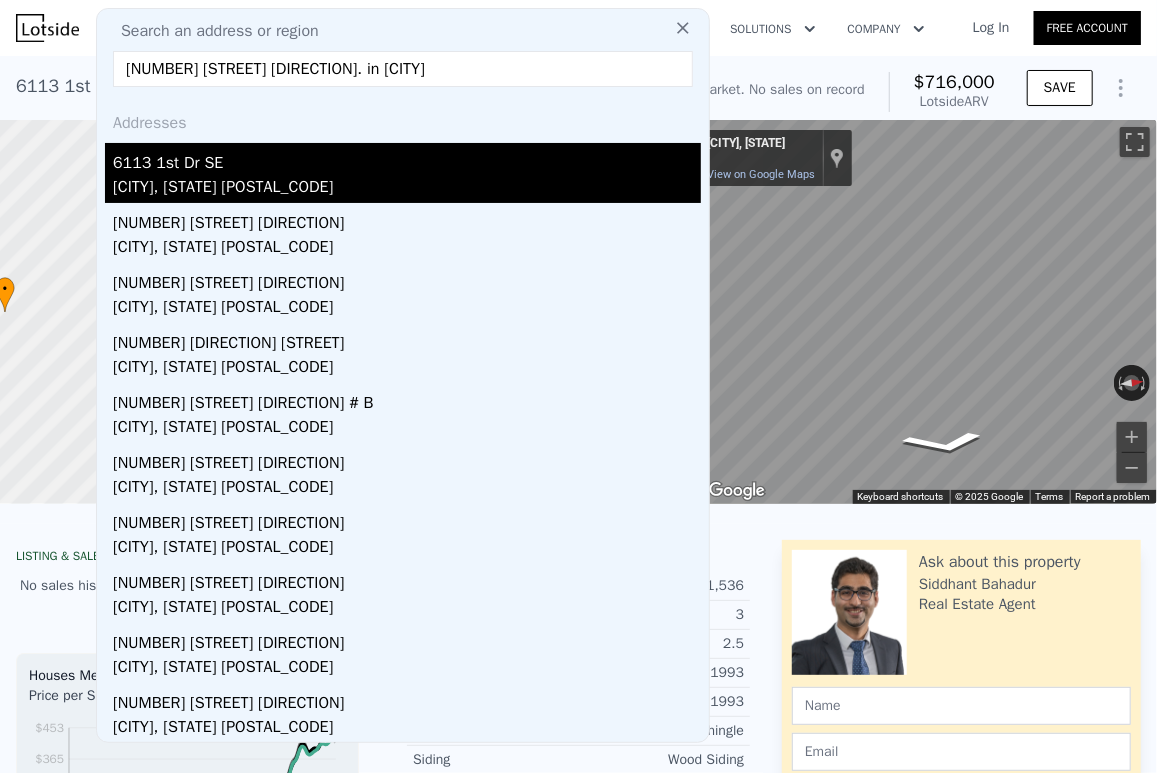 type on "[NUMBER] [STREET] [DIRECTION]. in [CITY]" 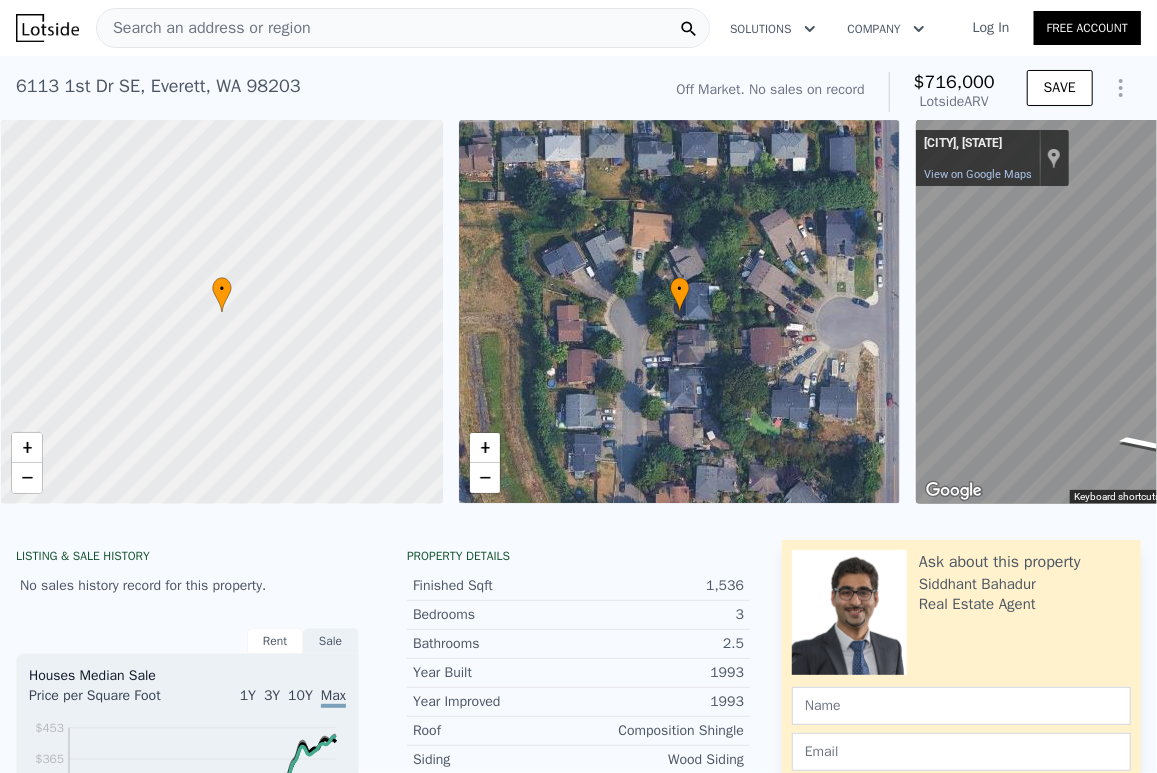 scroll, scrollTop: 0, scrollLeft: 0, axis: both 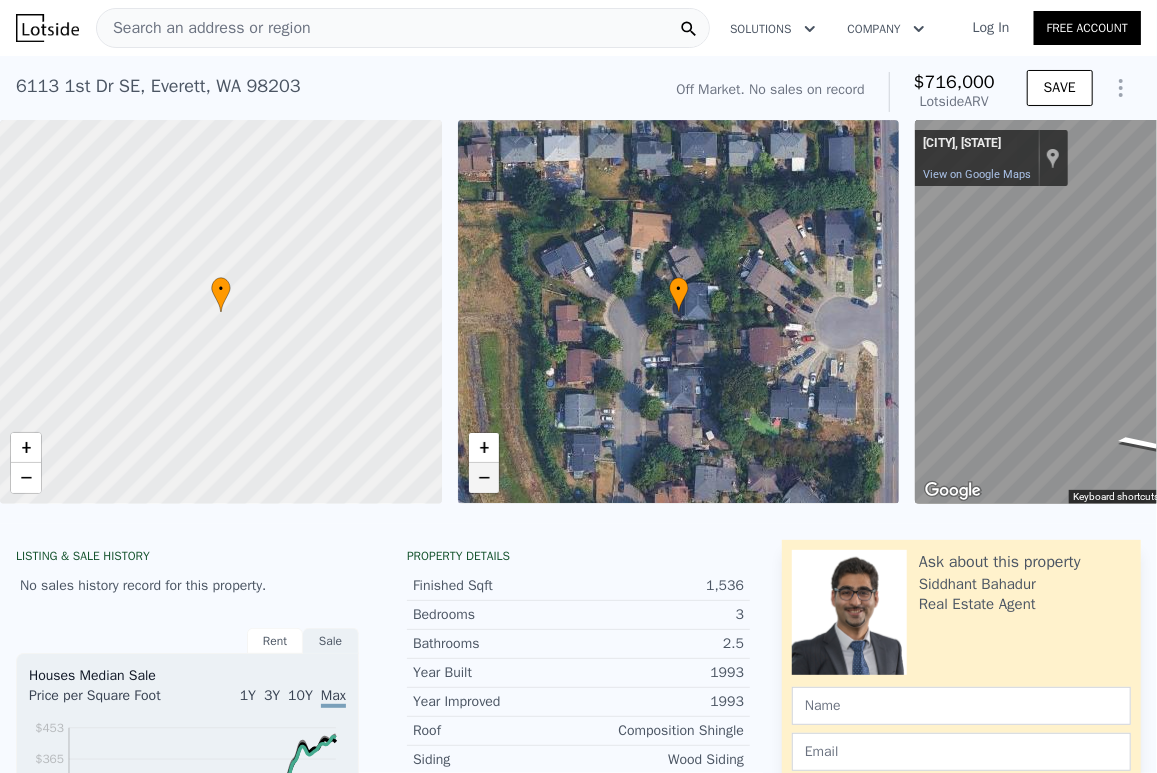 click on "−" at bounding box center [484, 478] 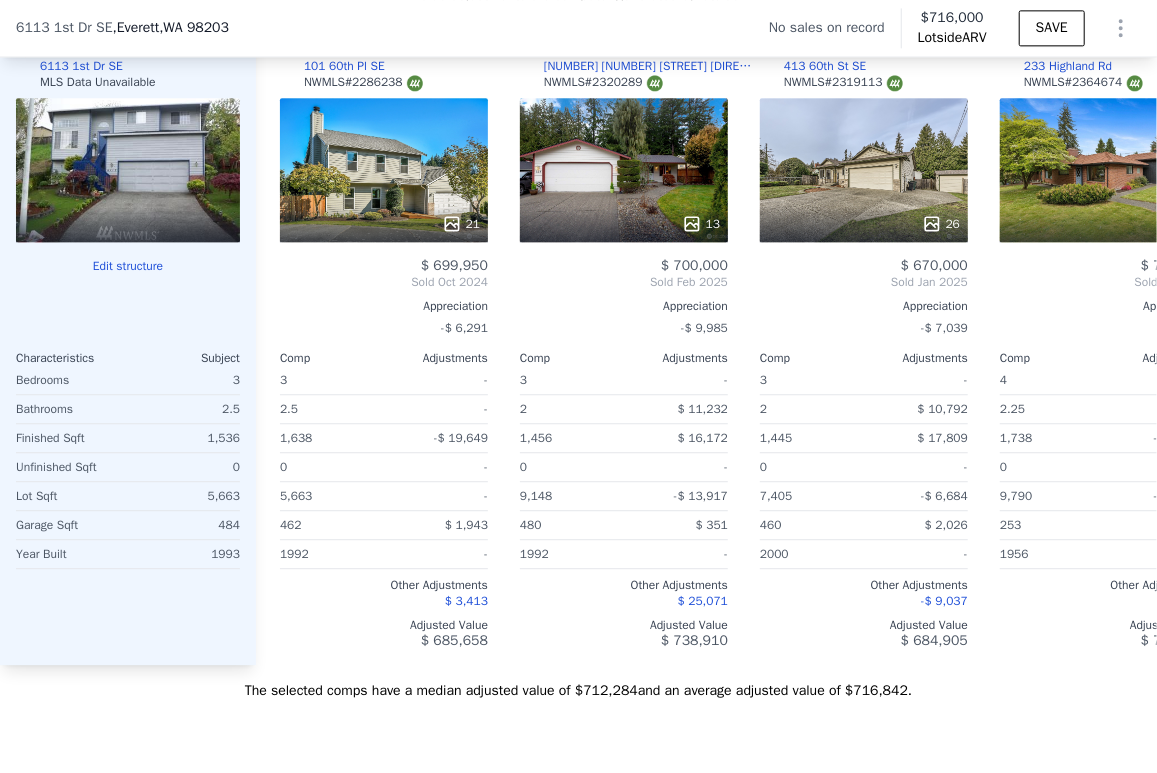 scroll, scrollTop: 2215, scrollLeft: 0, axis: vertical 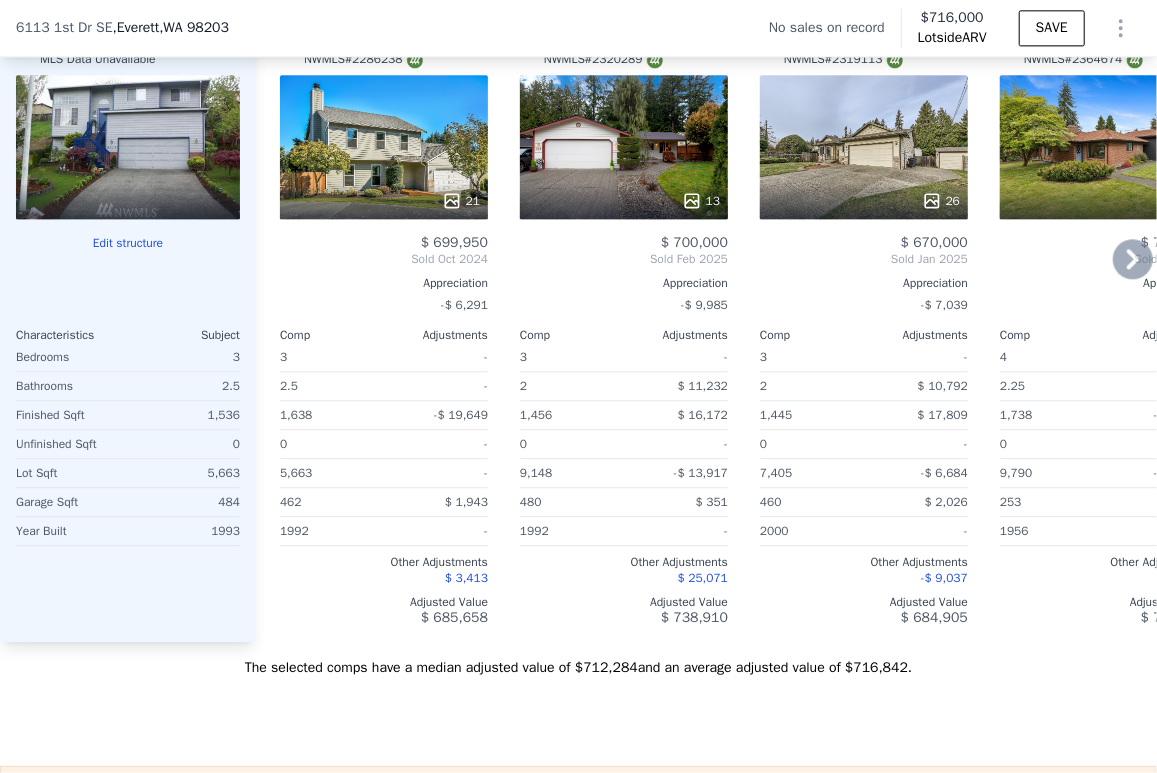click 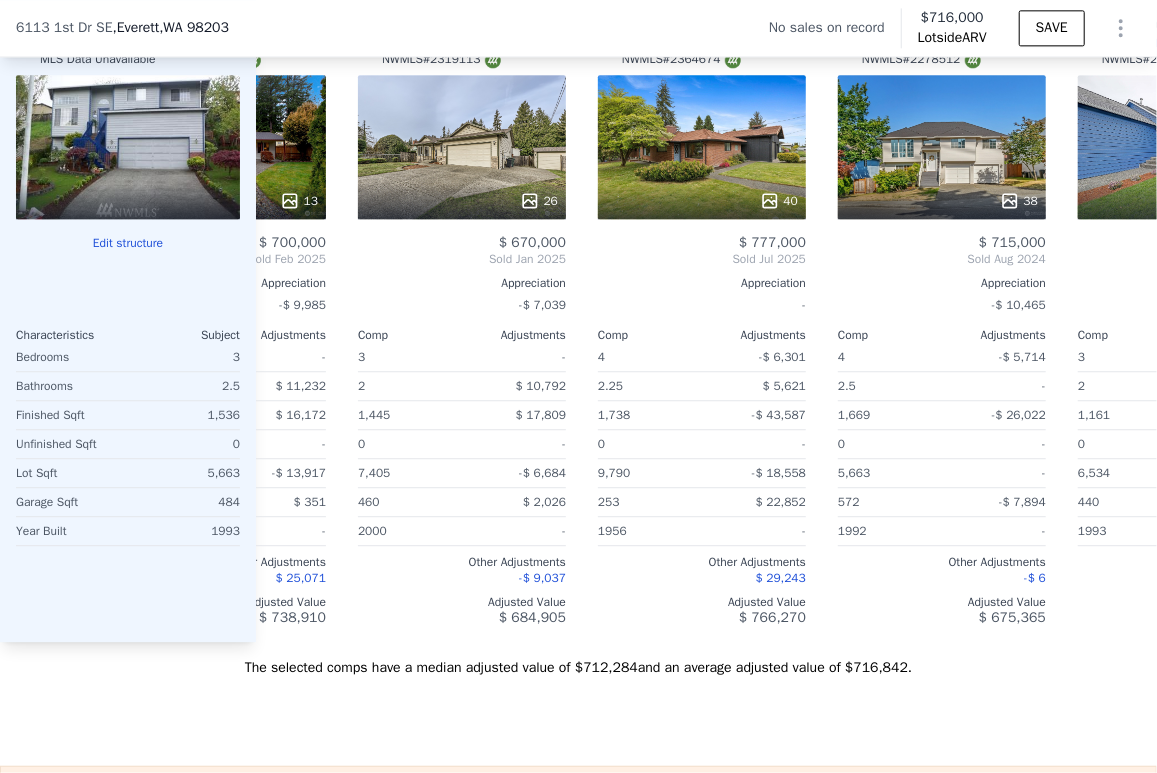 scroll, scrollTop: 0, scrollLeft: 480, axis: horizontal 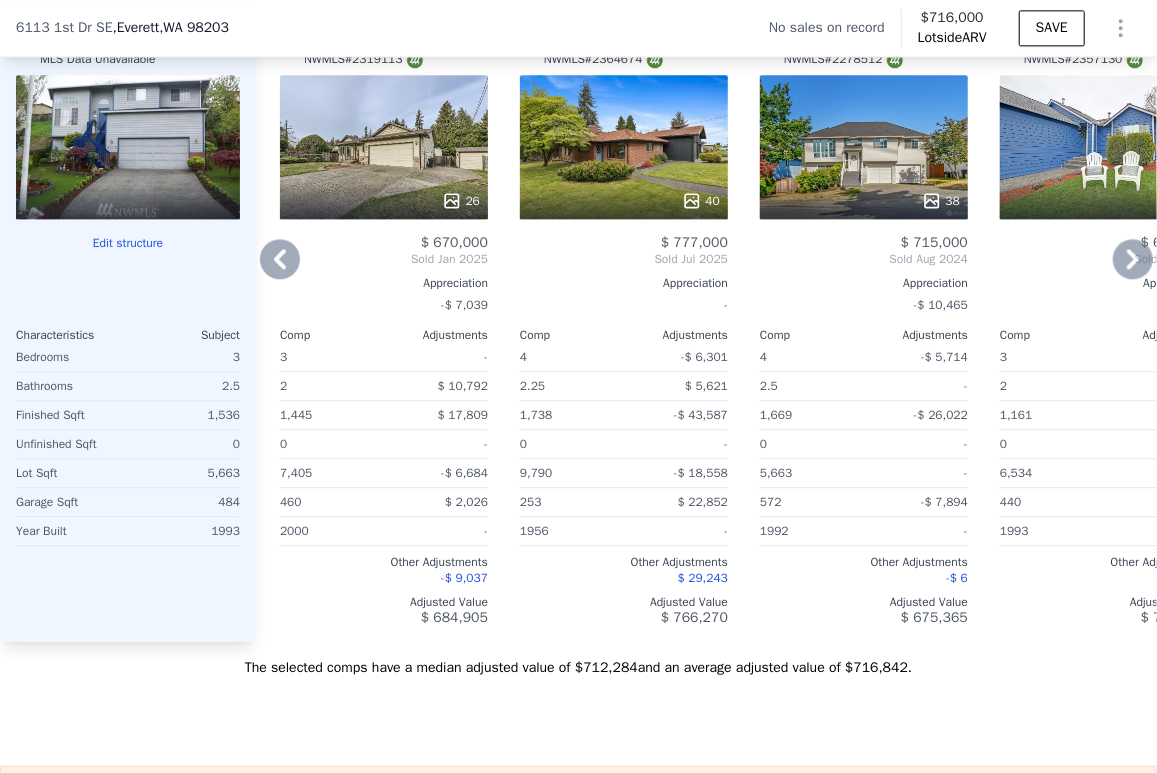 click 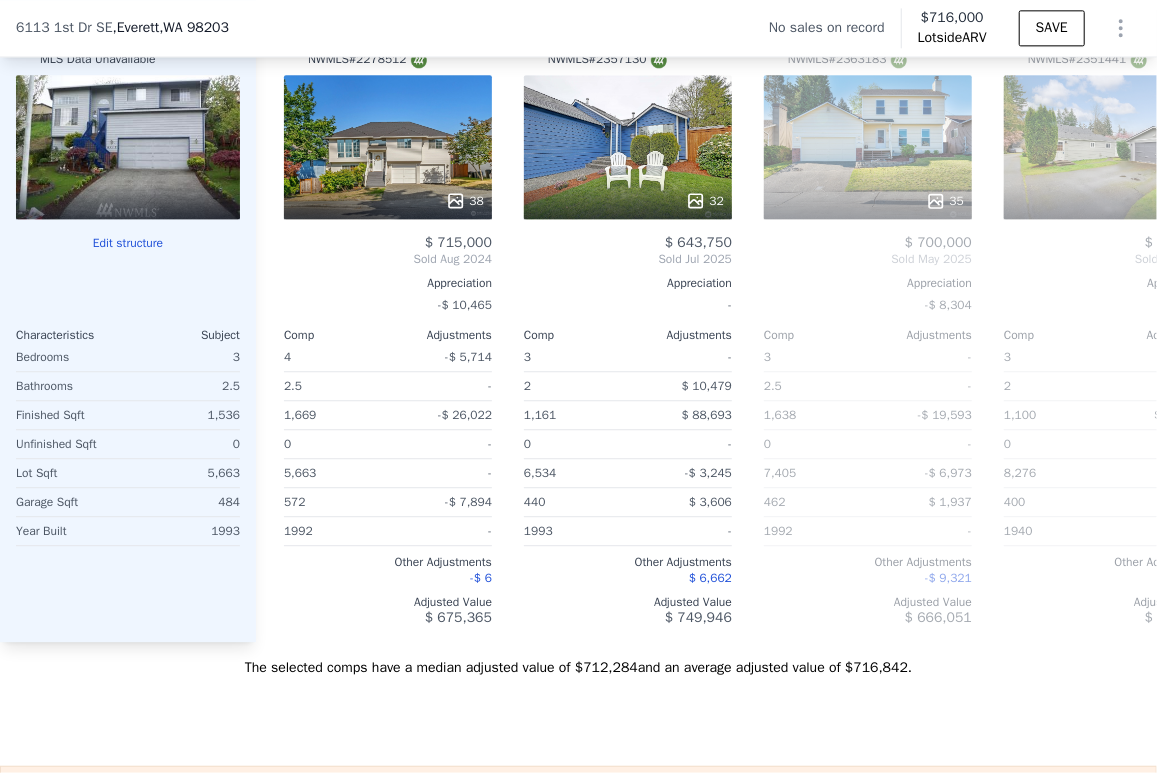 scroll, scrollTop: 0, scrollLeft: 960, axis: horizontal 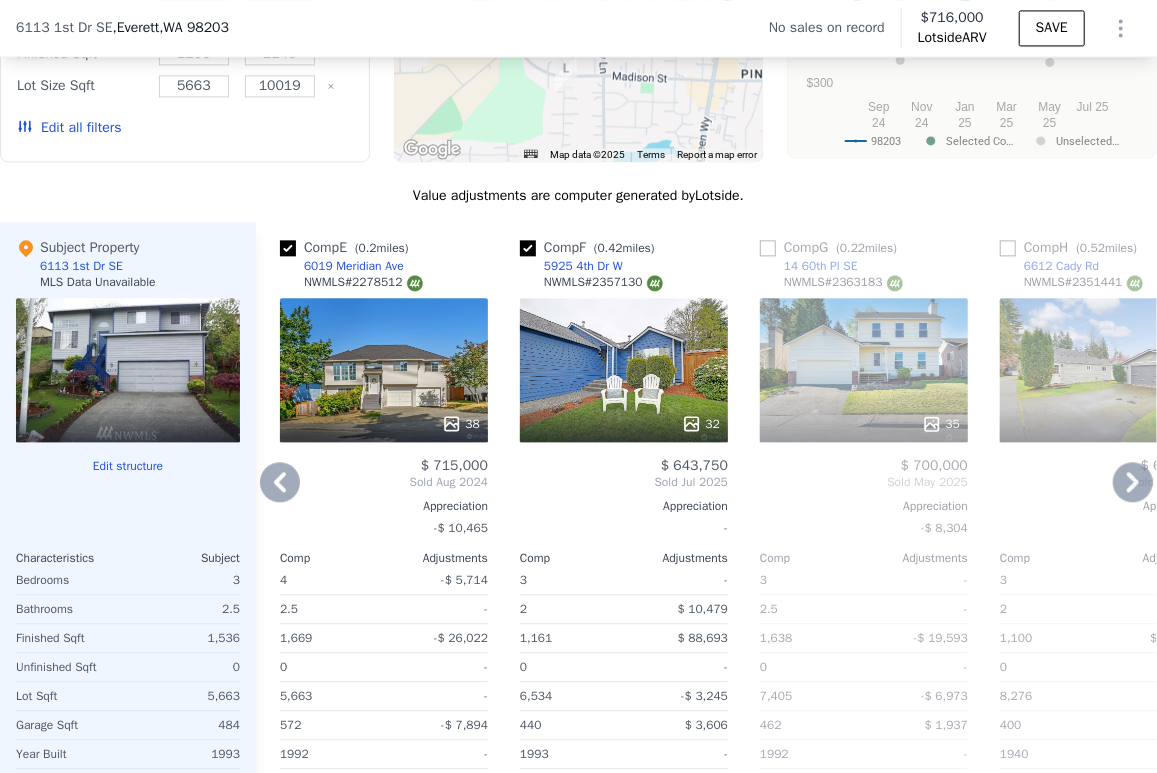 click on "14 60th Pl SE" at bounding box center [821, 266] 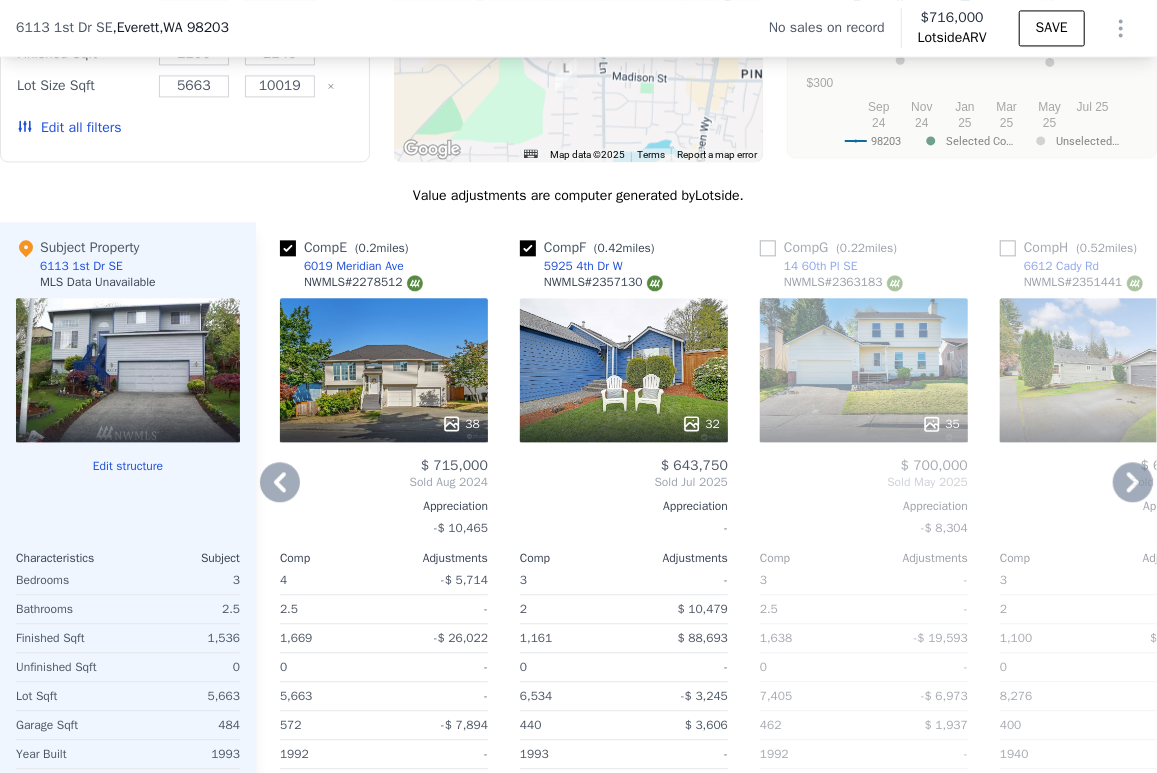 click 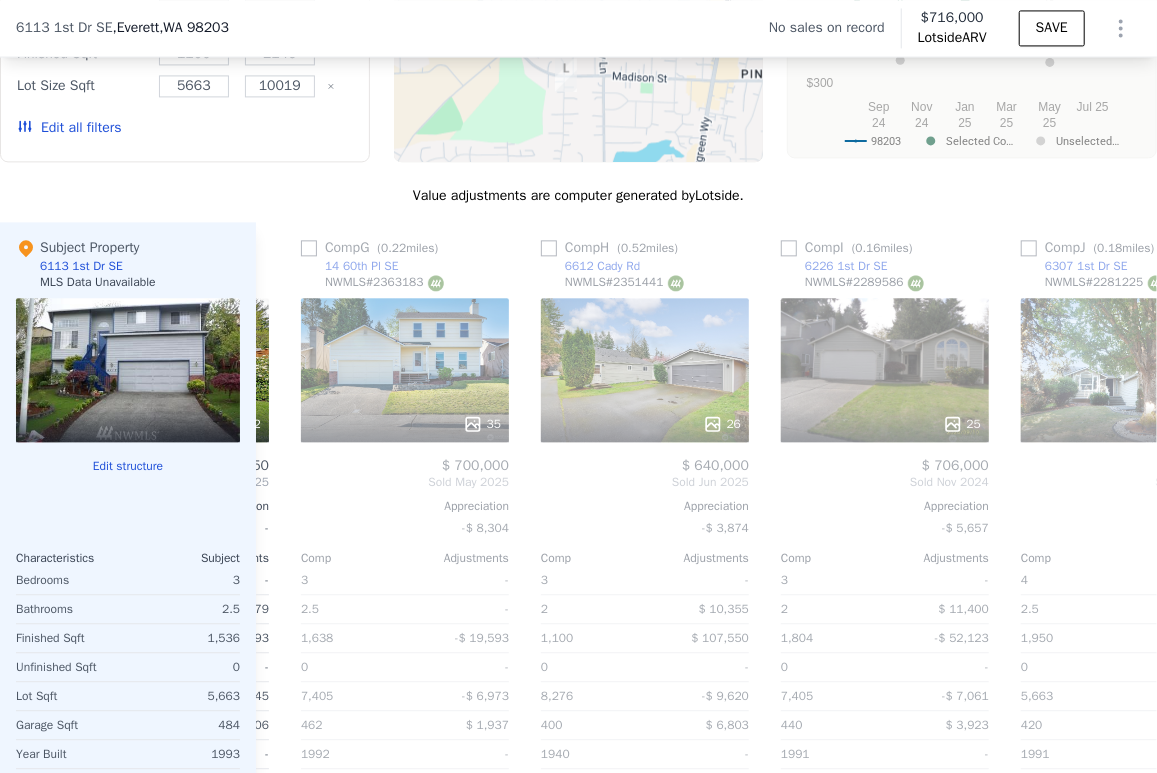scroll, scrollTop: 0, scrollLeft: 1440, axis: horizontal 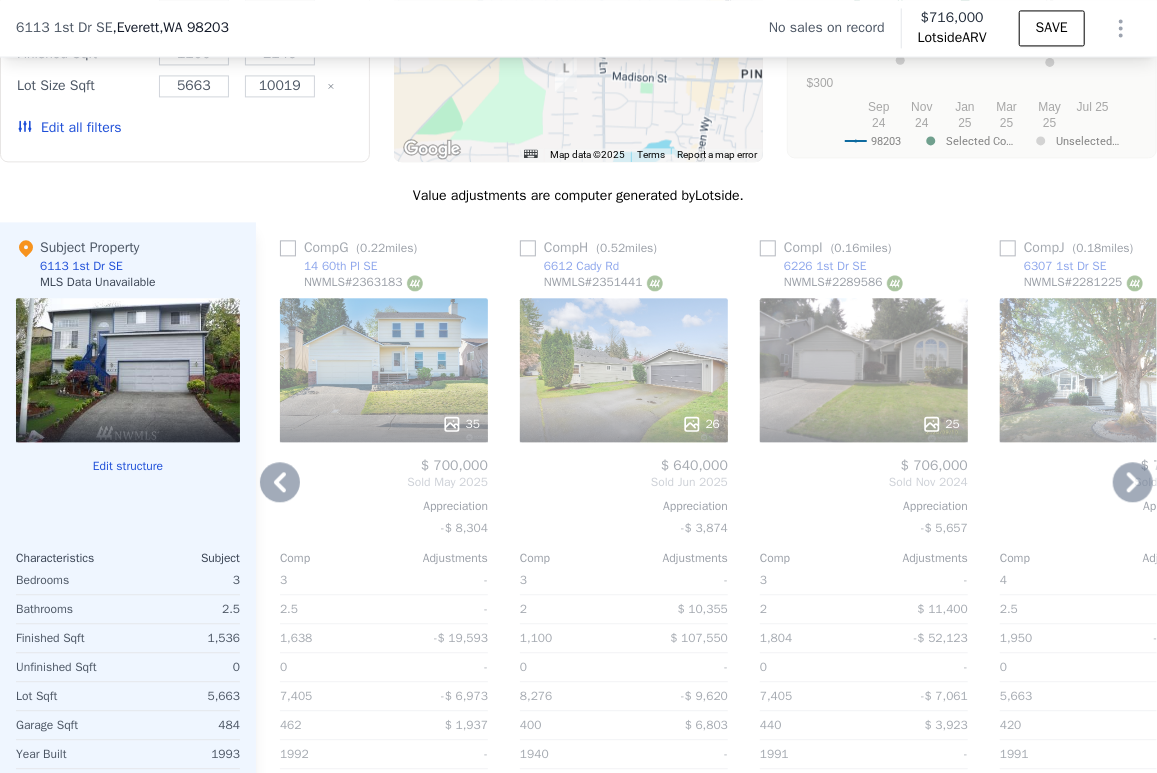 click 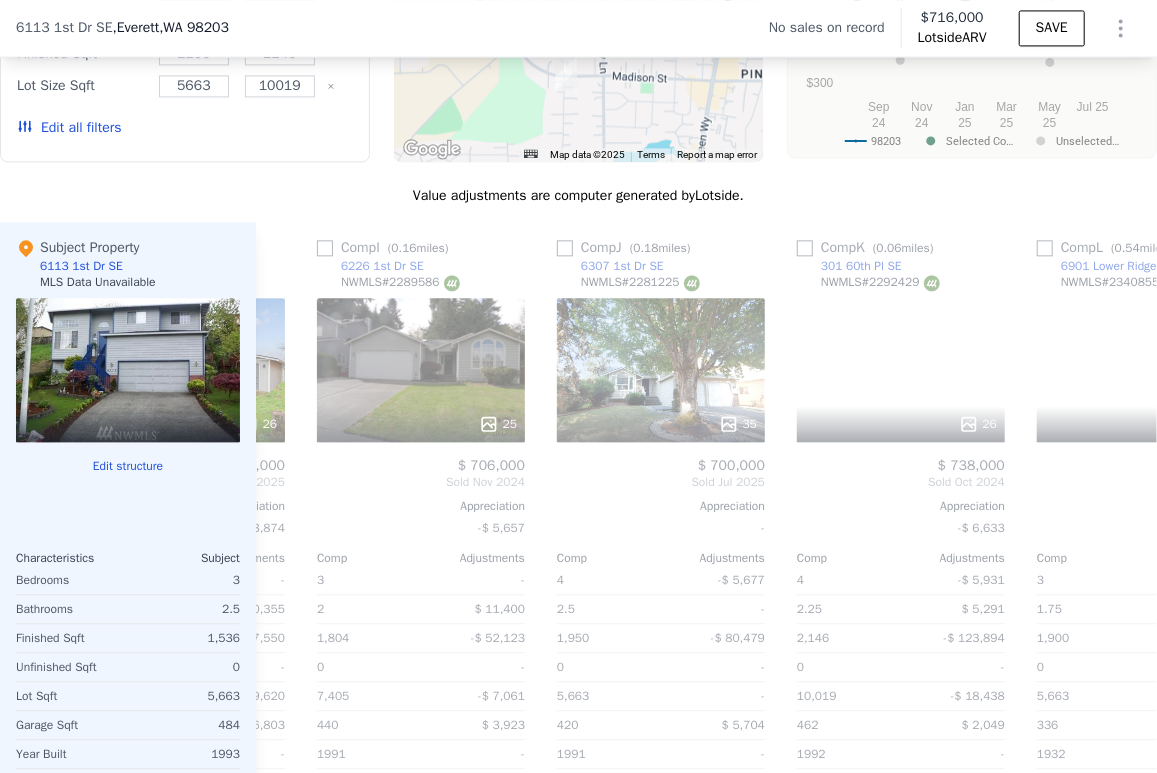 scroll, scrollTop: 0, scrollLeft: 1920, axis: horizontal 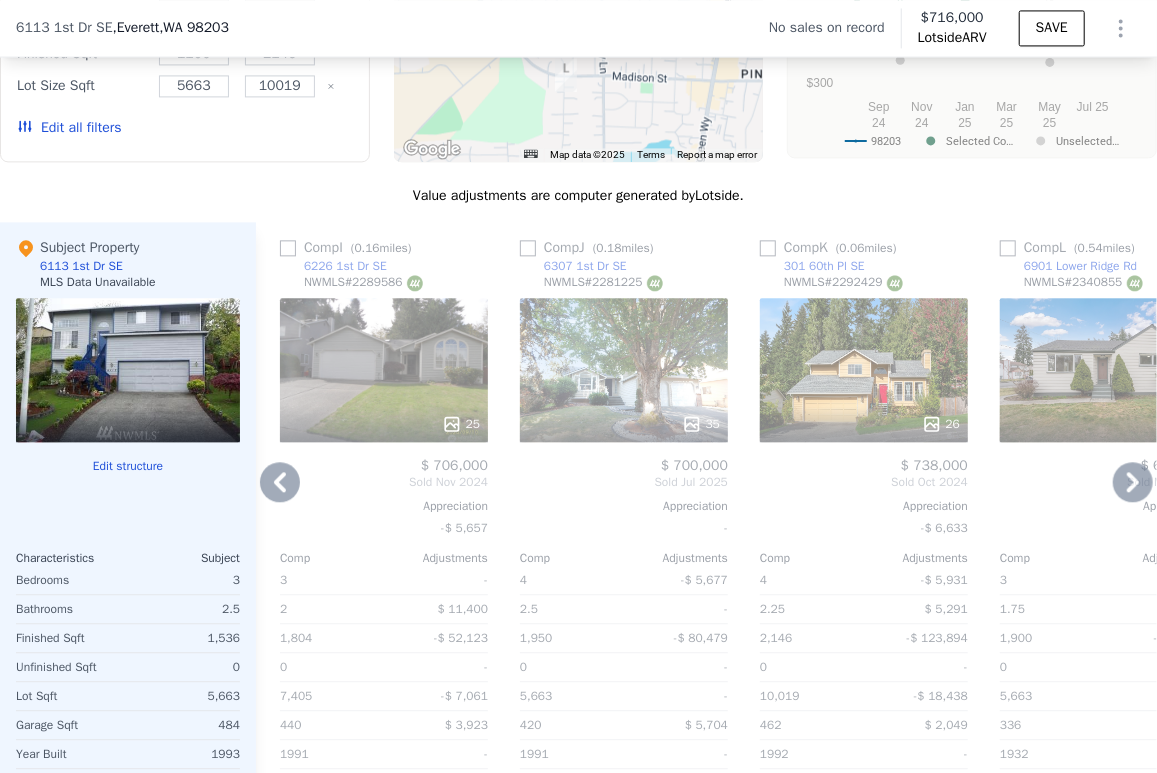 click 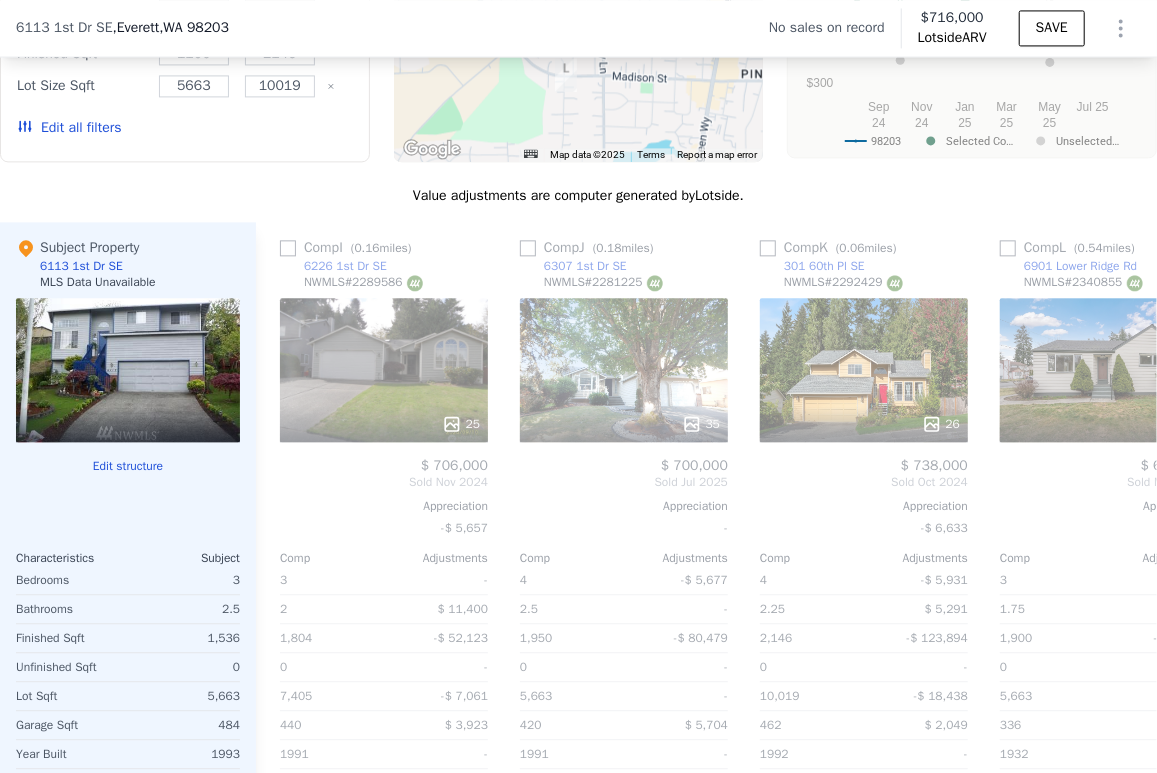 scroll, scrollTop: 0, scrollLeft: 2043, axis: horizontal 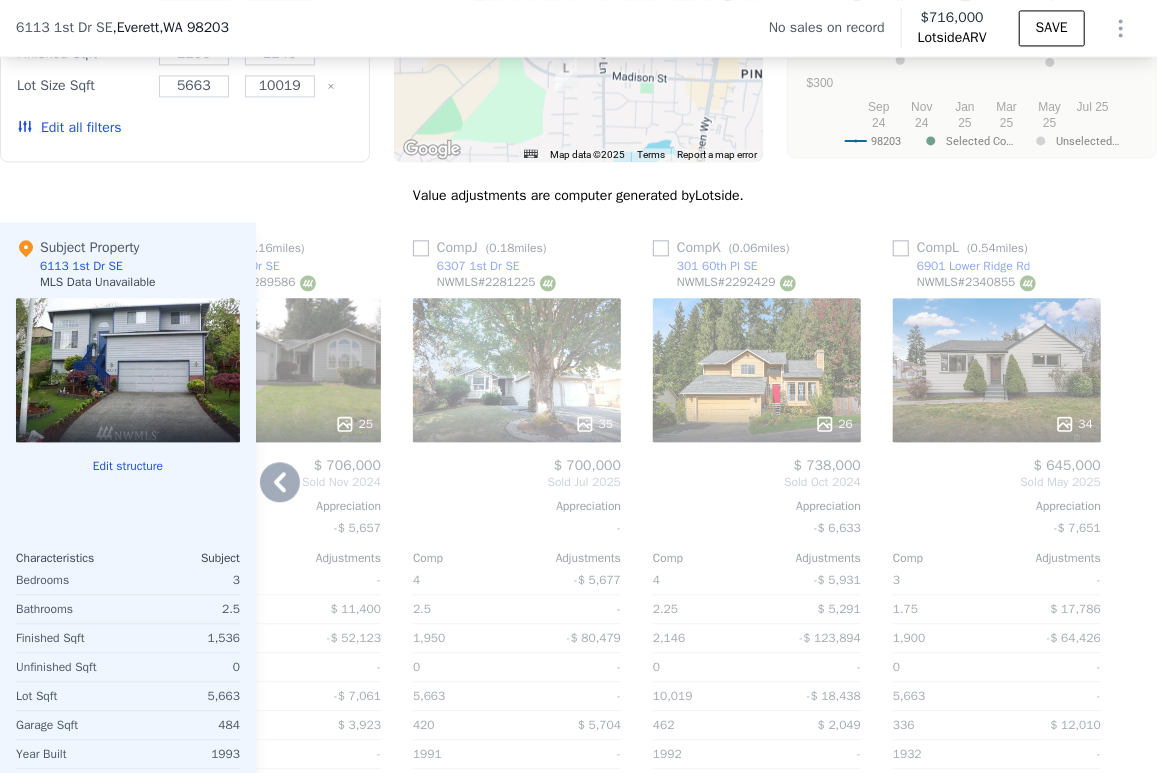 click 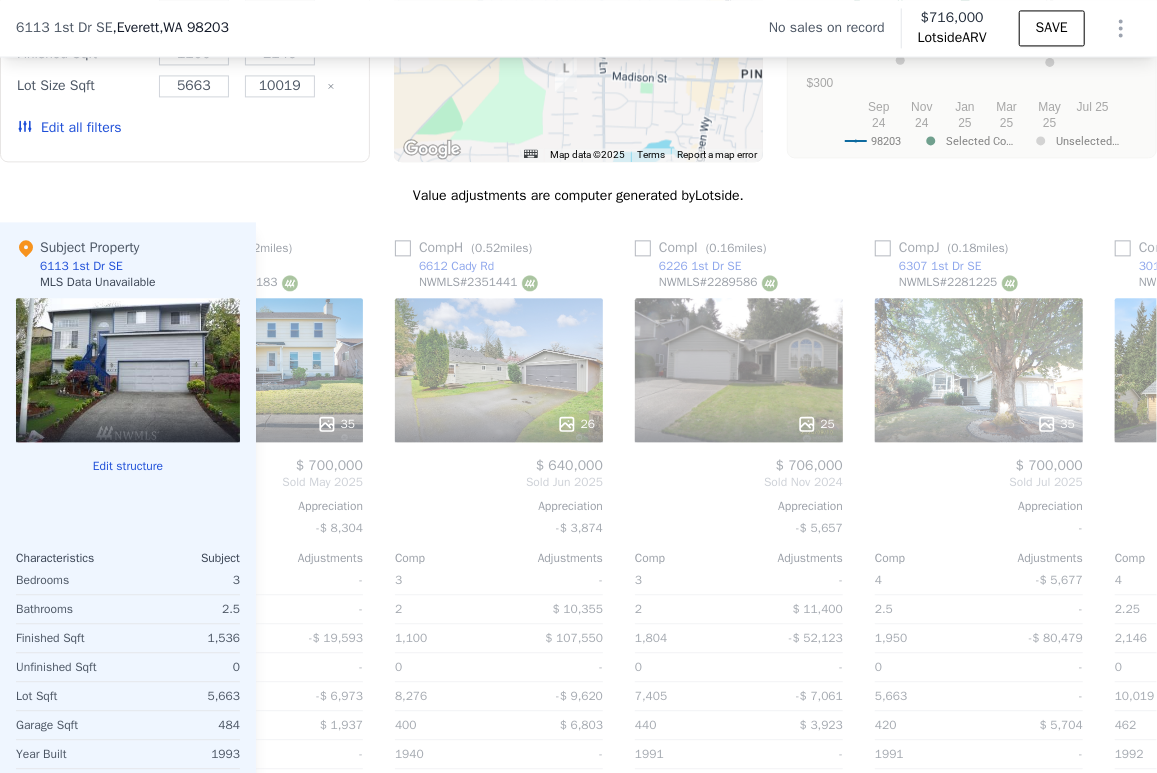scroll, scrollTop: 0, scrollLeft: 1563, axis: horizontal 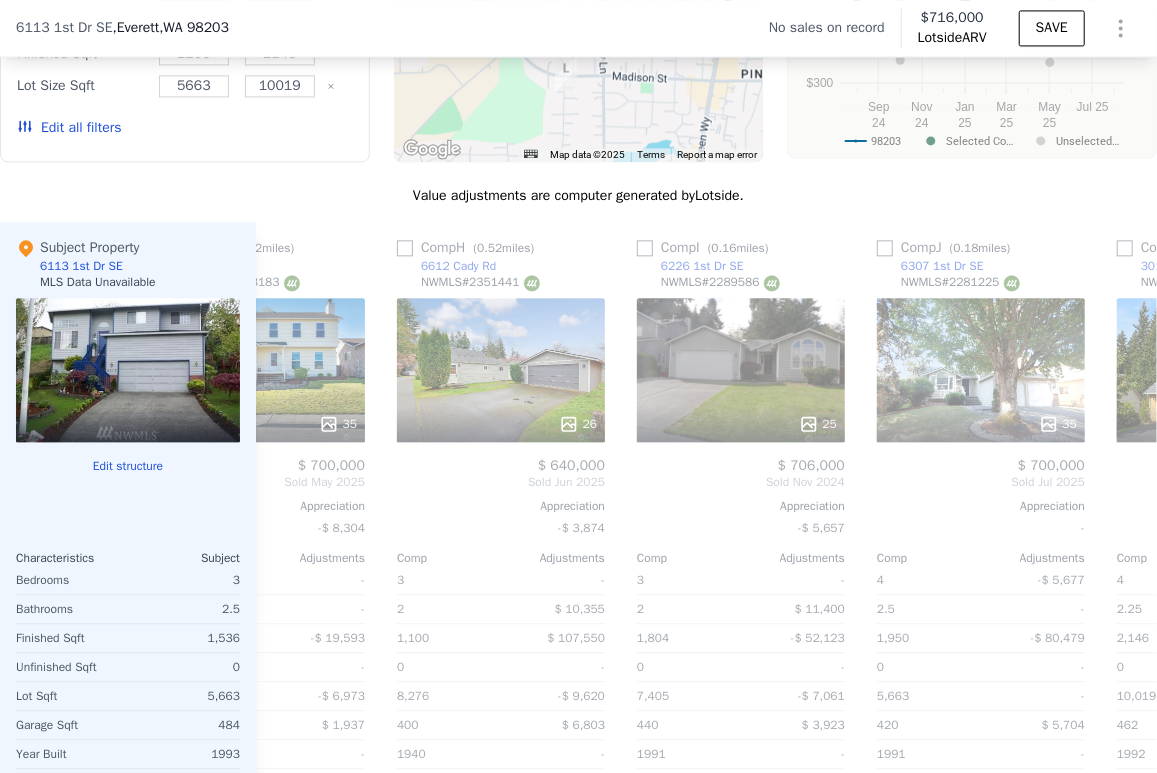 click on "Sold   [MONTH] [YEAR]" at bounding box center (261, 482) 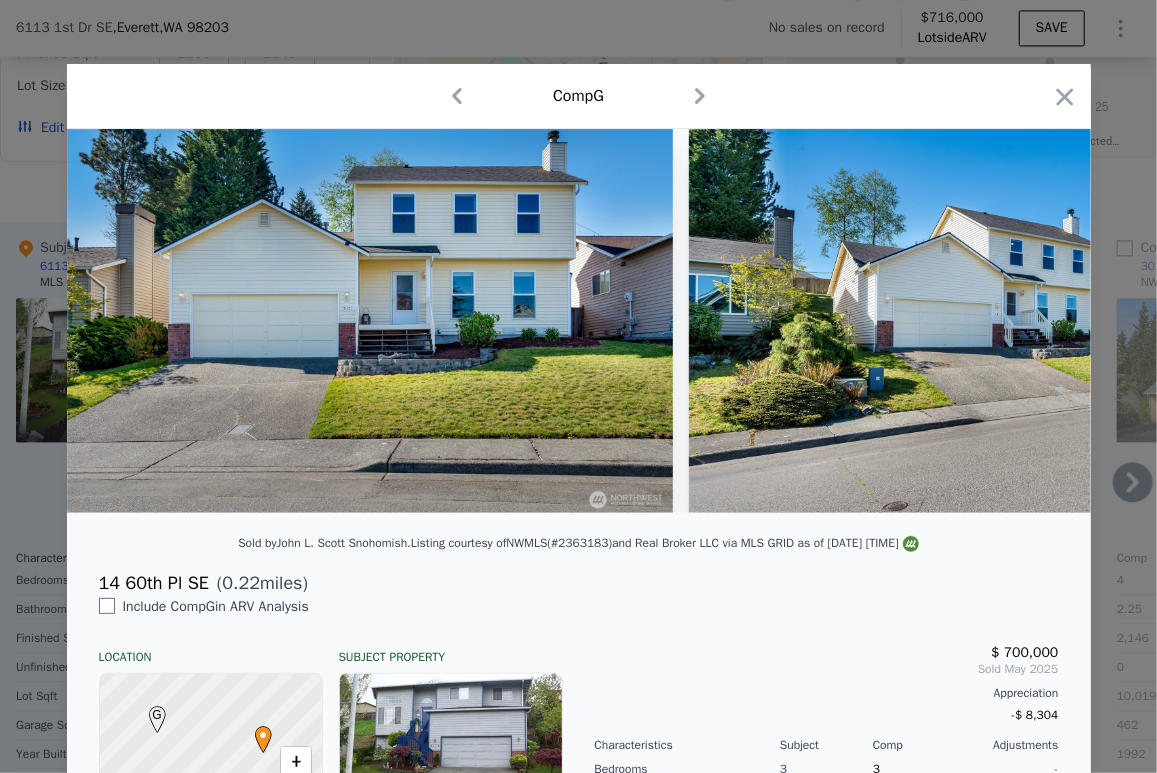 click on "Comp  G" at bounding box center [579, 96] 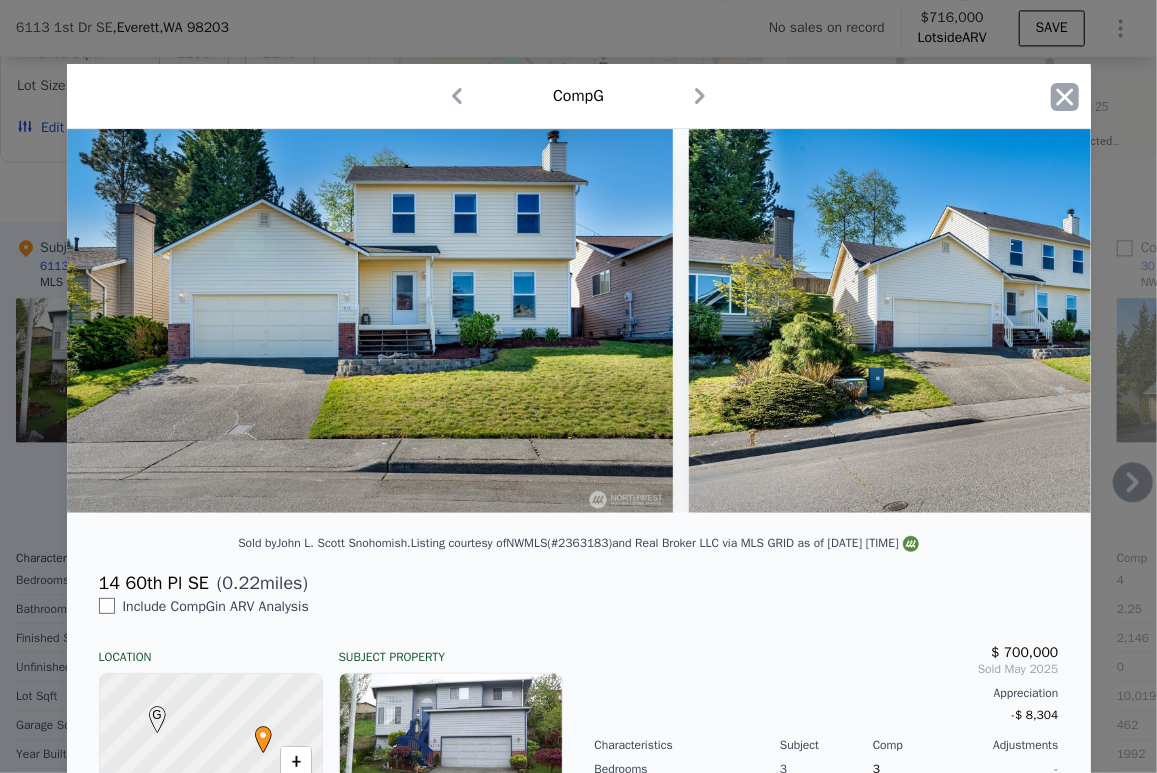 click 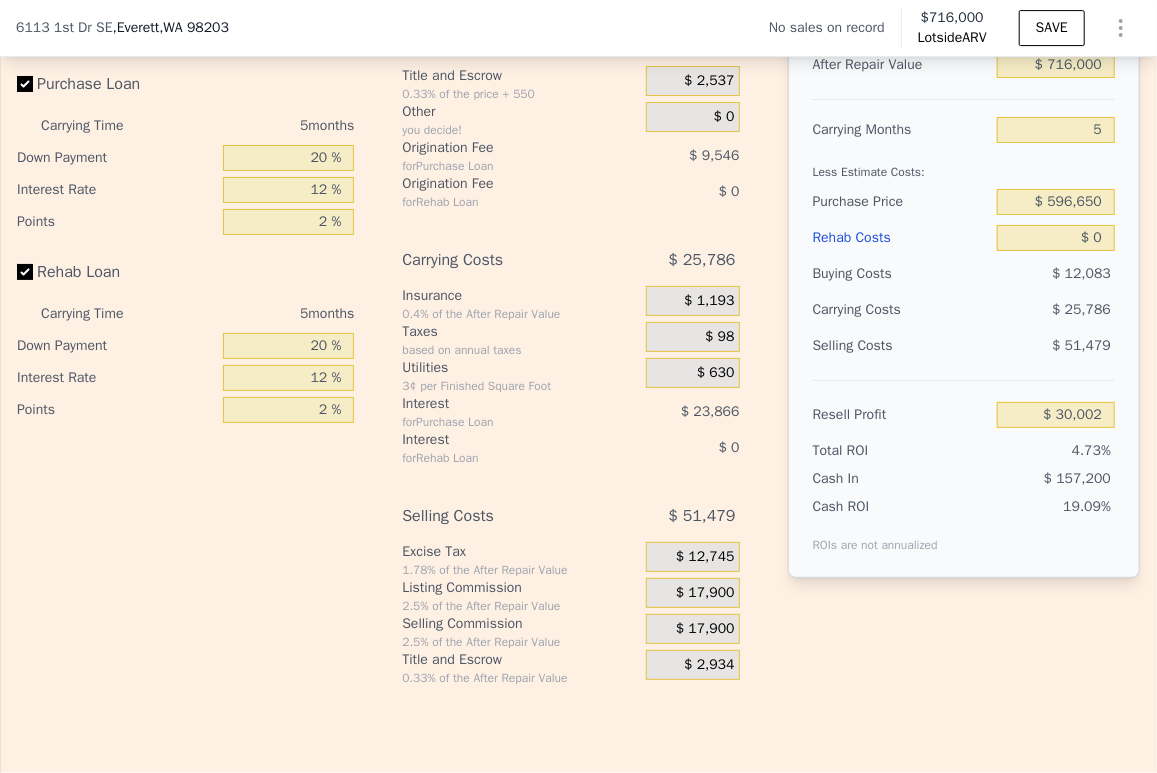scroll, scrollTop: 3104, scrollLeft: 0, axis: vertical 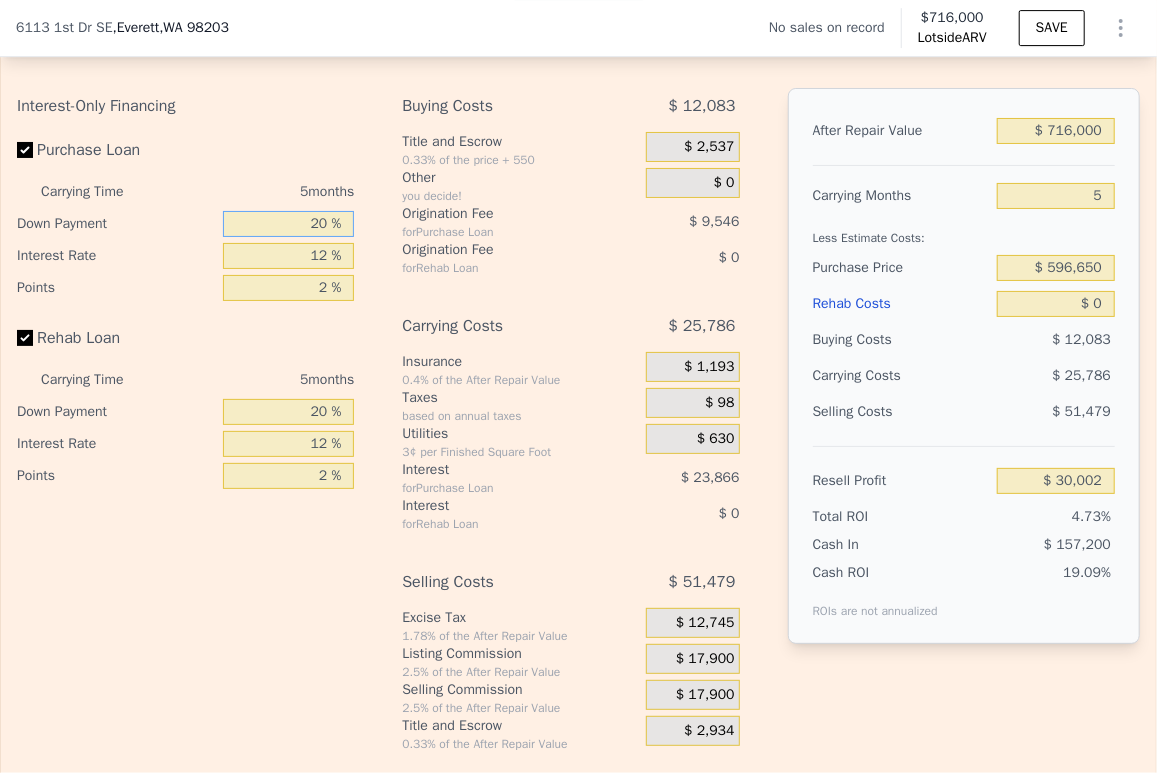 click on "20 %" at bounding box center [289, 224] 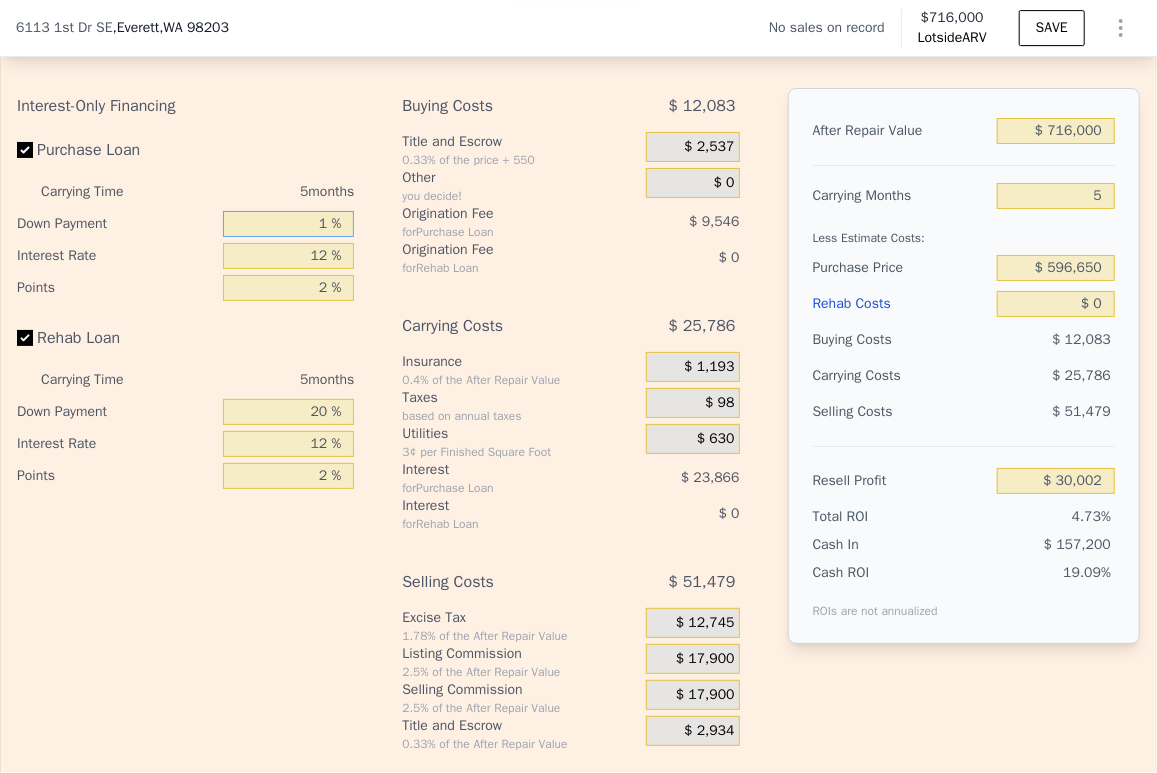 type on "10 %" 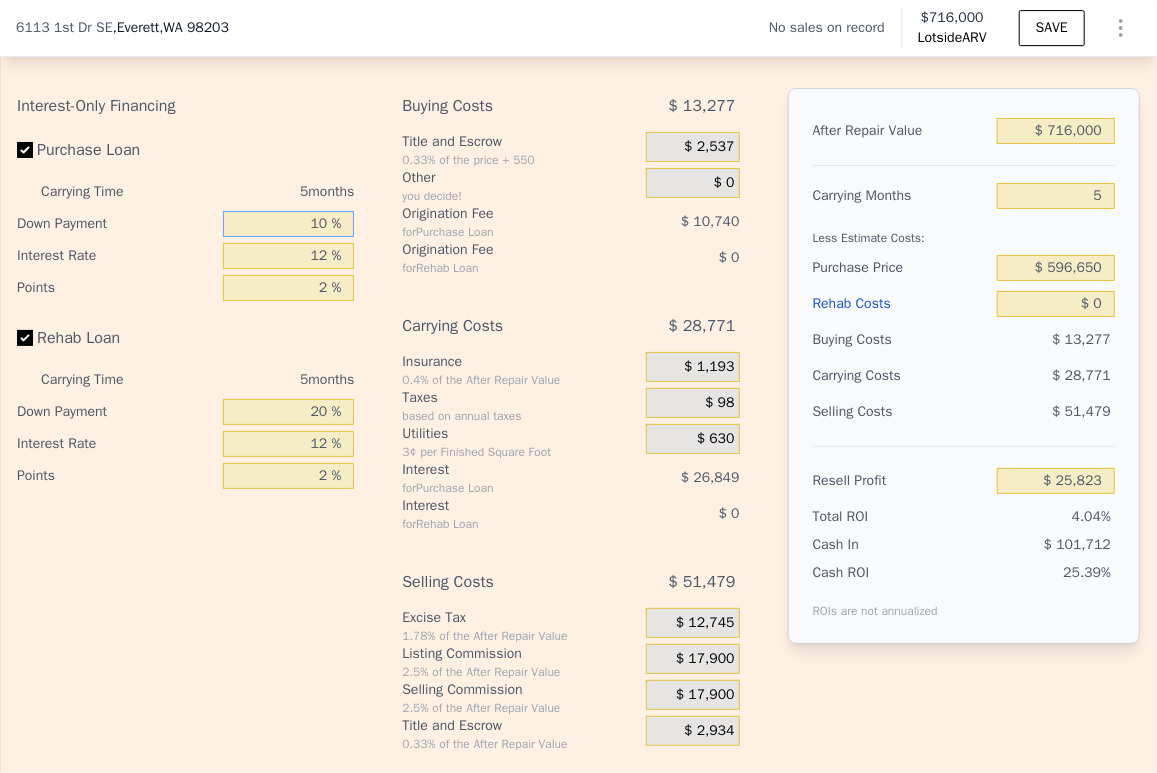 type on "$ 25,823" 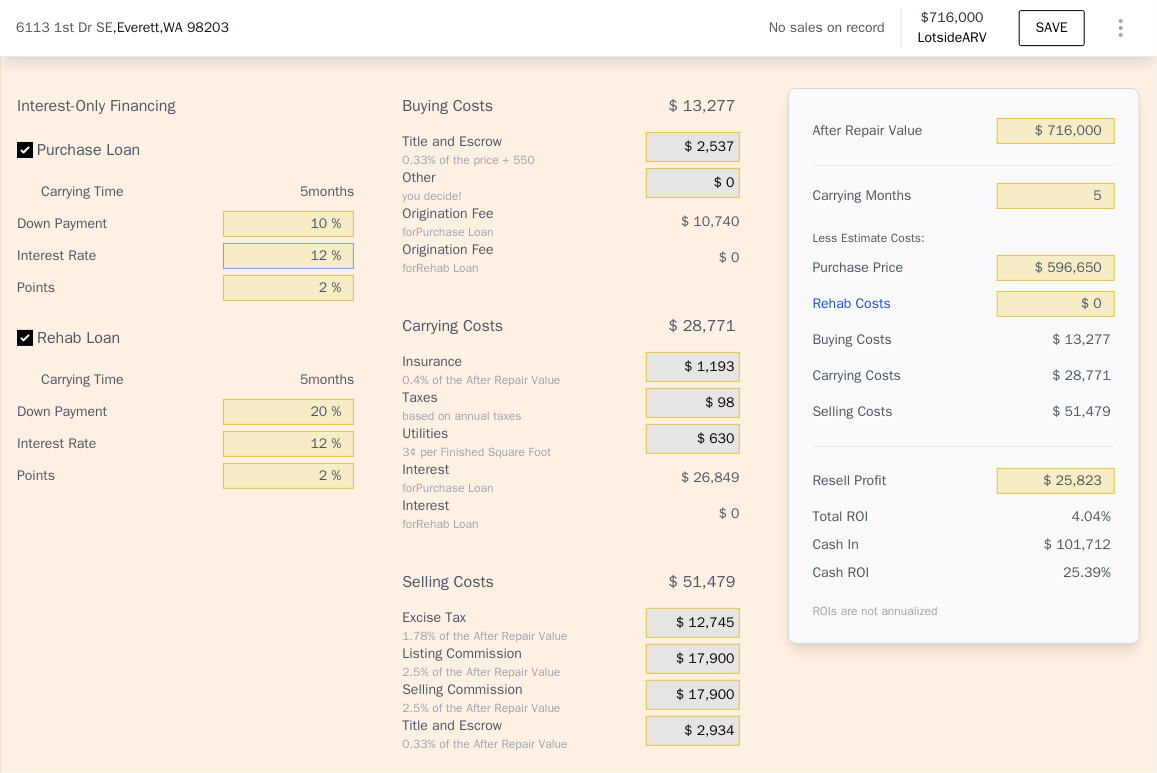 click on "12 %" at bounding box center [289, 256] 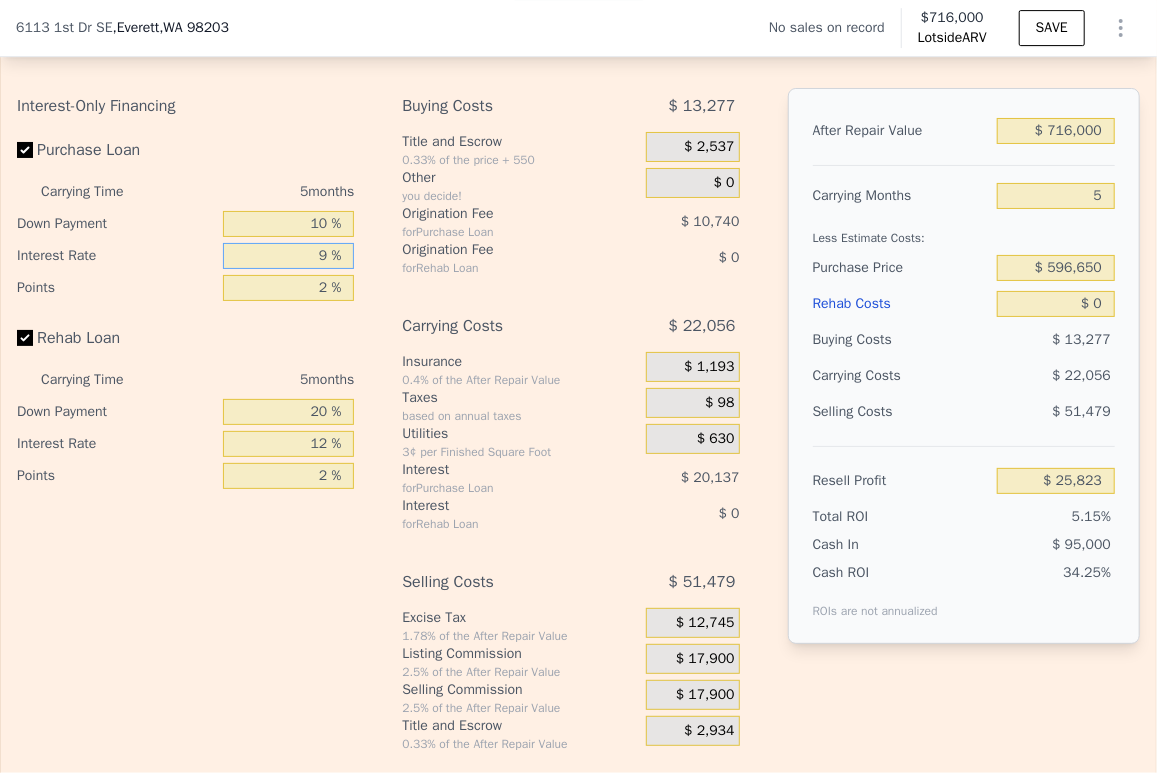 type on "$ 32,538" 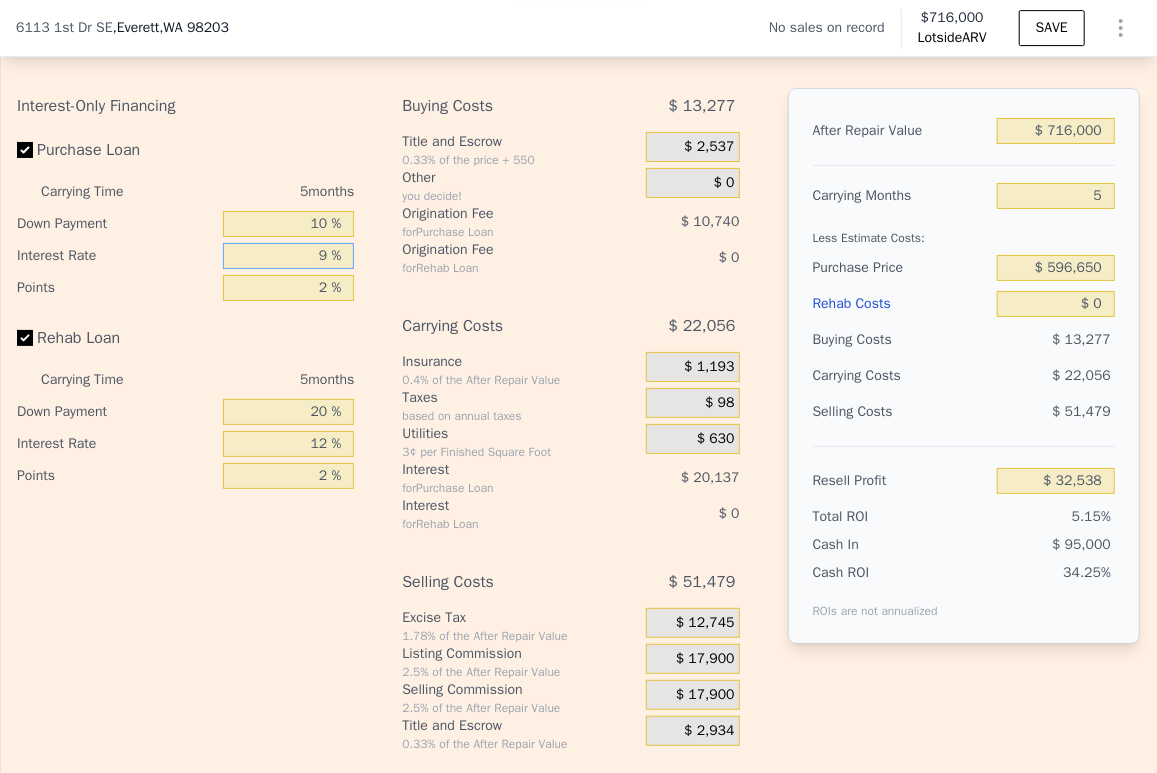type on "9 %" 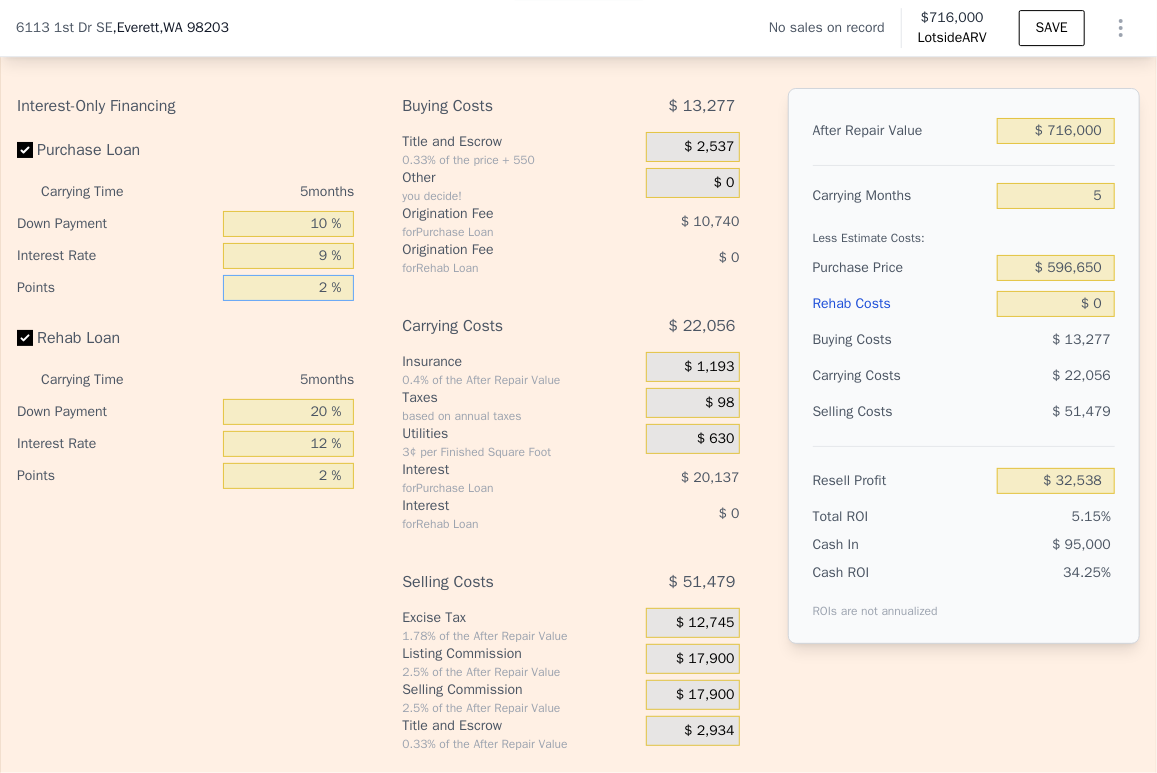 click on "2 %" at bounding box center (289, 288) 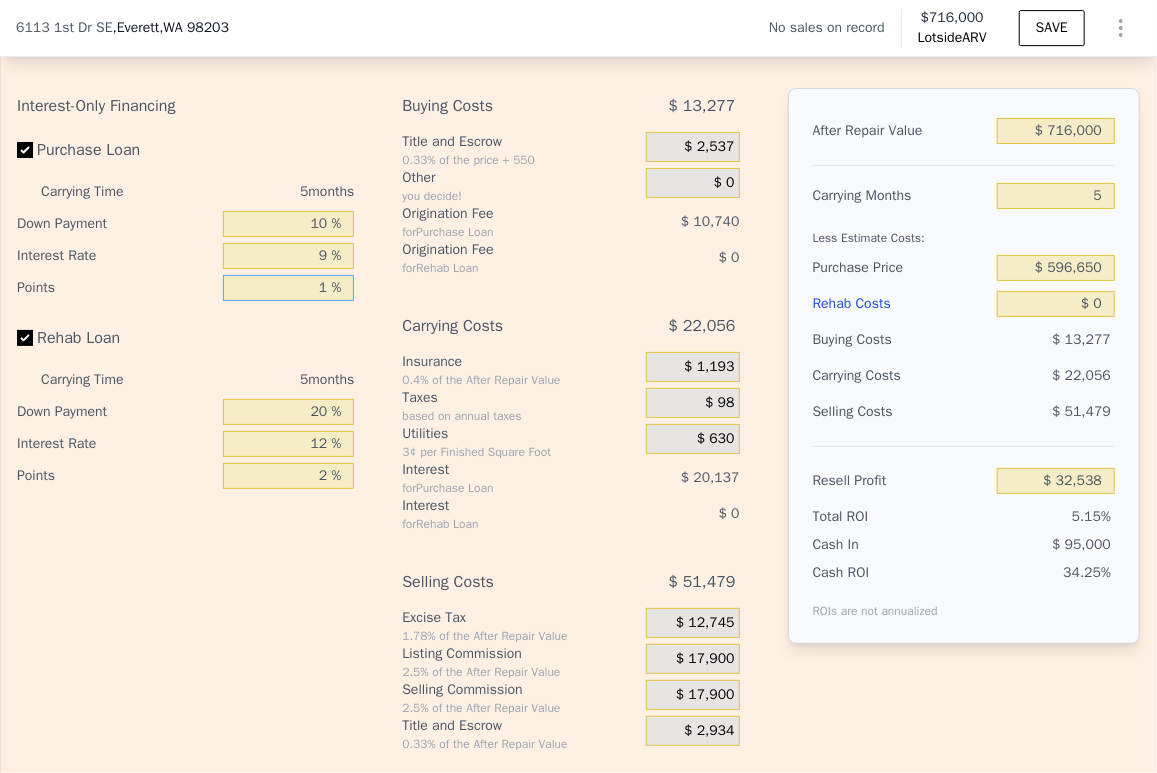 type on "1 %" 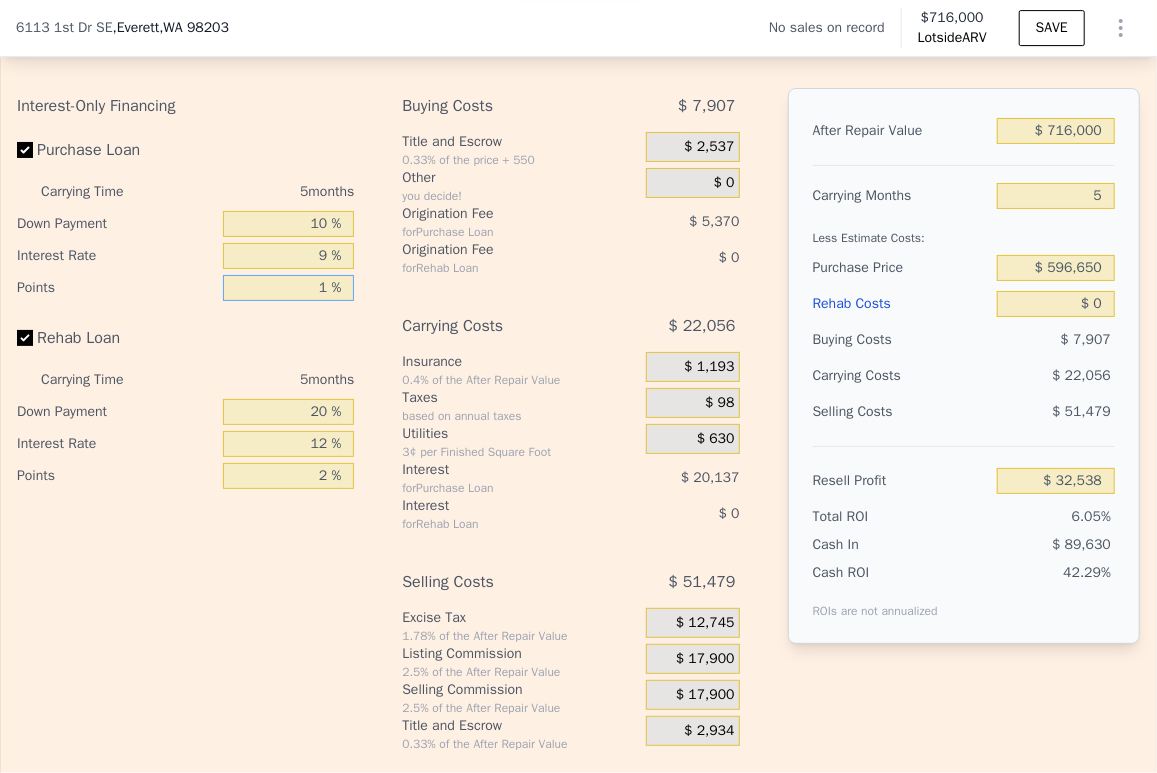 type on "$ 37,908" 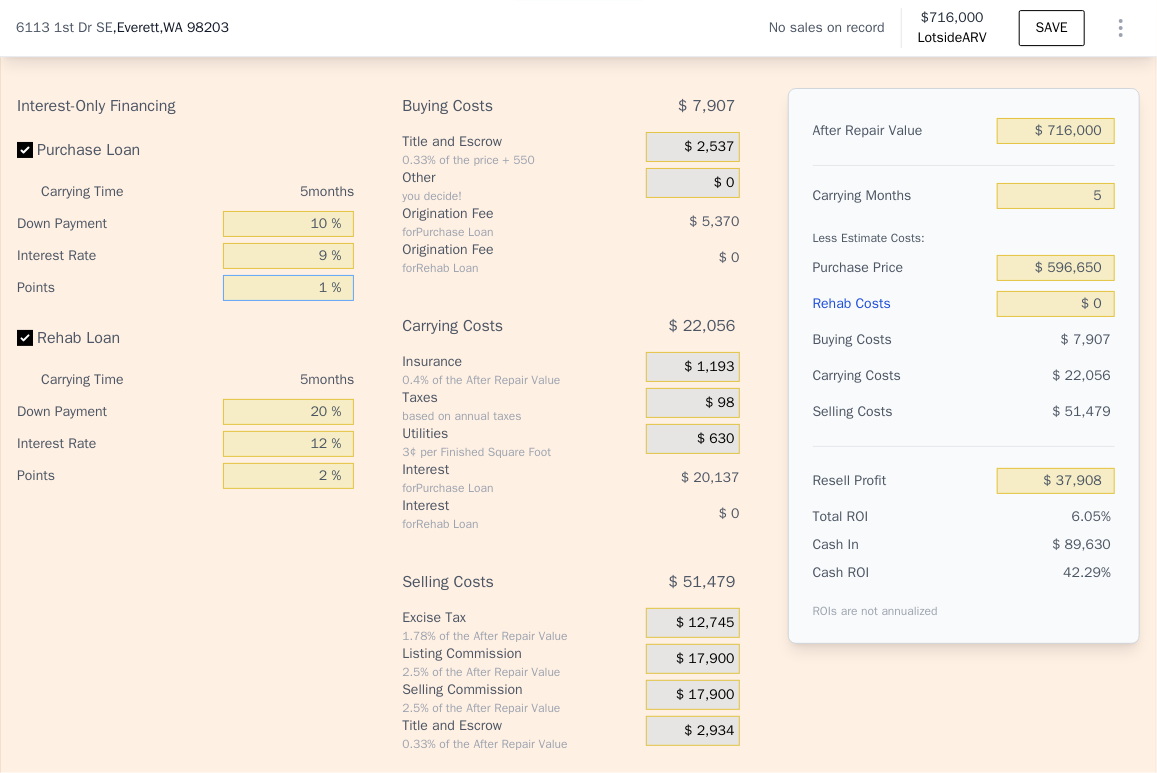 type on "15 %" 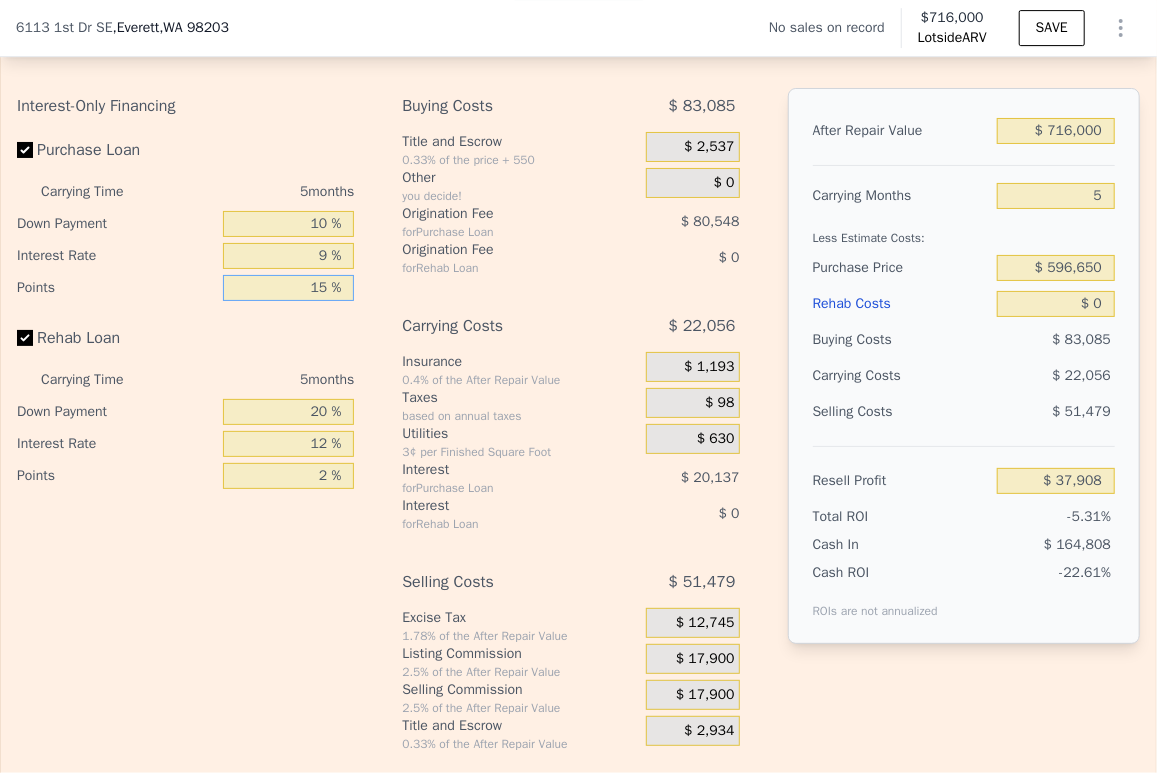 type on "-$ 37,270" 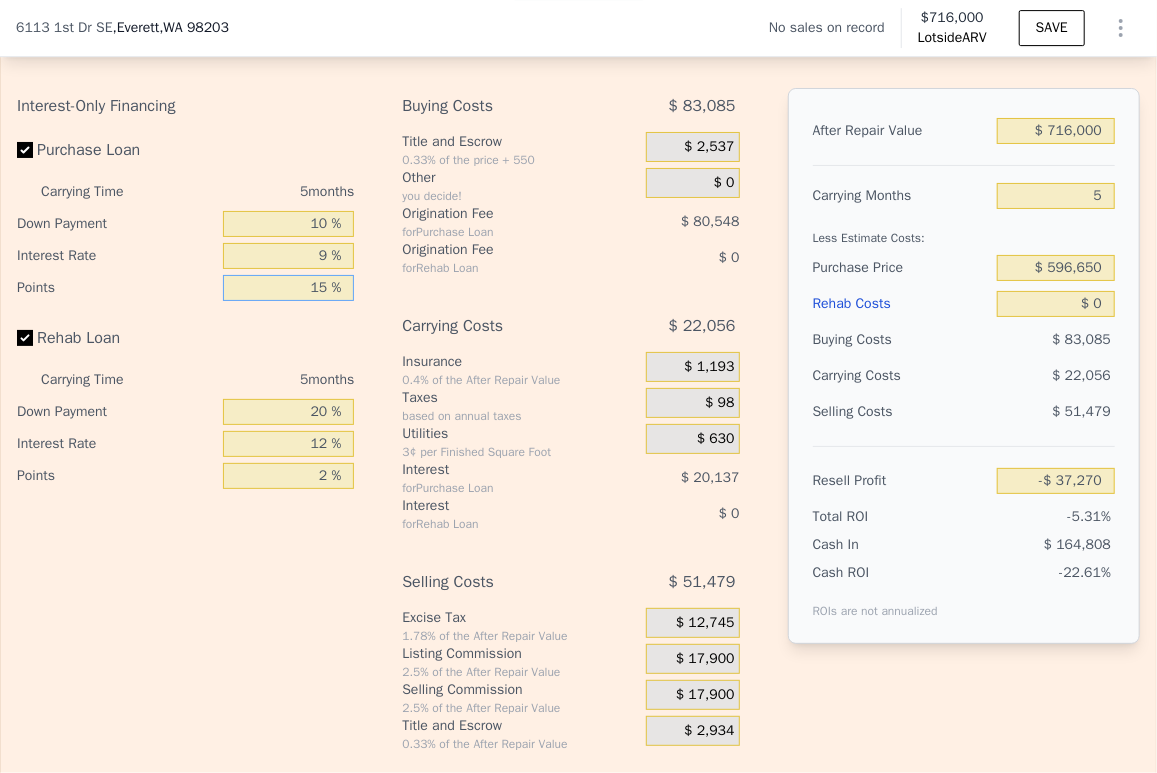 click on "15 %" at bounding box center (289, 288) 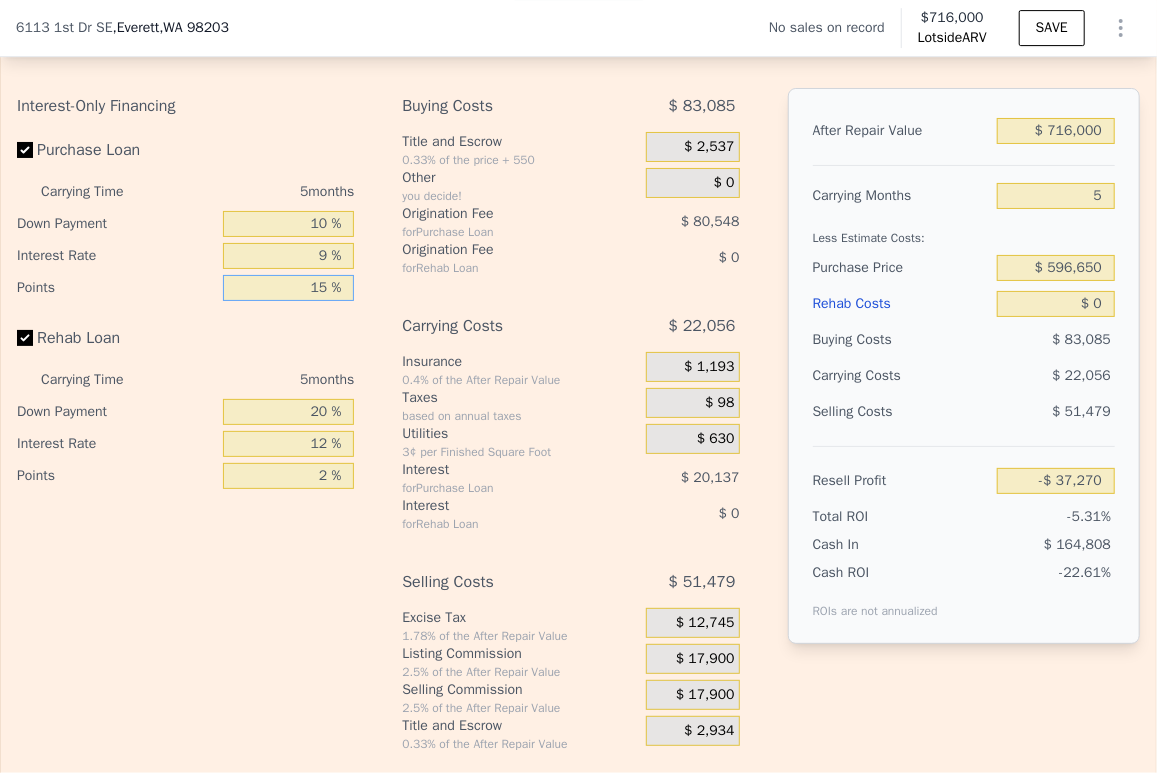 type on "1.5 %" 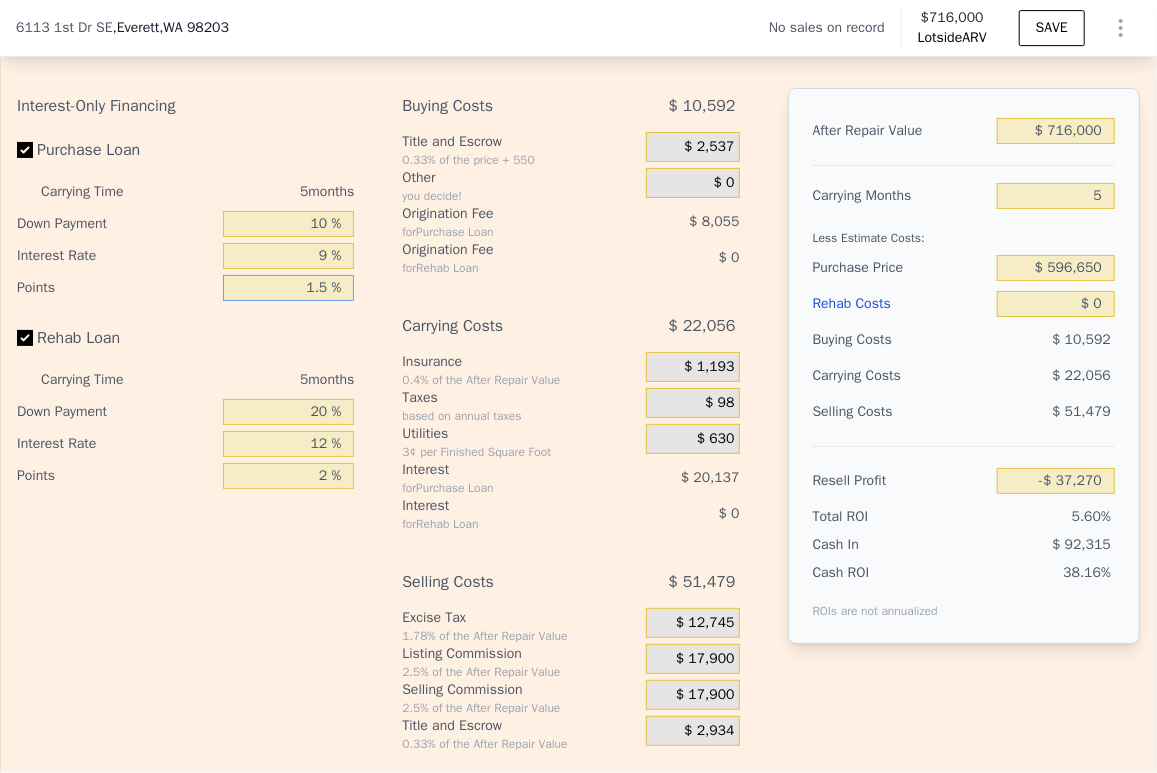 type on "$ 35,223" 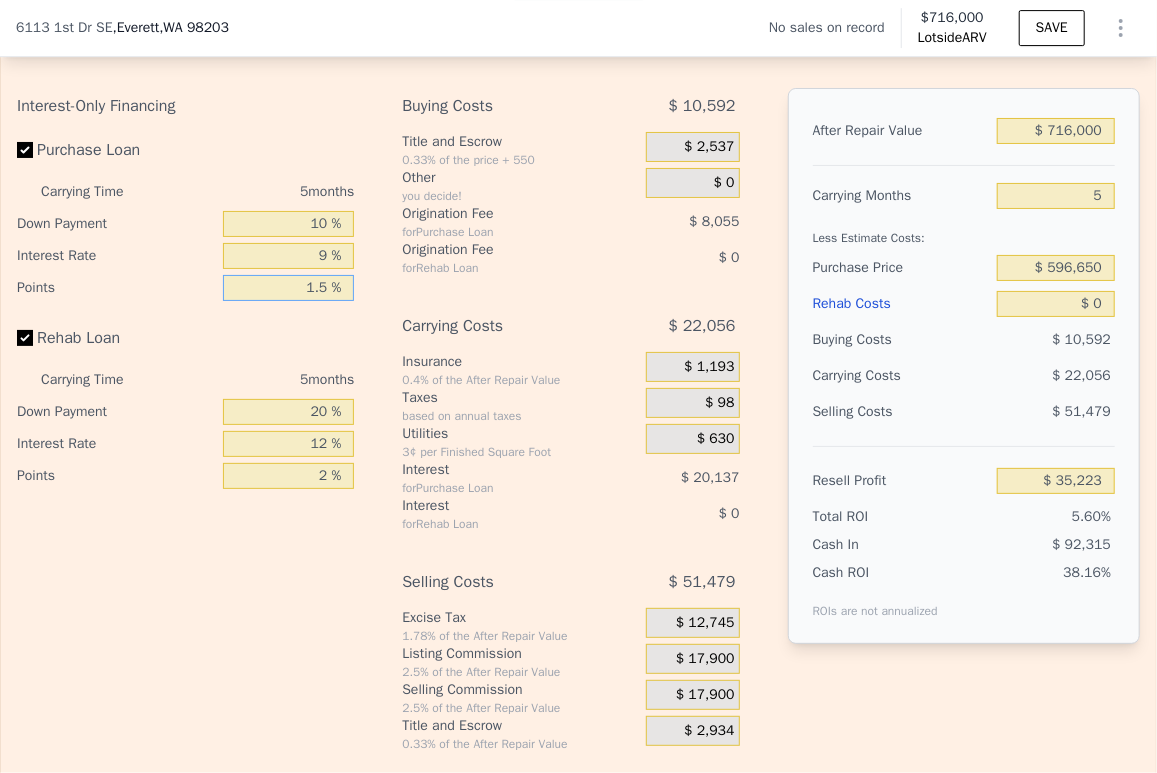 type on "1.5 %" 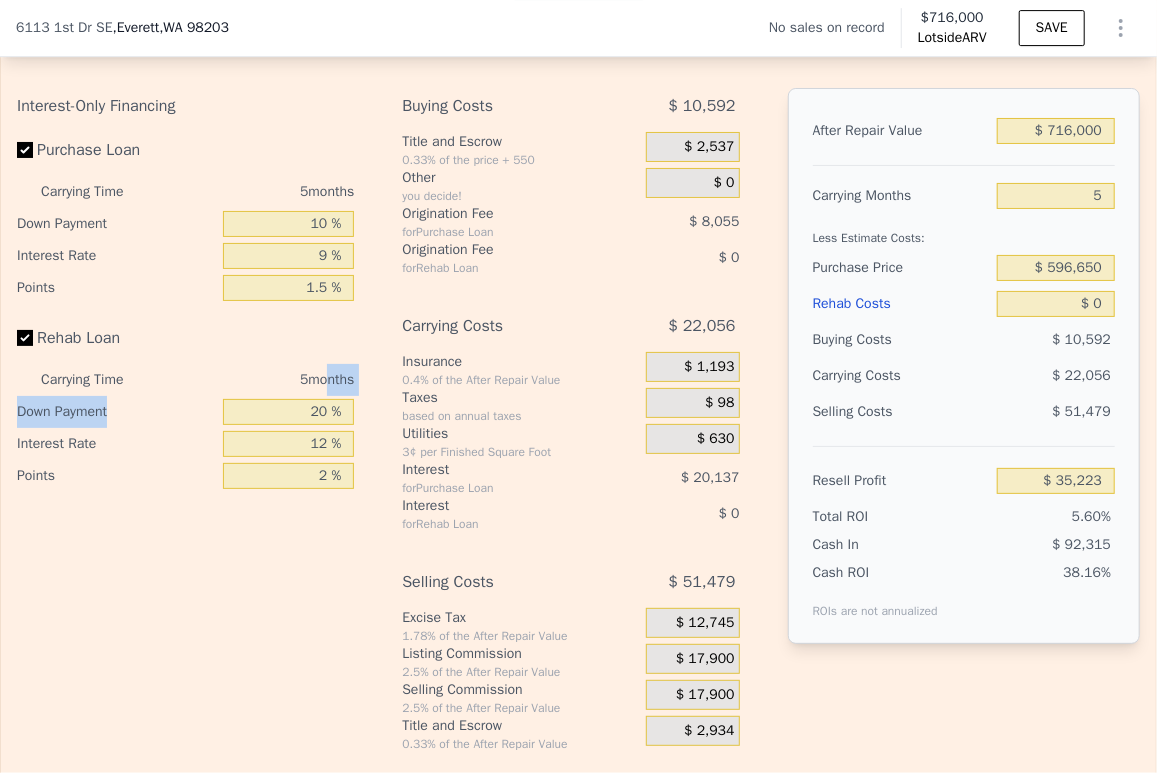 drag, startPoint x: 307, startPoint y: 451, endPoint x: 307, endPoint y: 465, distance: 14 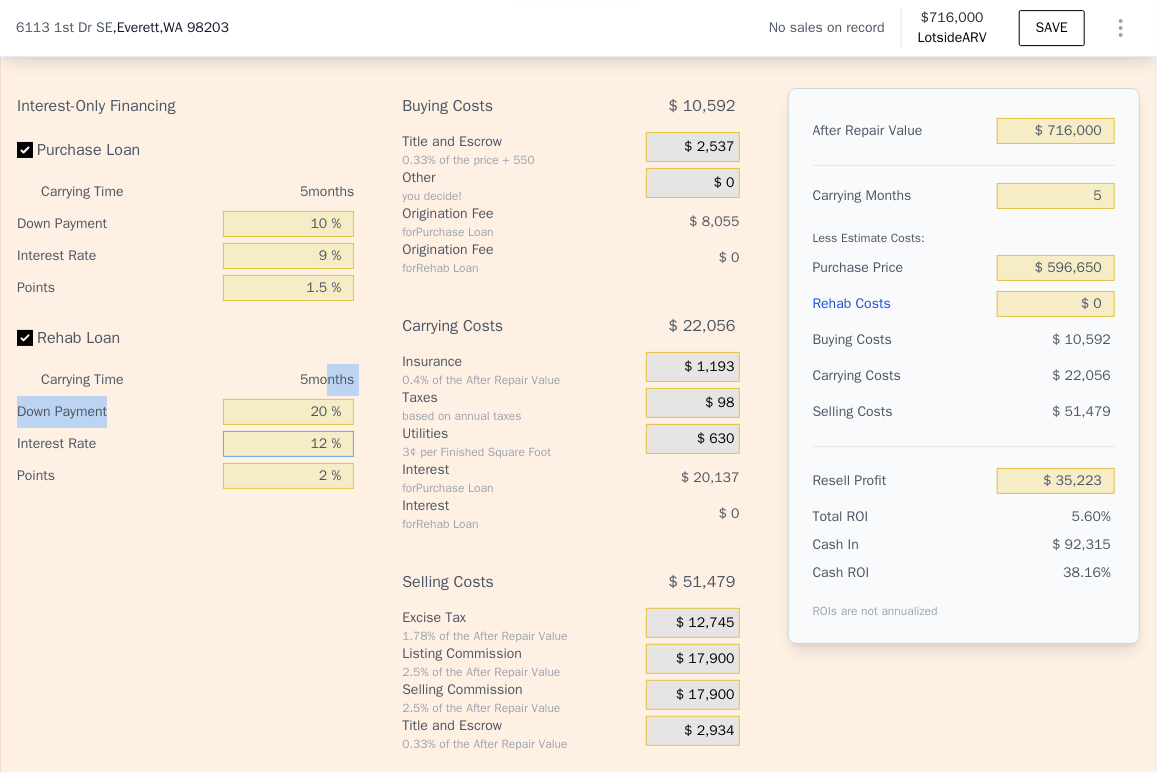 click on "Carrying Time 5  months Down Payment 20 % Interest Rate 12 % Points 2 %" at bounding box center (185, 428) 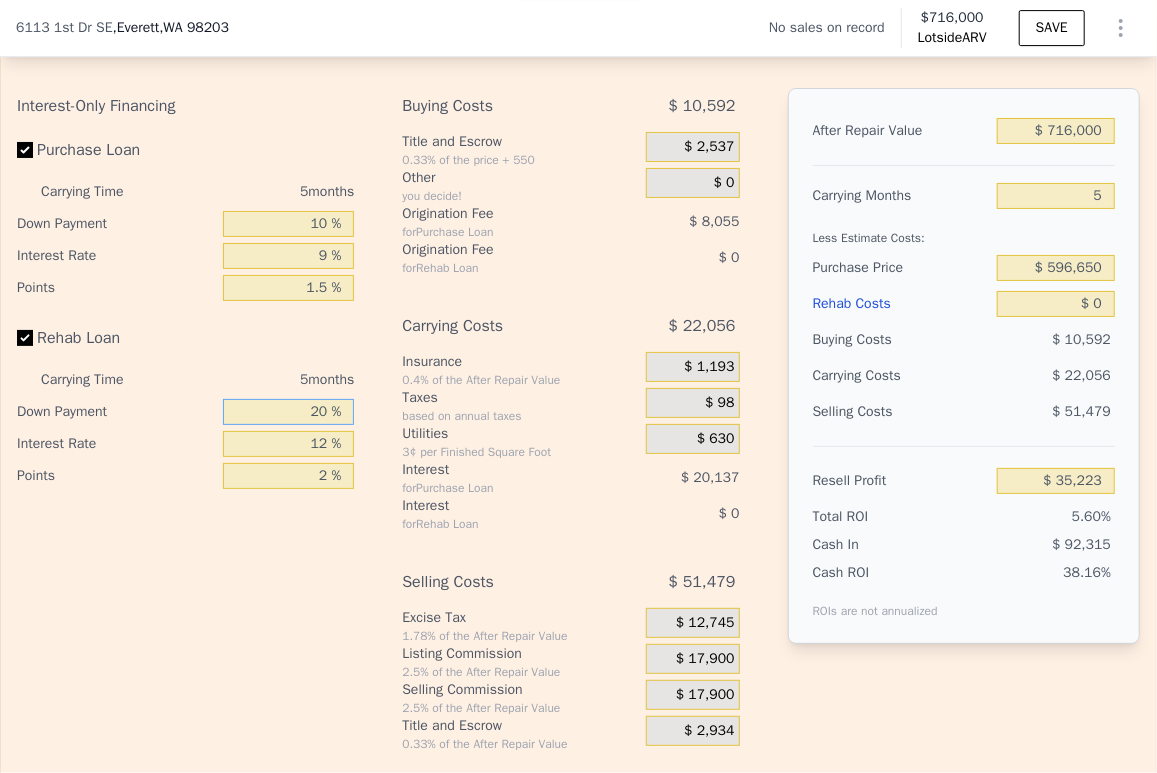 click on "20 %" at bounding box center (289, 412) 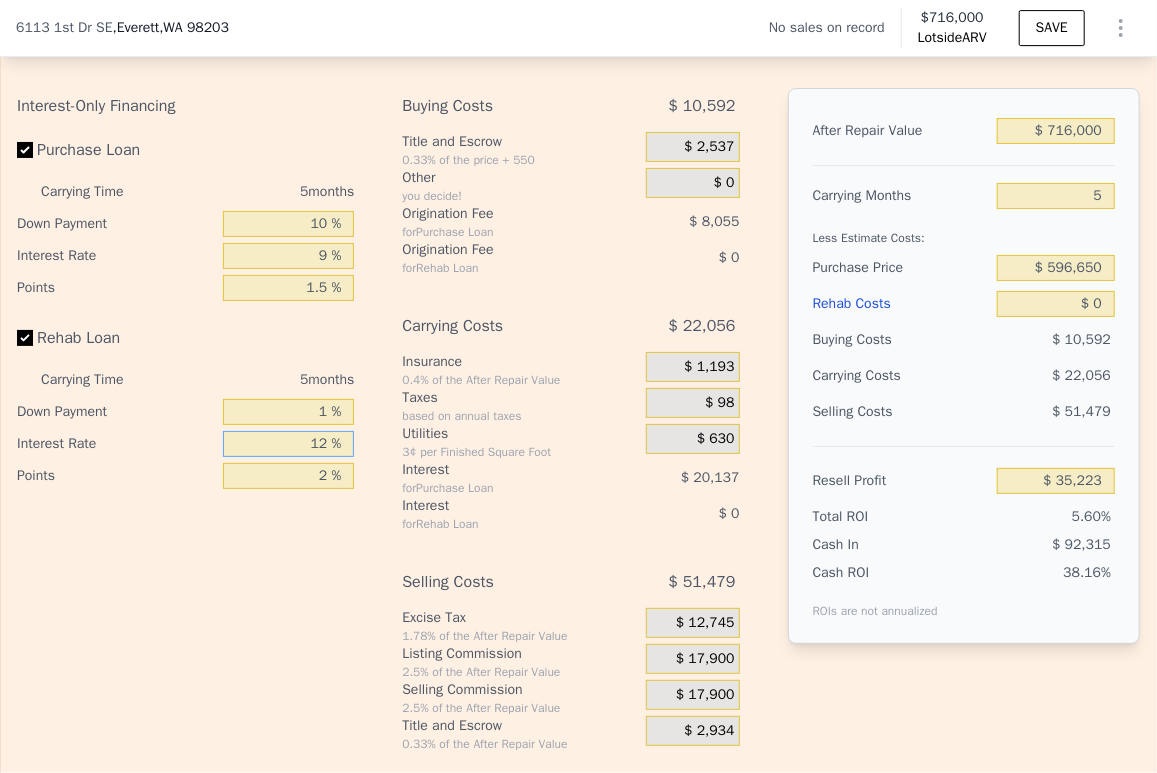 click on "12 %" at bounding box center [289, 444] 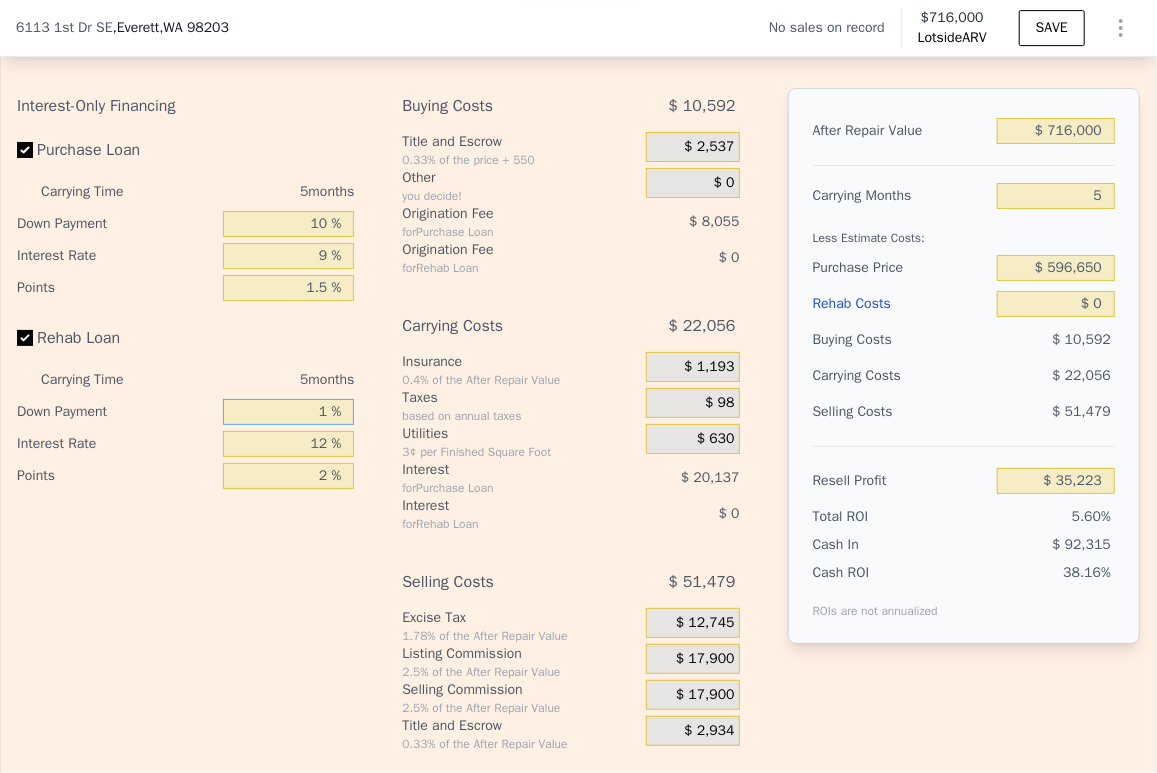 click on "1 %" at bounding box center [289, 412] 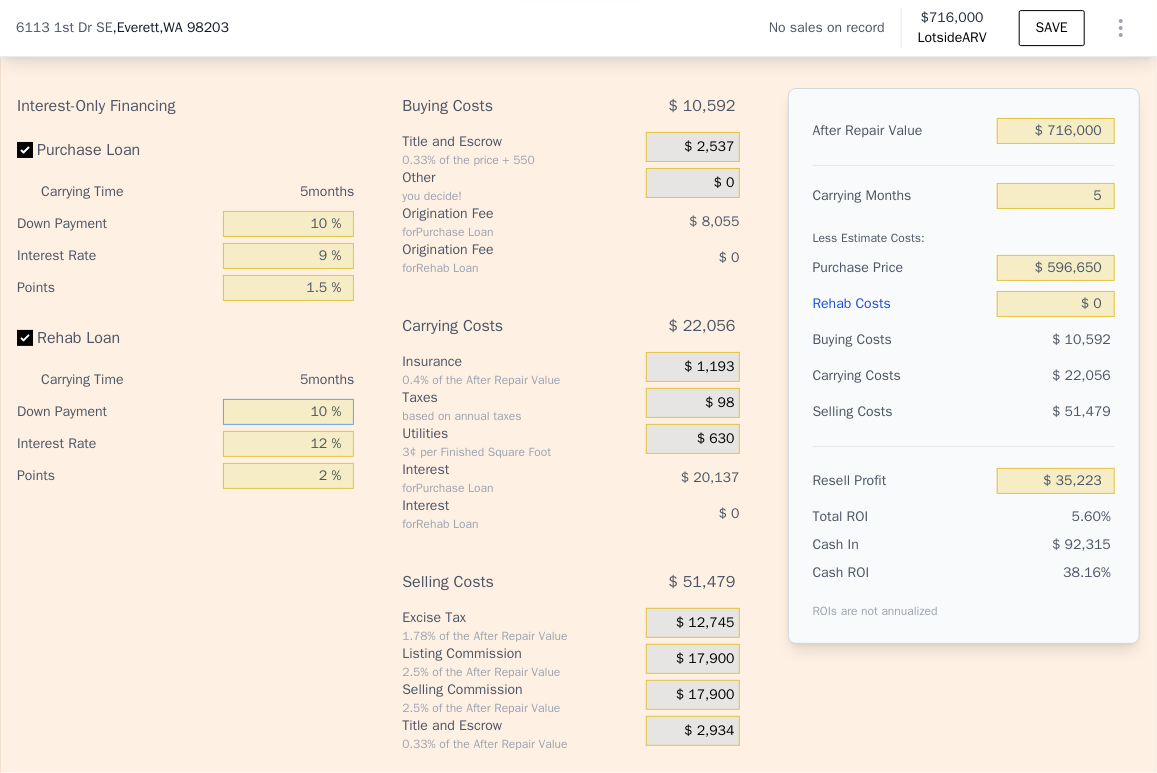 type on "10 %" 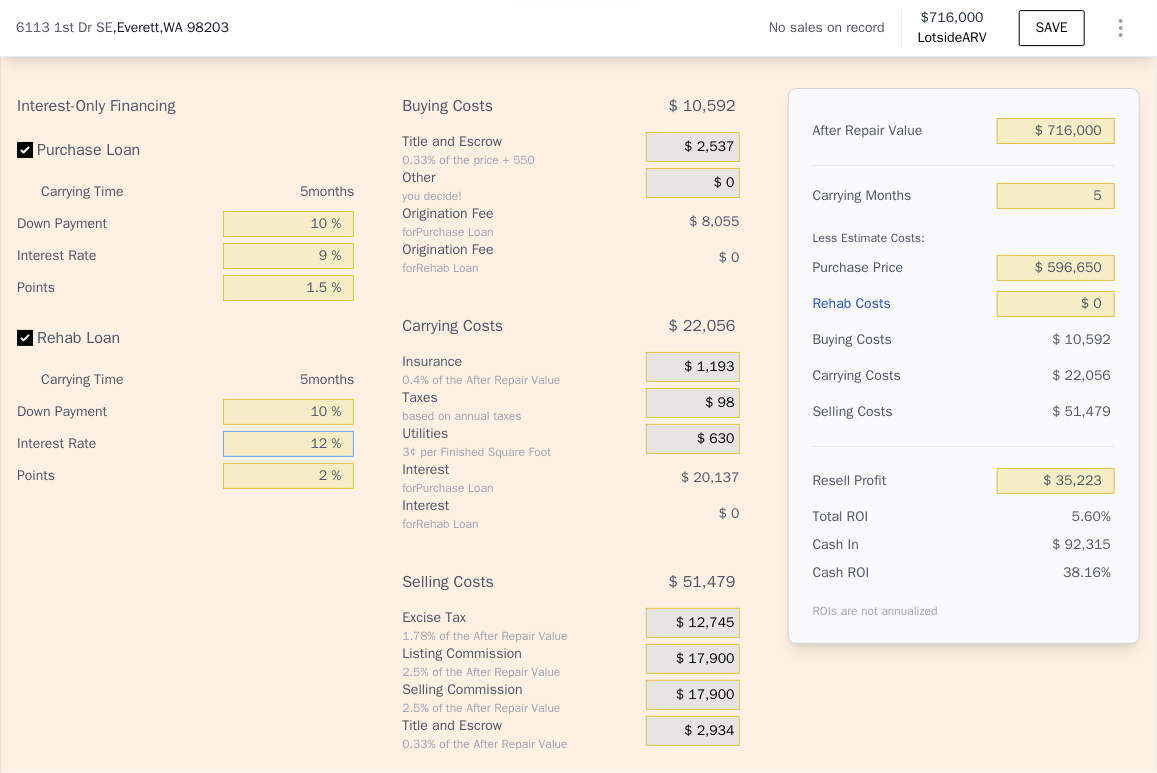 click on "12 %" at bounding box center [289, 444] 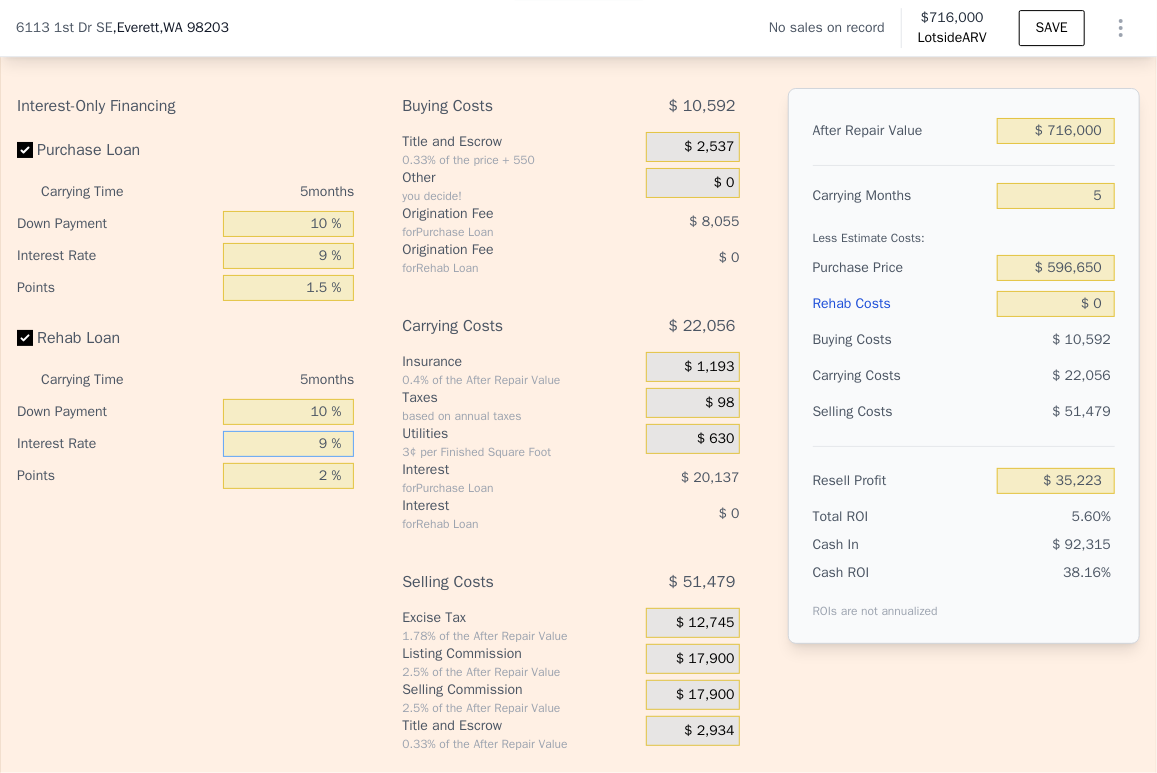 type on "9 %" 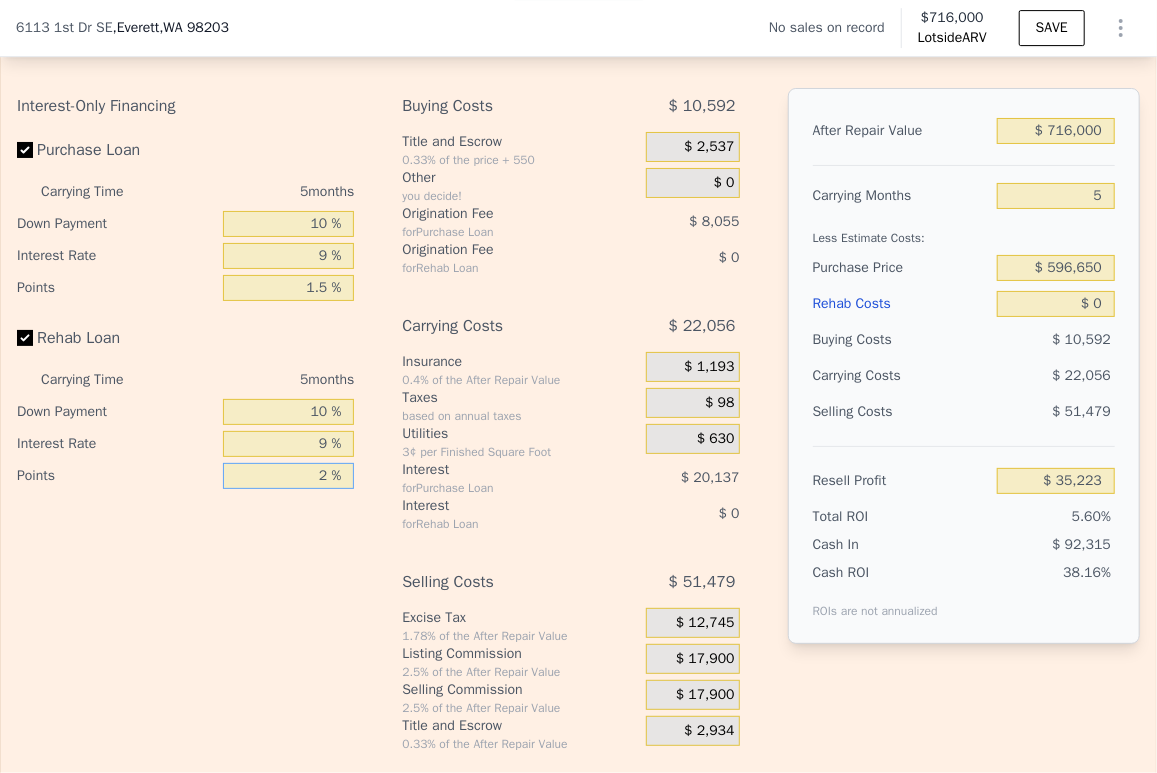 click on "2 %" at bounding box center (289, 476) 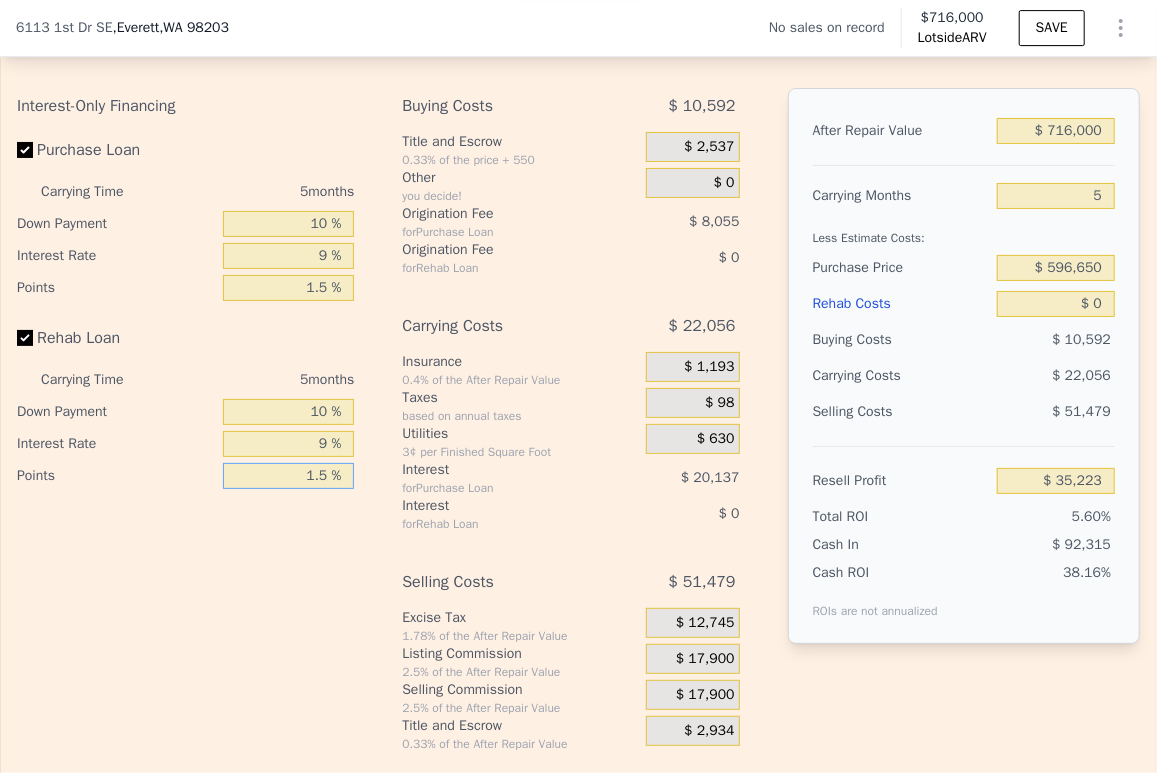 type on "1.5 %" 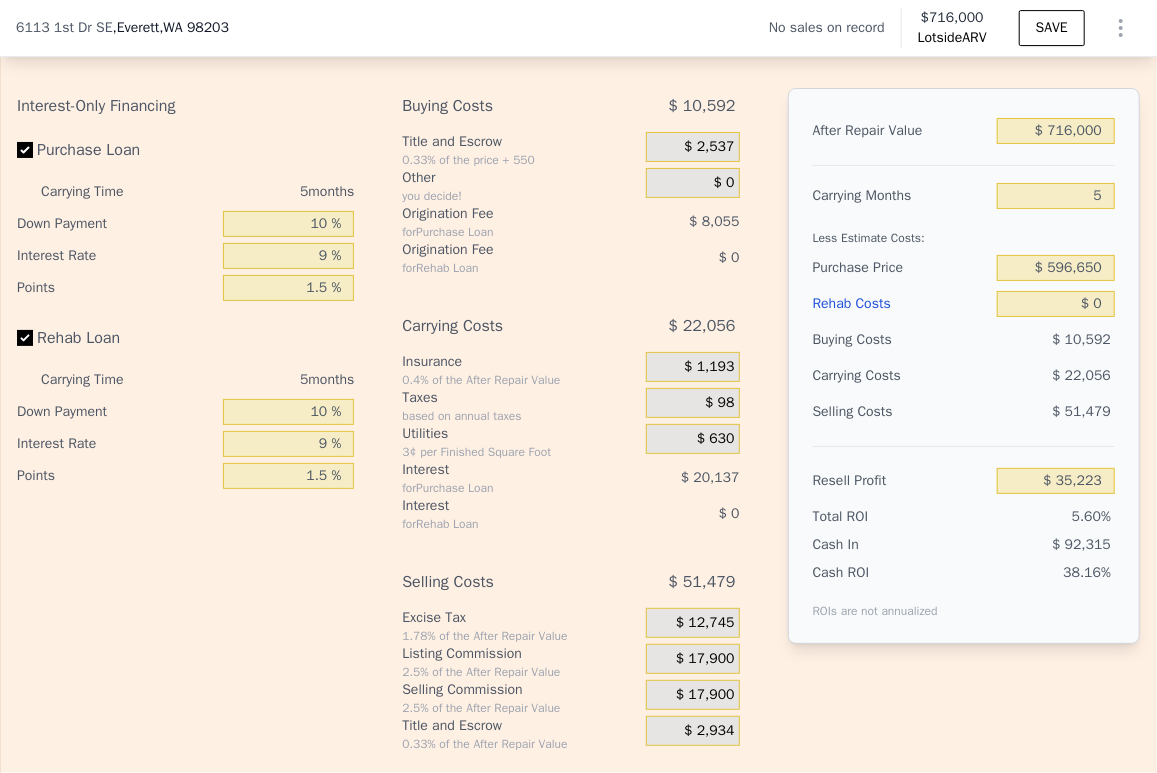 click on "$ 17,900" at bounding box center (705, 659) 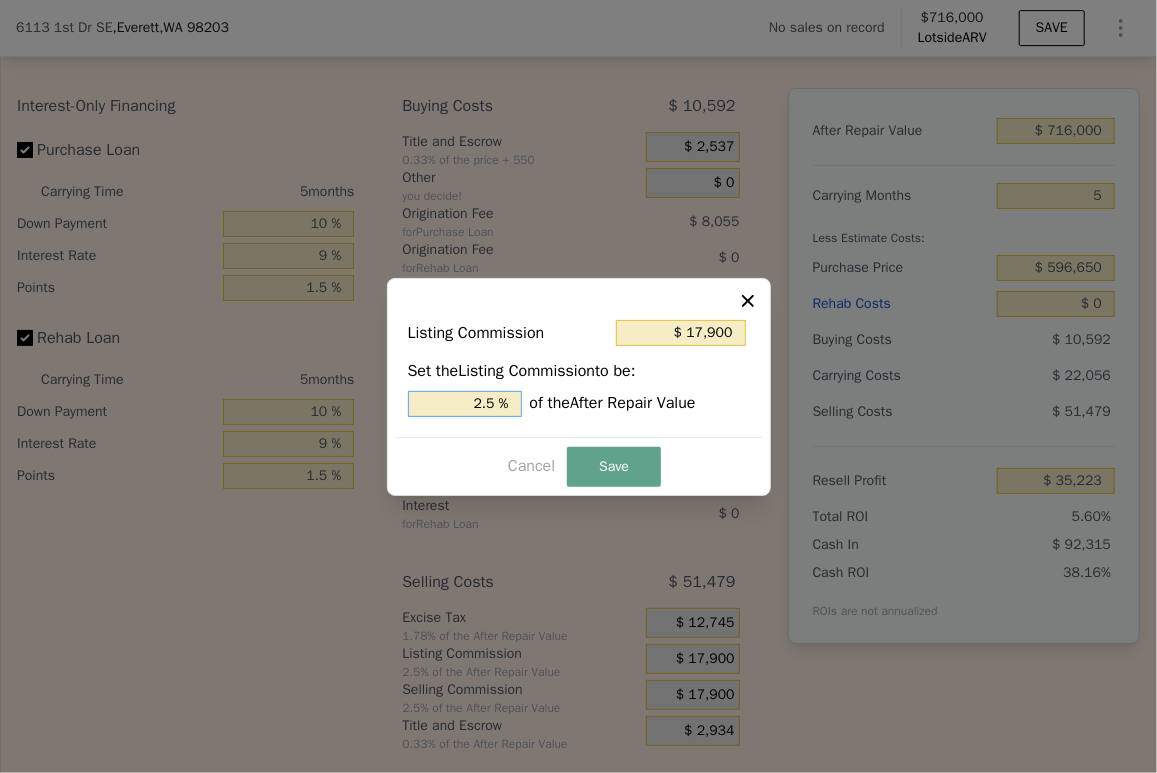click on "2.5 %" at bounding box center [465, 404] 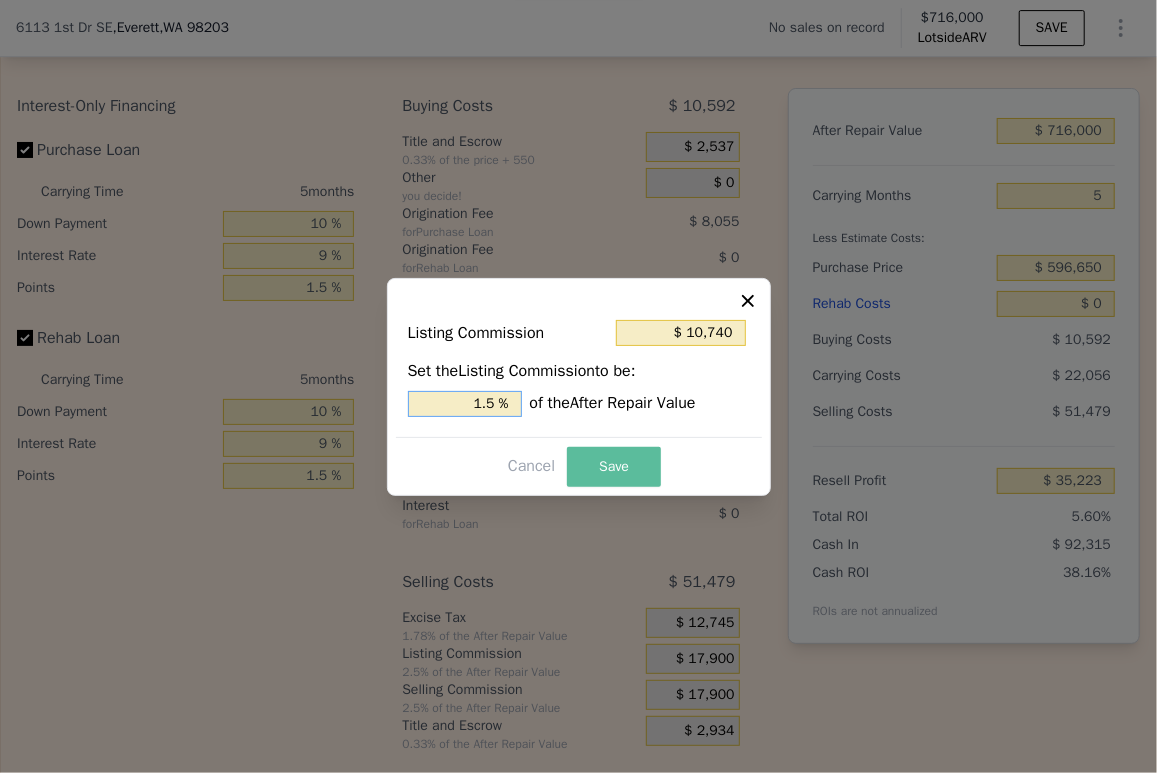 type on "1.5 %" 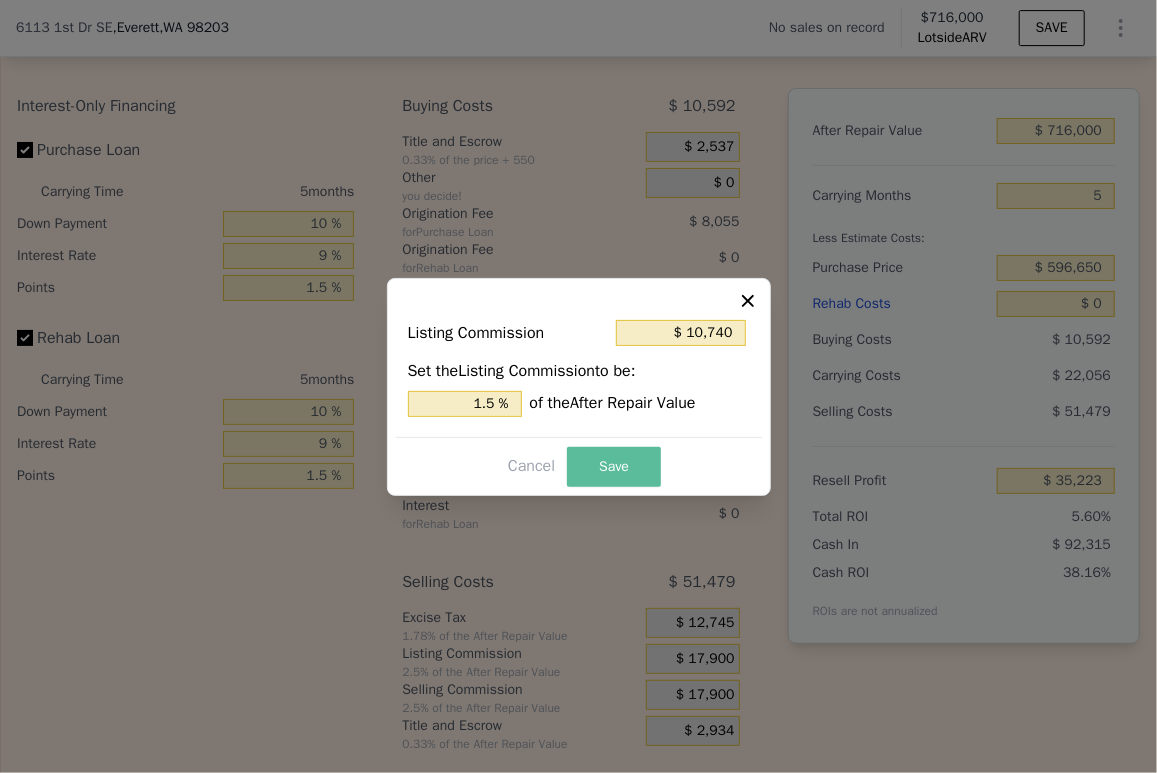 click on "Save" at bounding box center [614, 467] 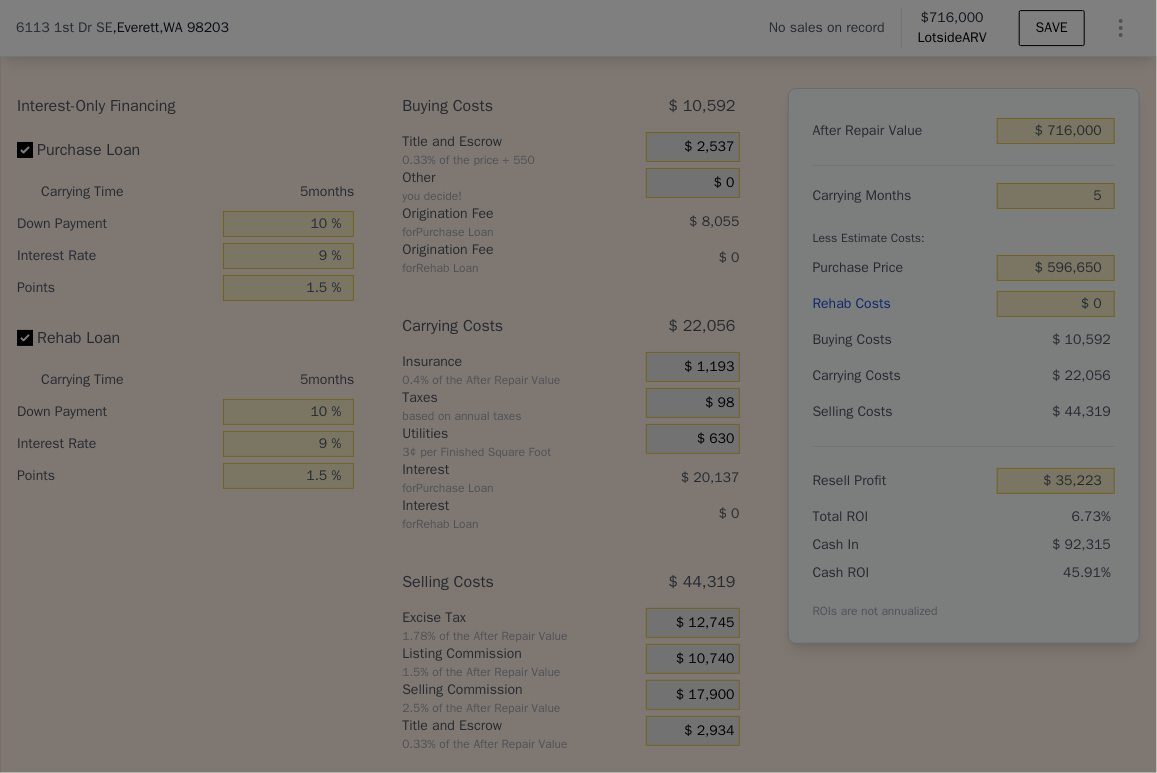 type on "$ 42,383" 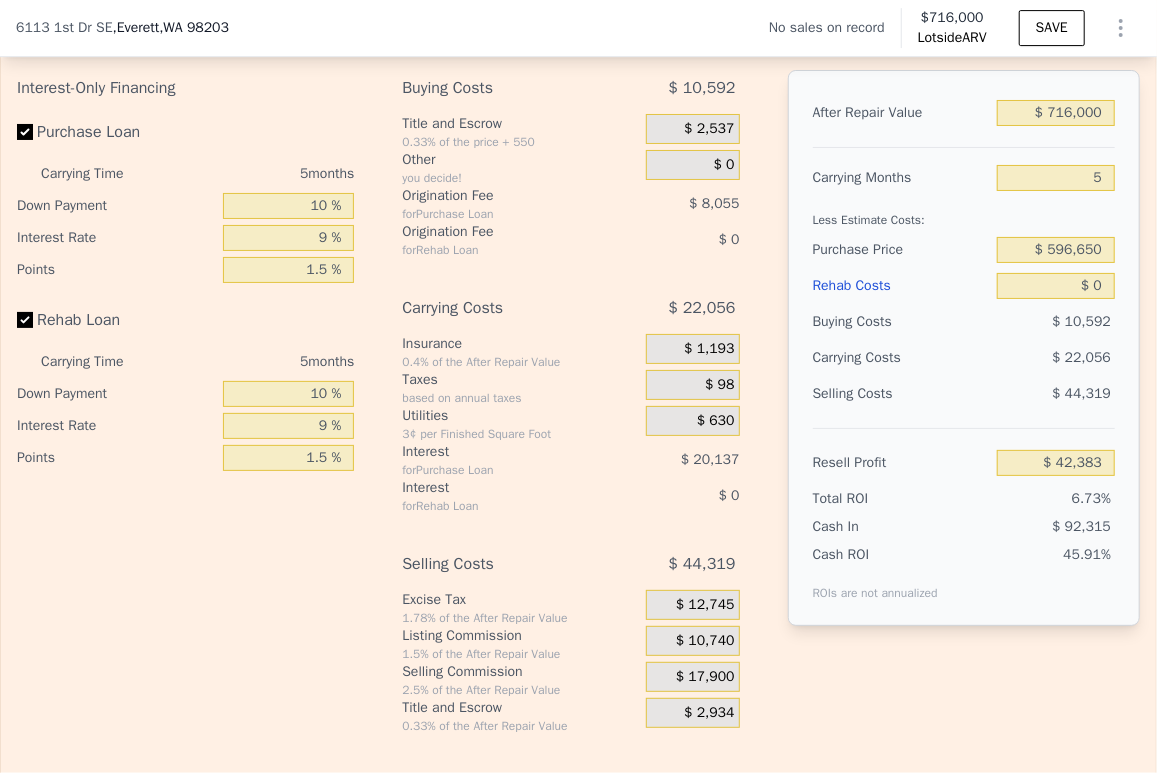 scroll, scrollTop: 3104, scrollLeft: 0, axis: vertical 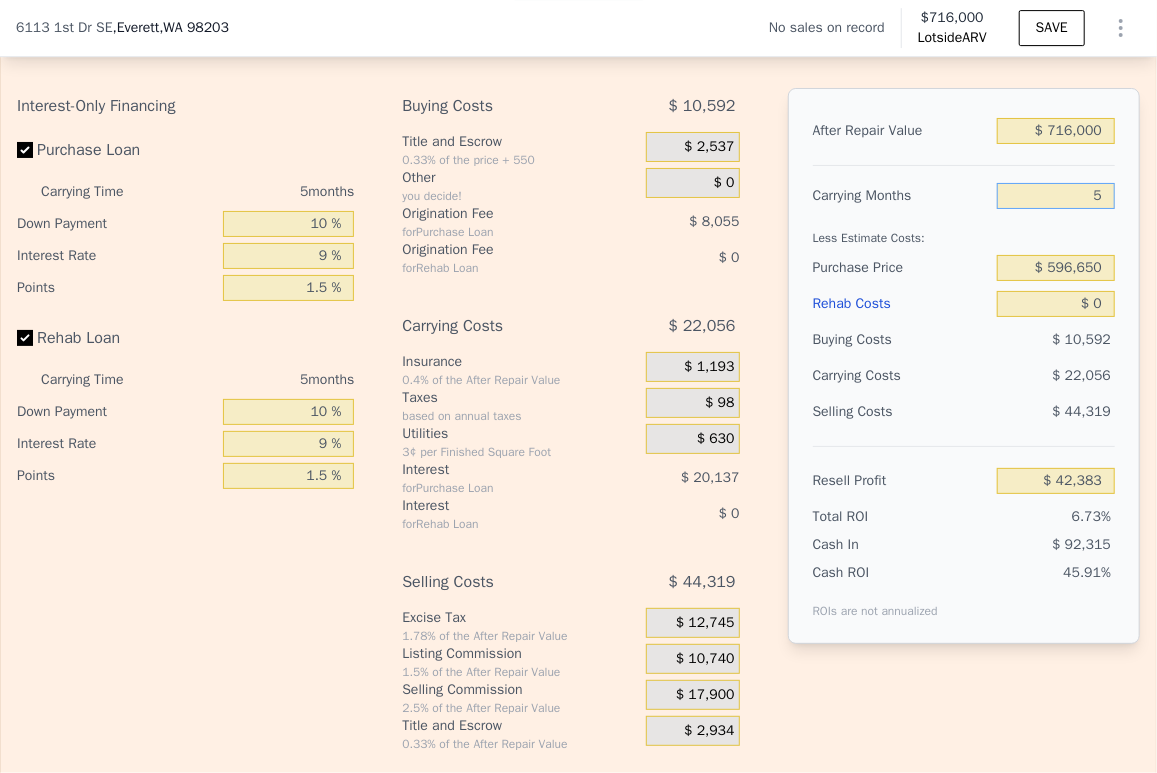 drag, startPoint x: 1092, startPoint y: 227, endPoint x: 1072, endPoint y: 226, distance: 20.024984 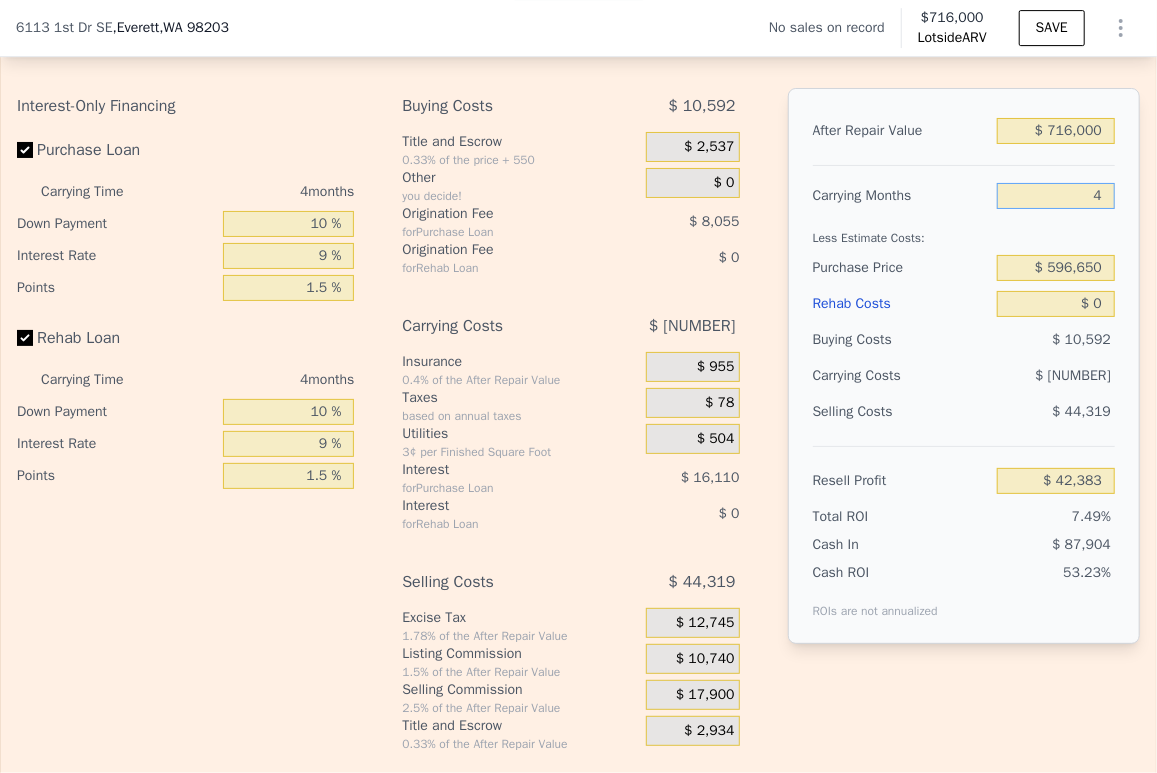 type on "$ [NUMBER]" 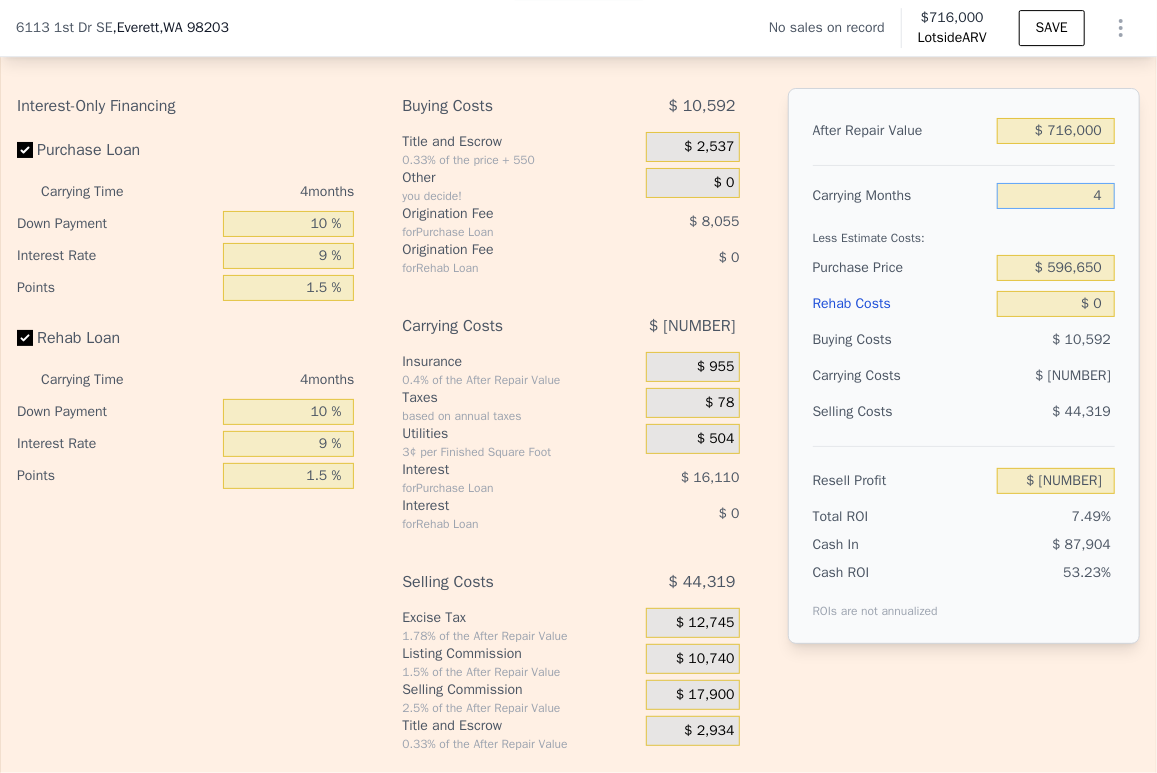 type on "4" 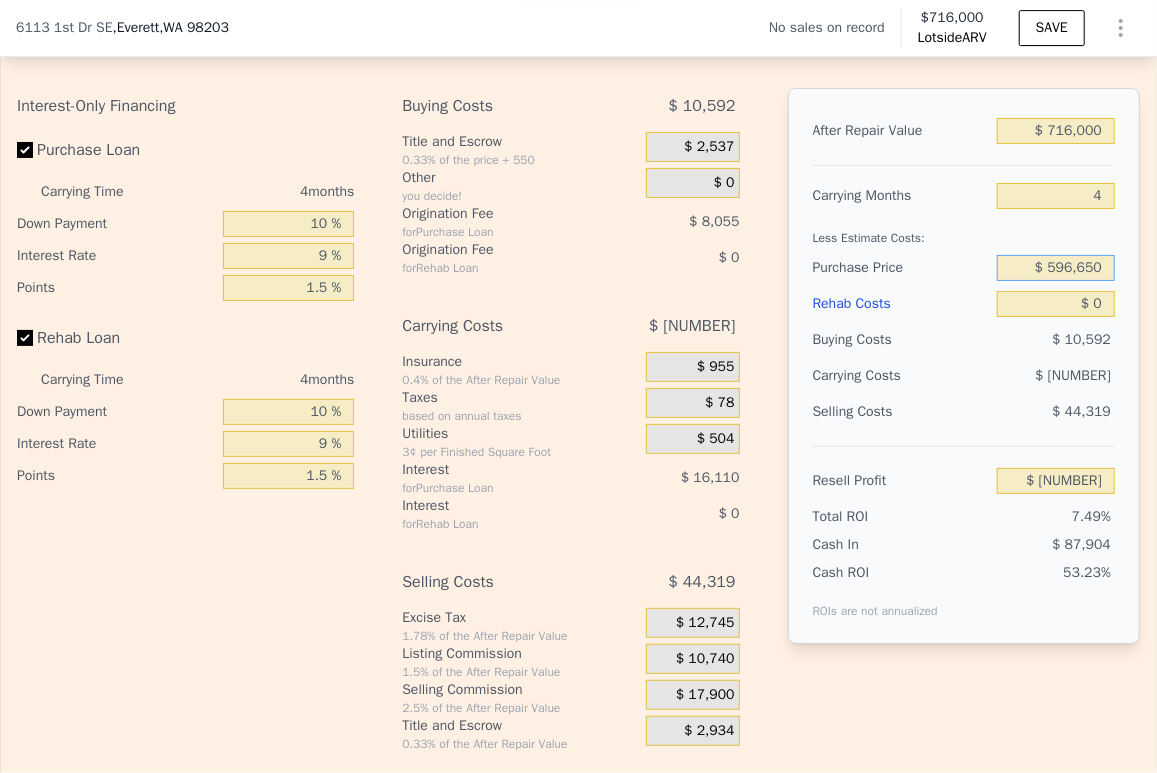 click on "$ 596,650" at bounding box center (1056, 268) 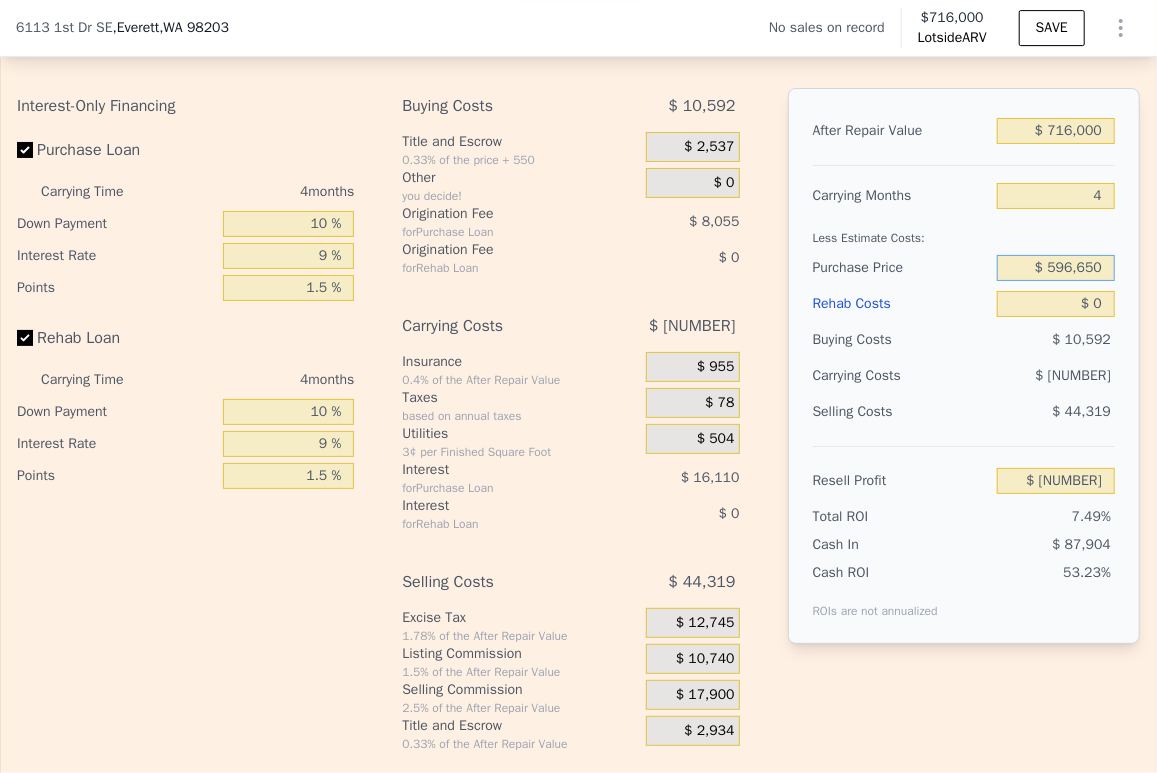 click on "$ 596,650" at bounding box center [1056, 268] 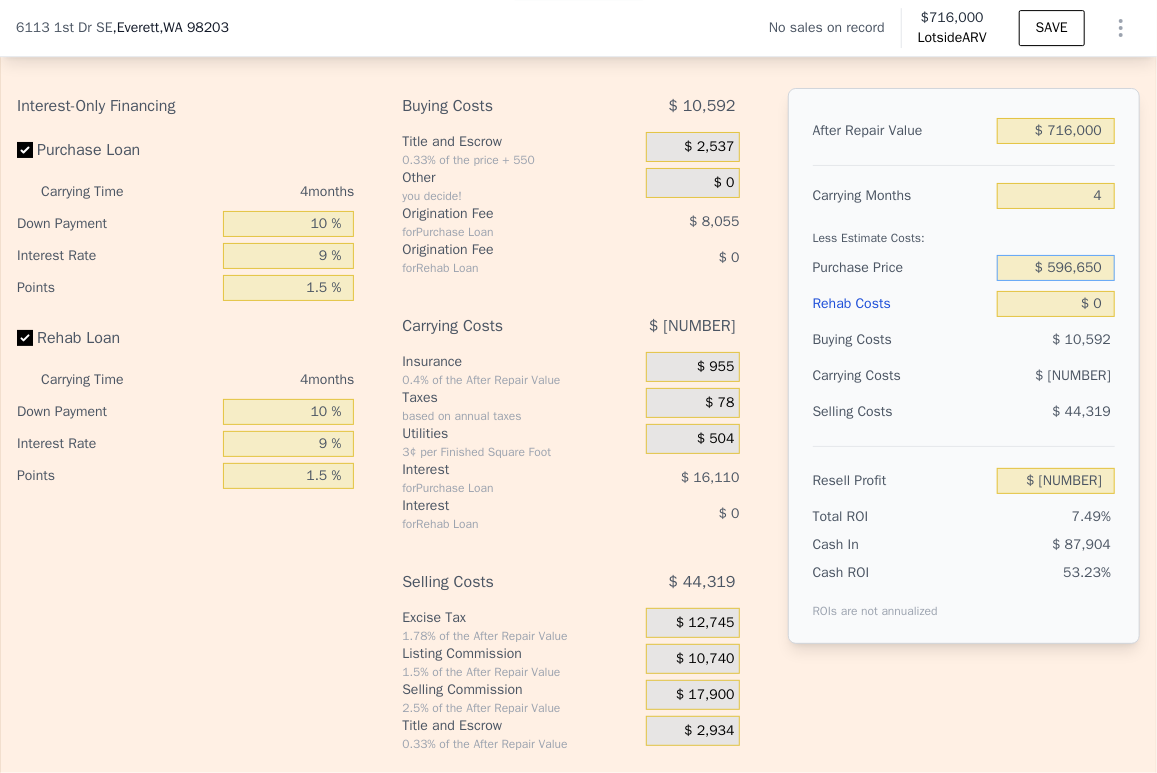 click on "$ 596,650" at bounding box center (1056, 268) 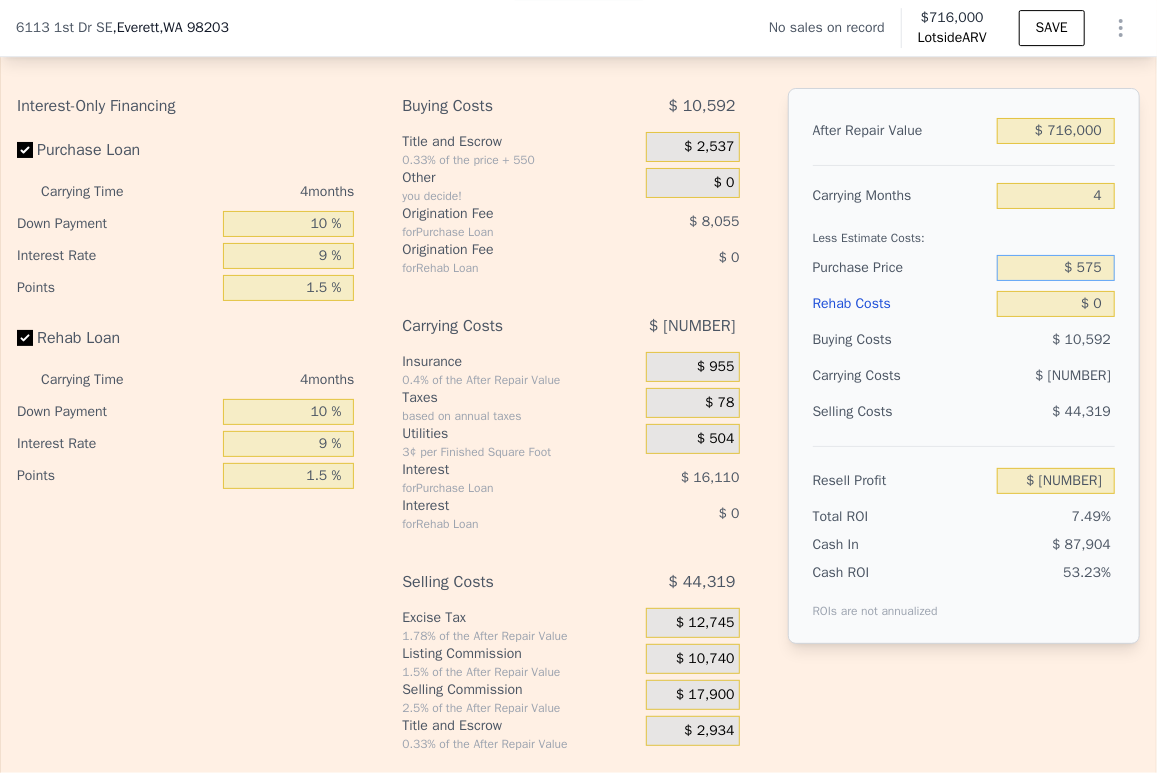 type on "$ 575" 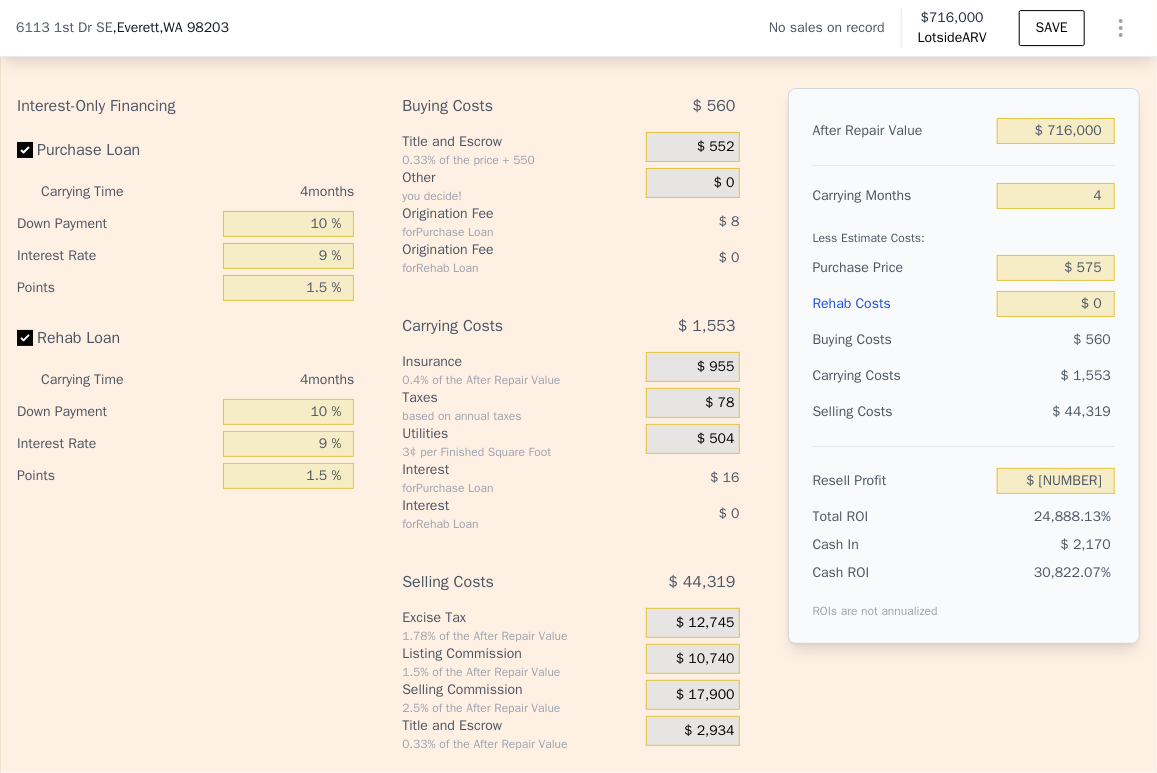 type on "$ 668,993" 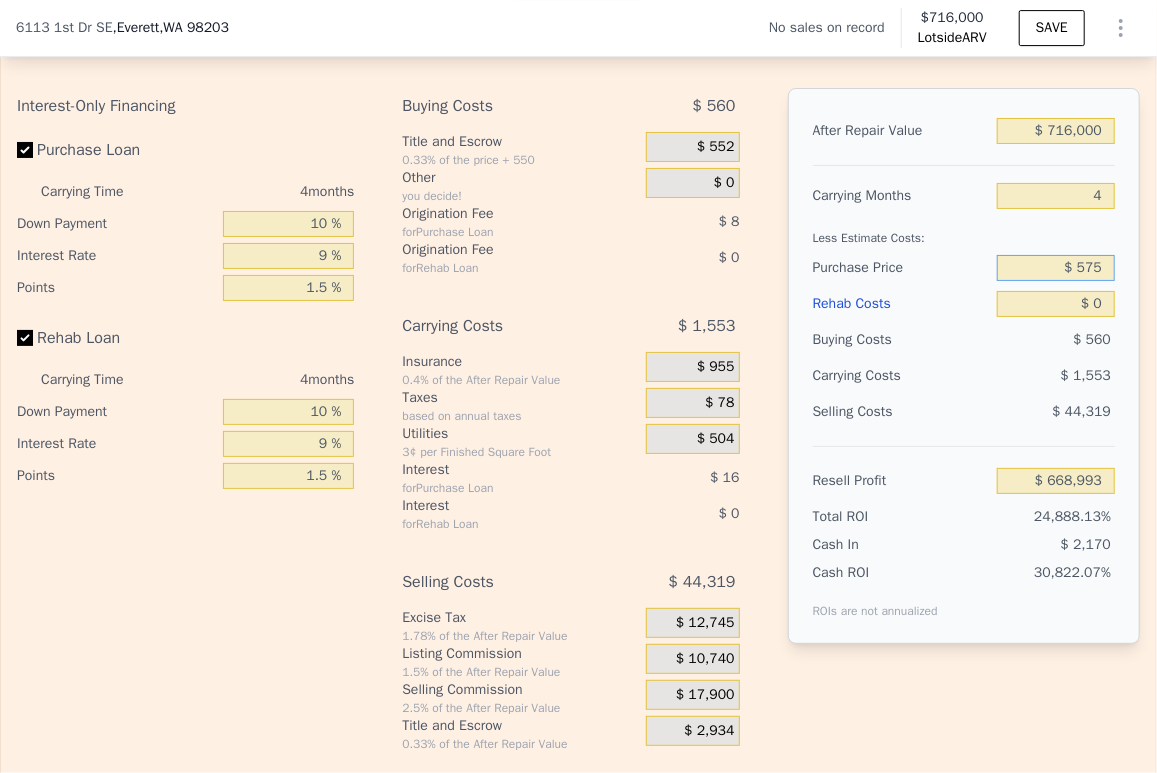 click on "$ 575" at bounding box center (1056, 268) 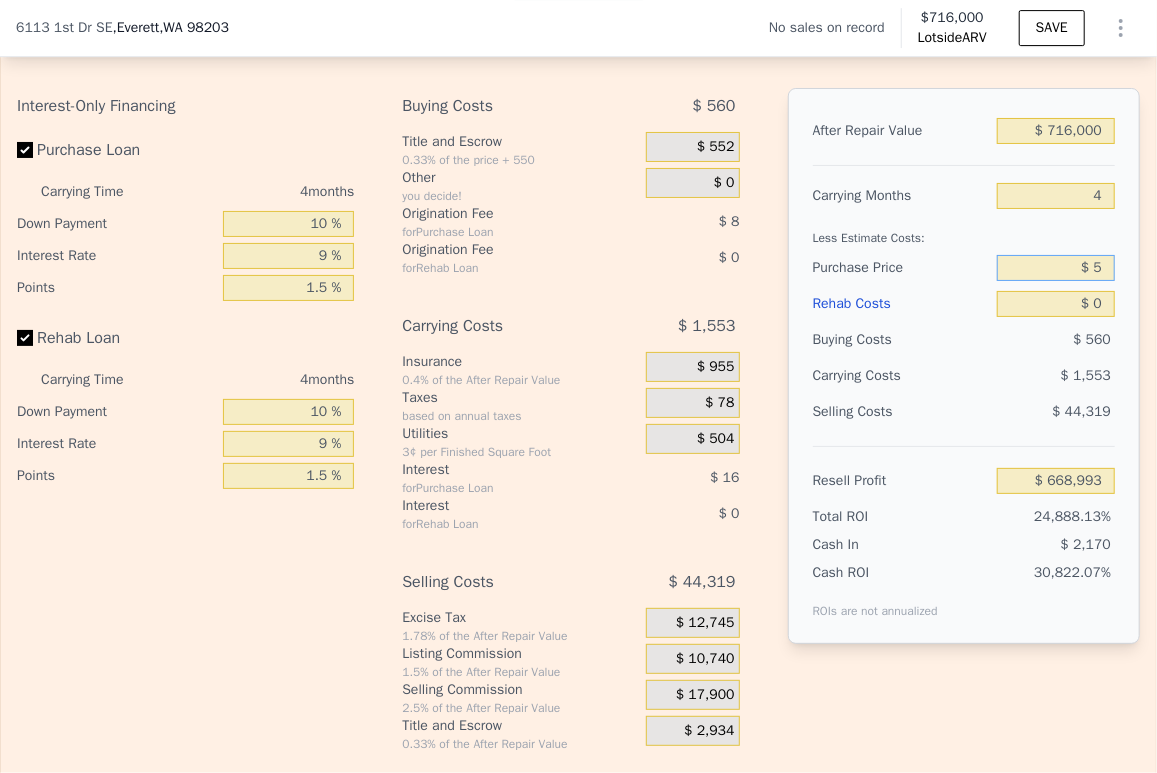 type on "$ 56" 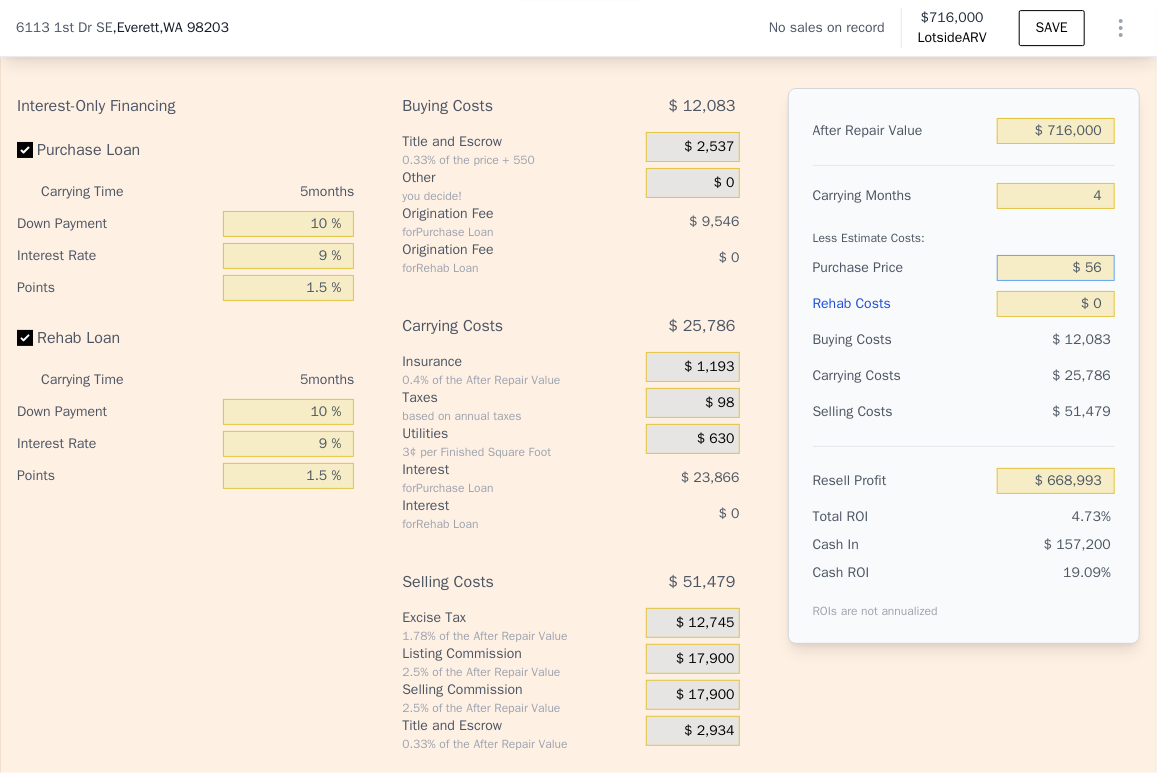 type on "5" 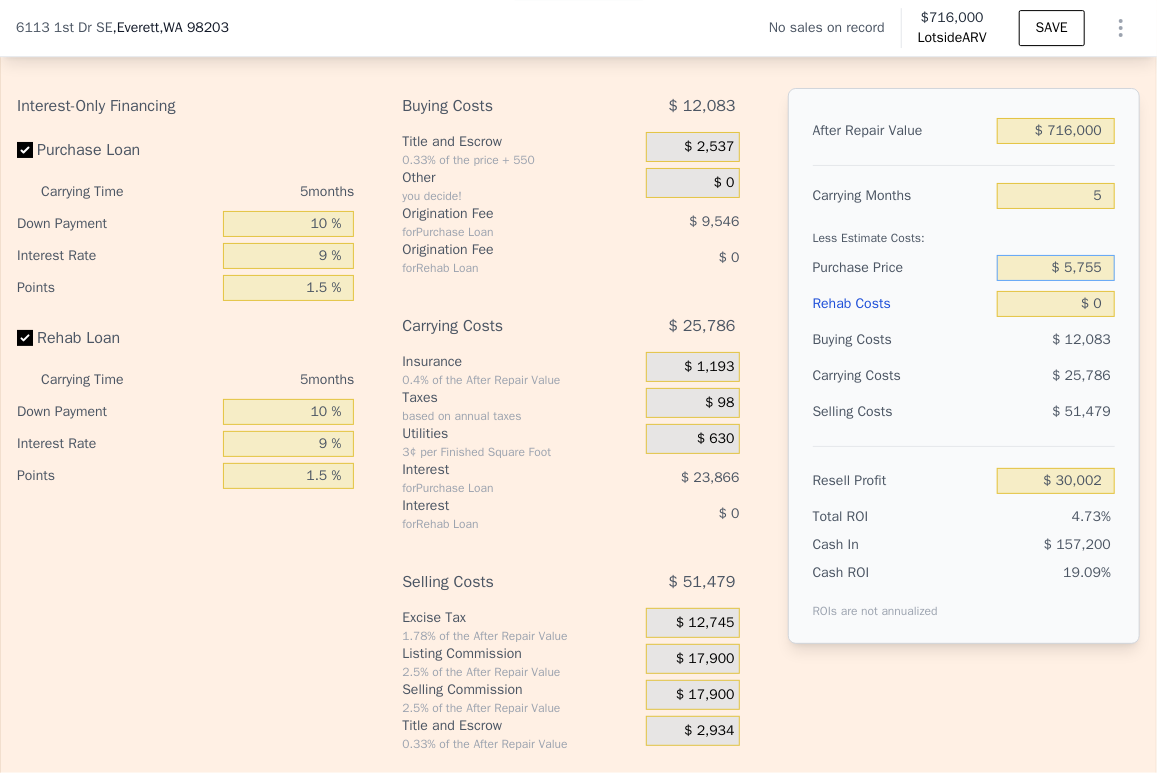 type on "$ 5,755" 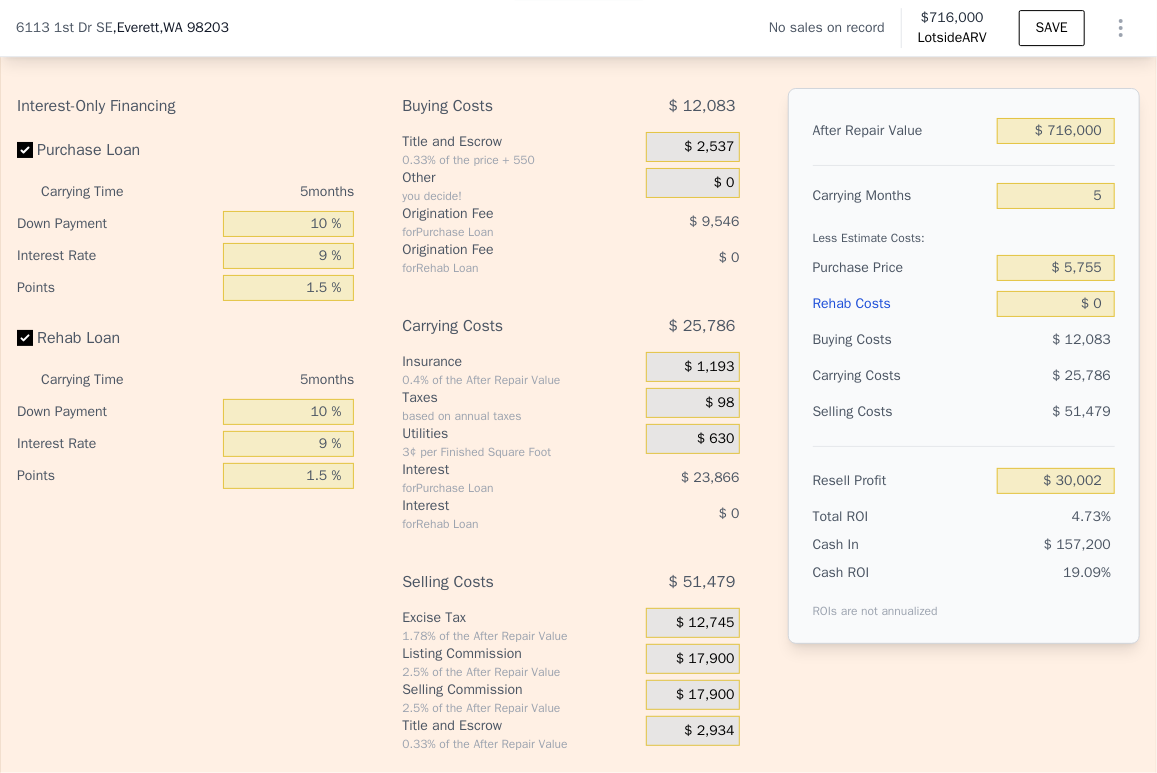 click on "$ 5,755" at bounding box center [1056, 268] 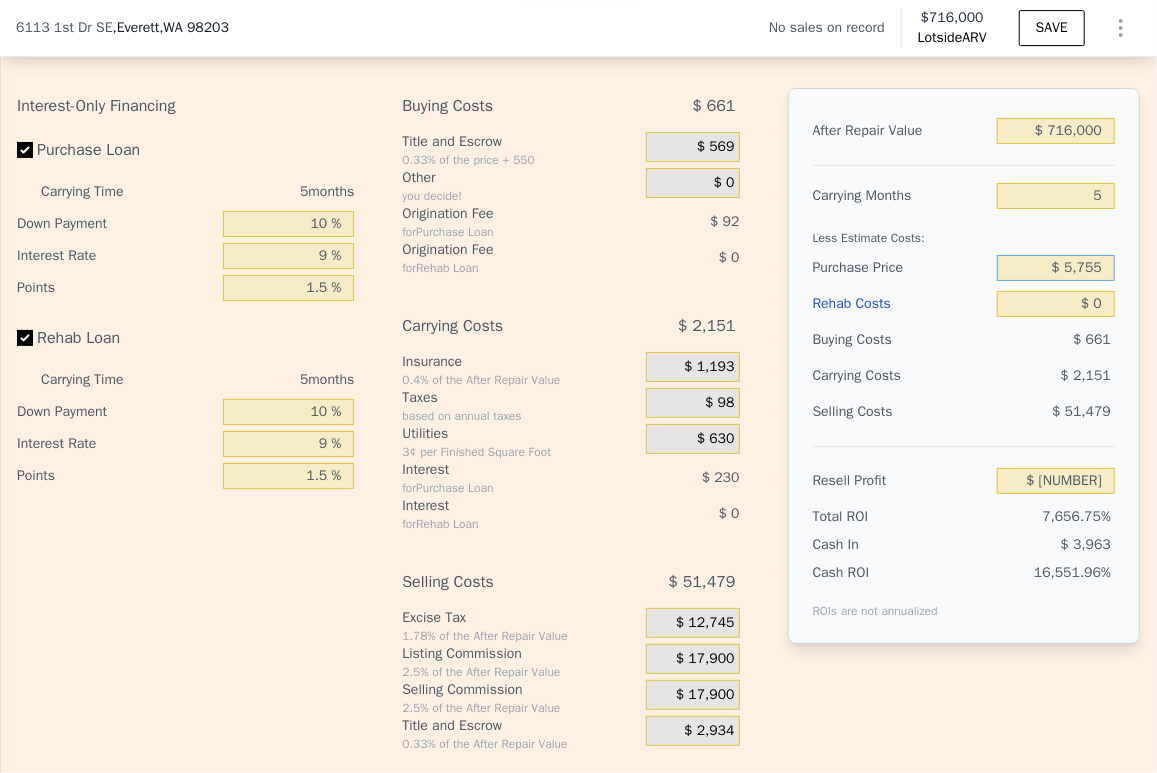 click on "$ 5,755" at bounding box center [1056, 268] 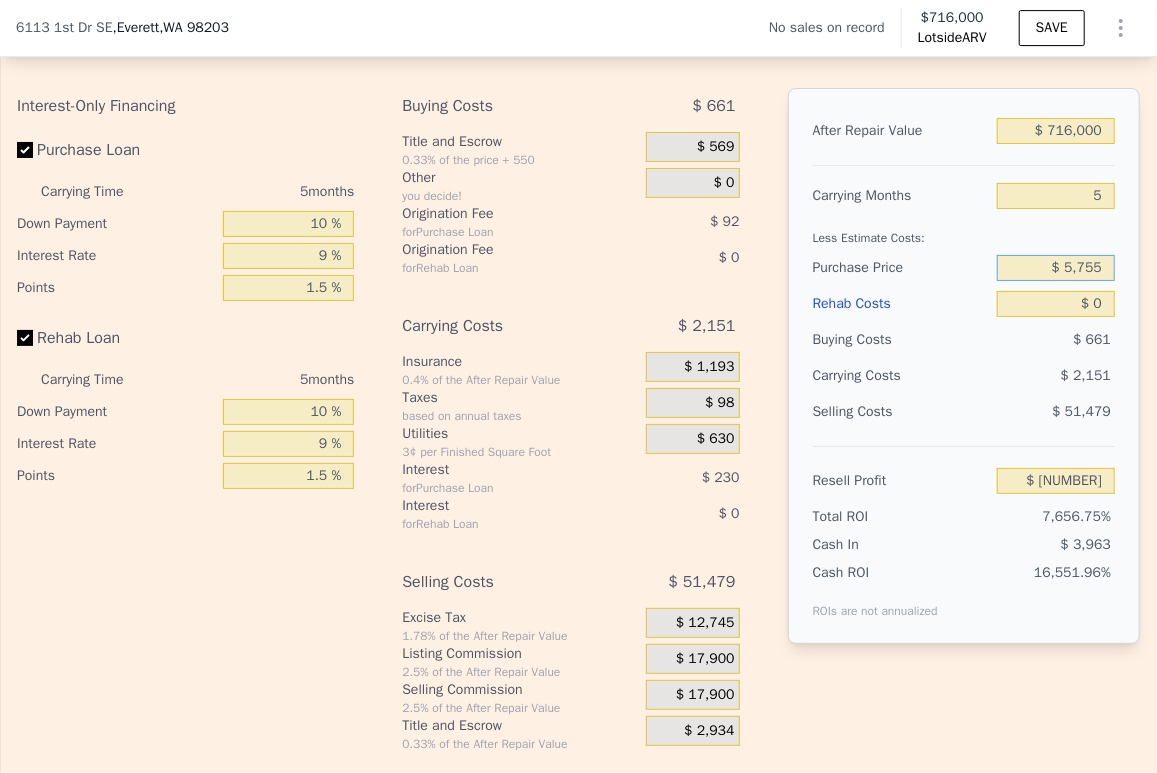 click on "$ 5,755" at bounding box center [1056, 268] 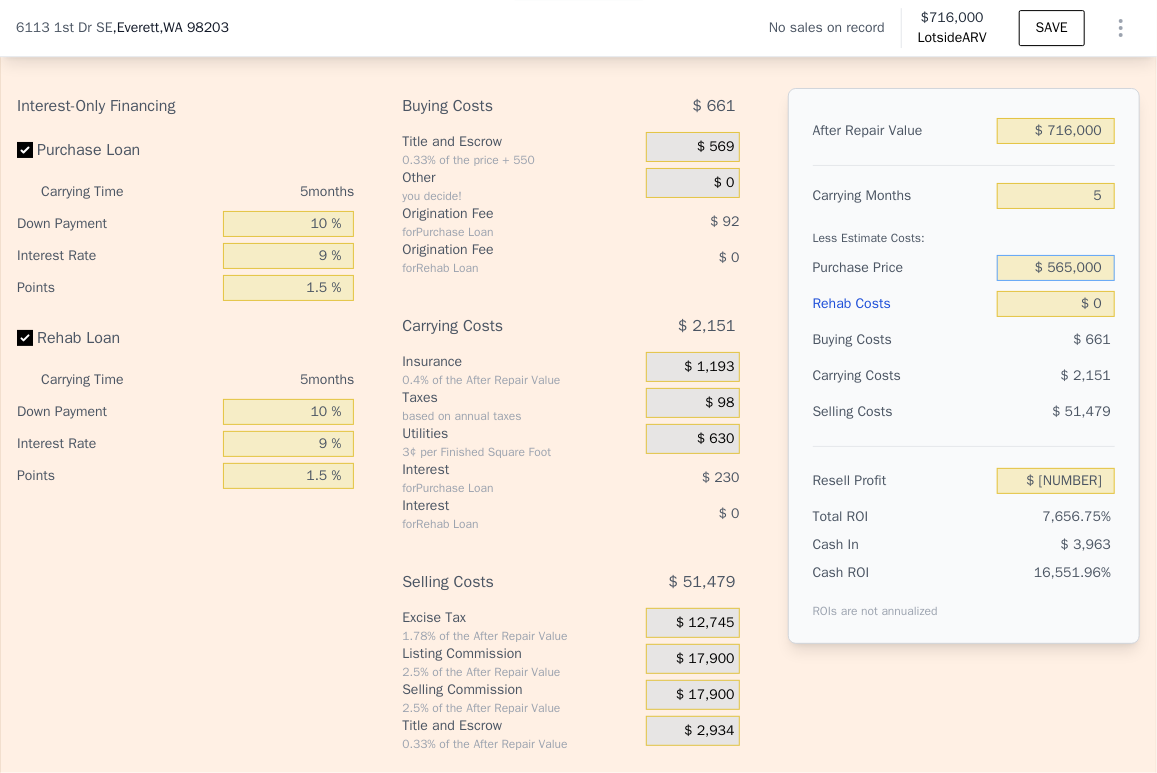 type on "$ 565,000" 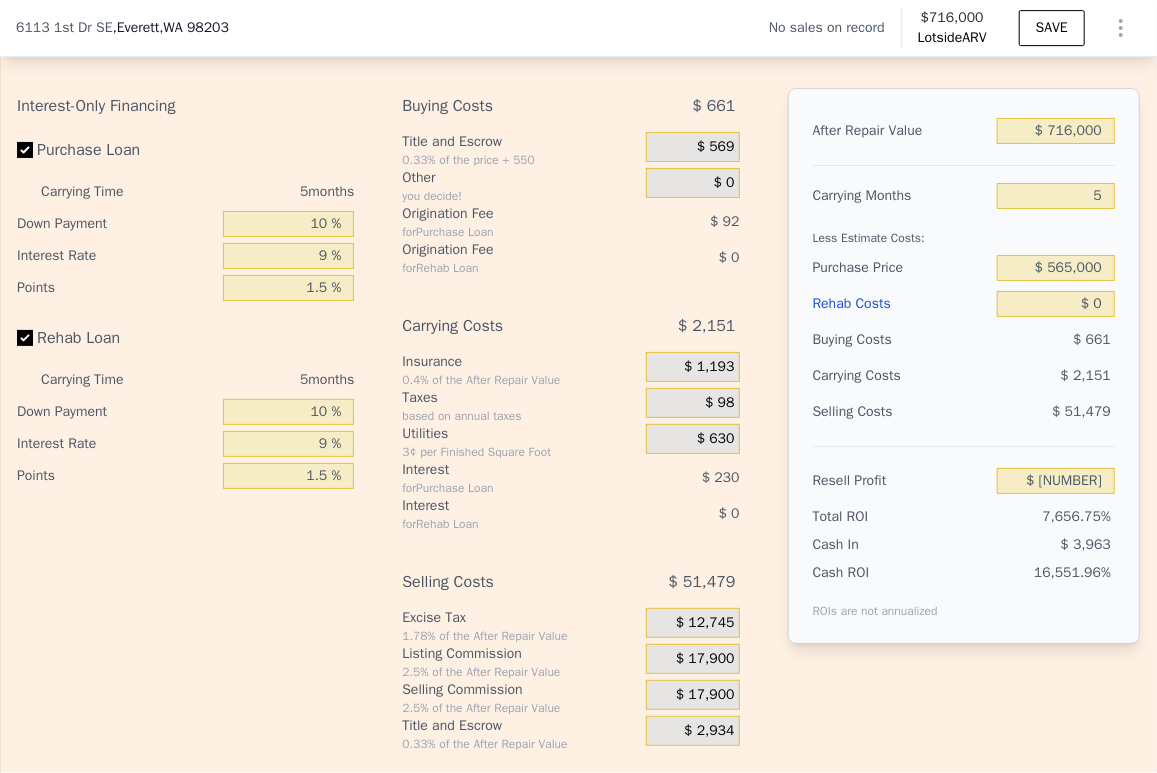 click on "$ 661" at bounding box center (1056, 340) 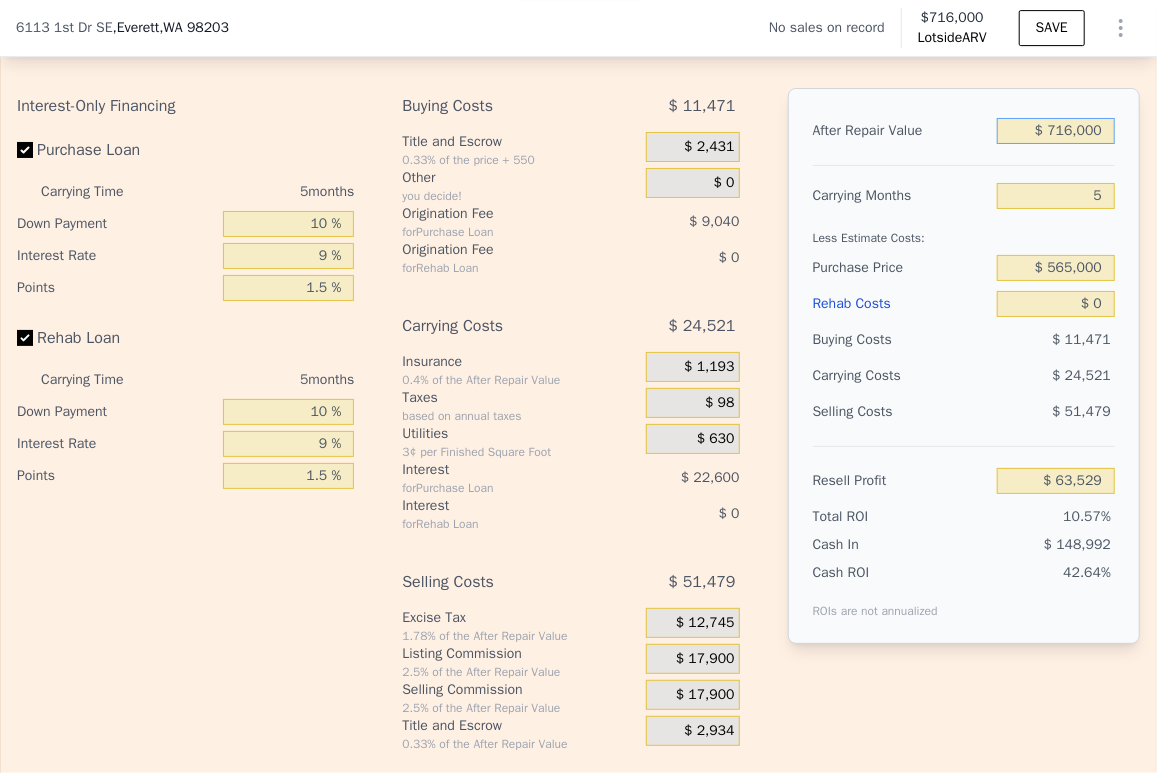 drag, startPoint x: 1090, startPoint y: 161, endPoint x: 1043, endPoint y: 158, distance: 47.095646 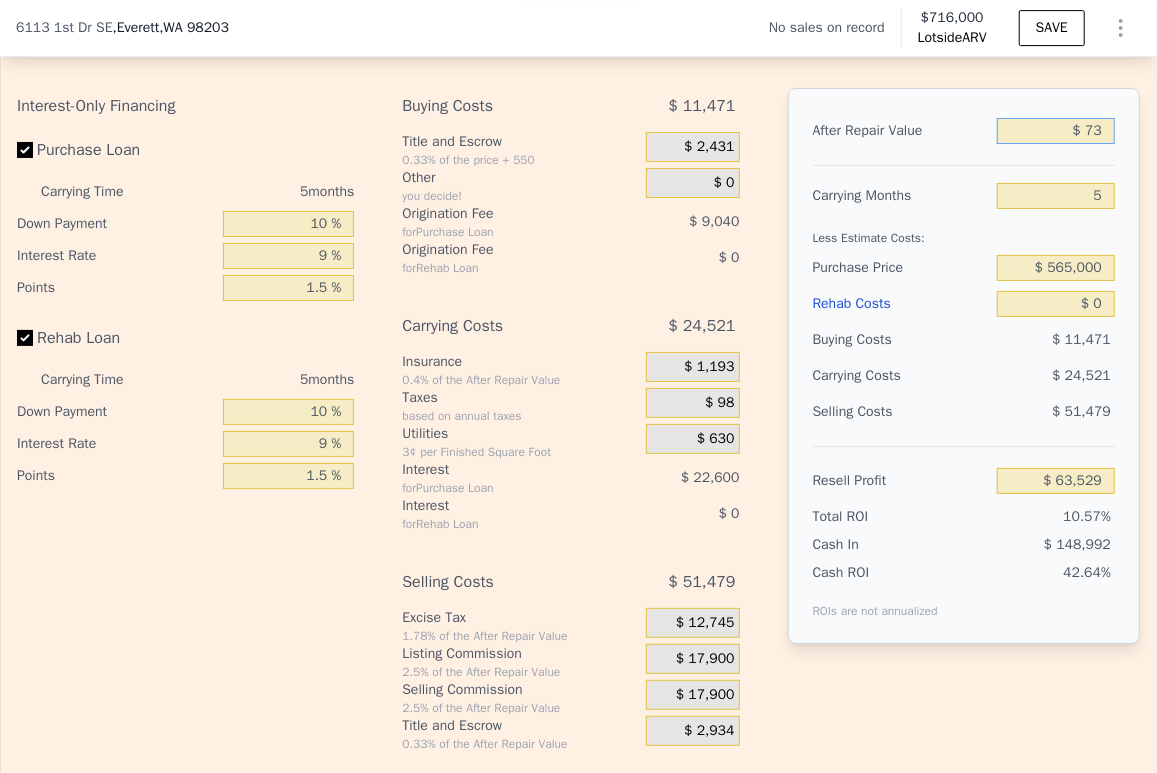 type on "$ 73" 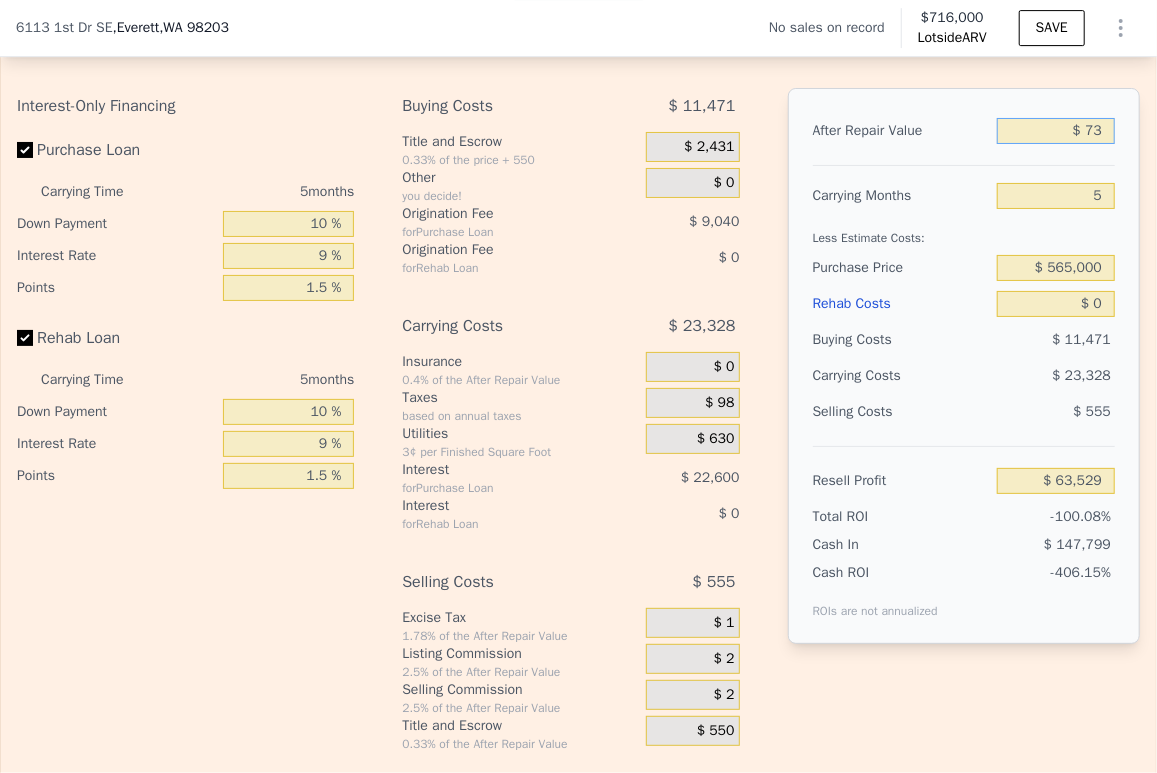 type on "-$ 600,281" 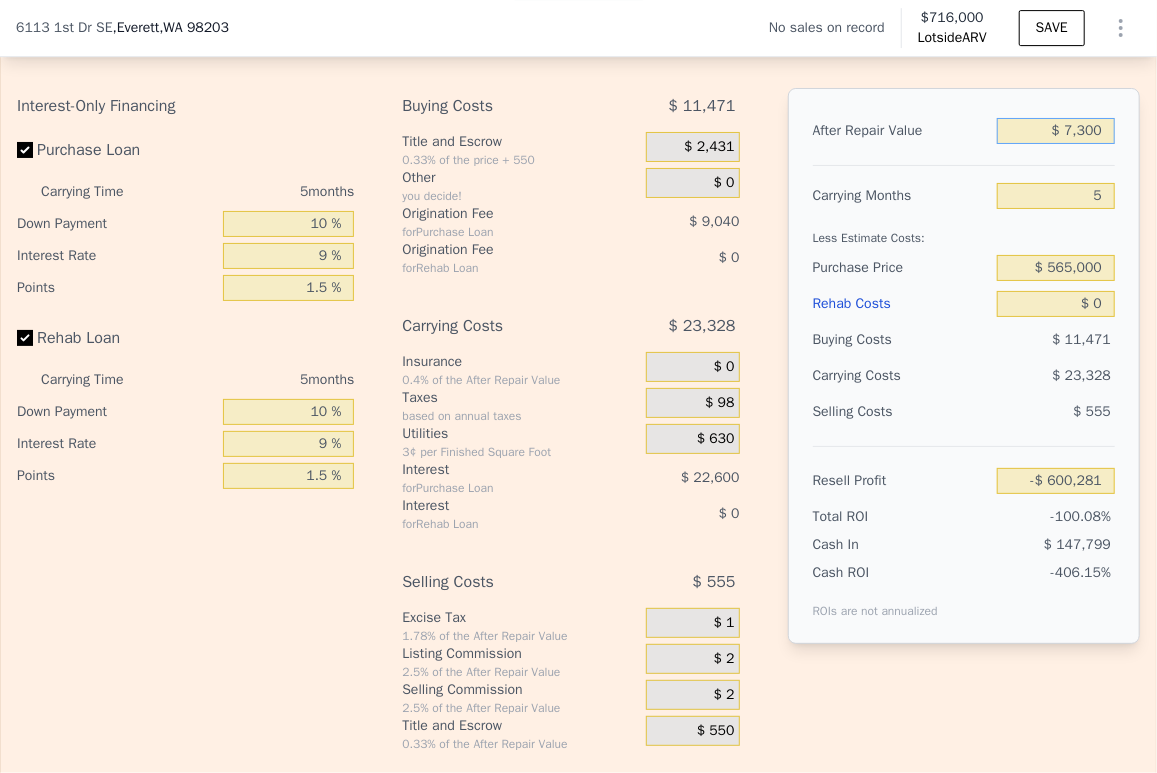 type on "$ 73,000" 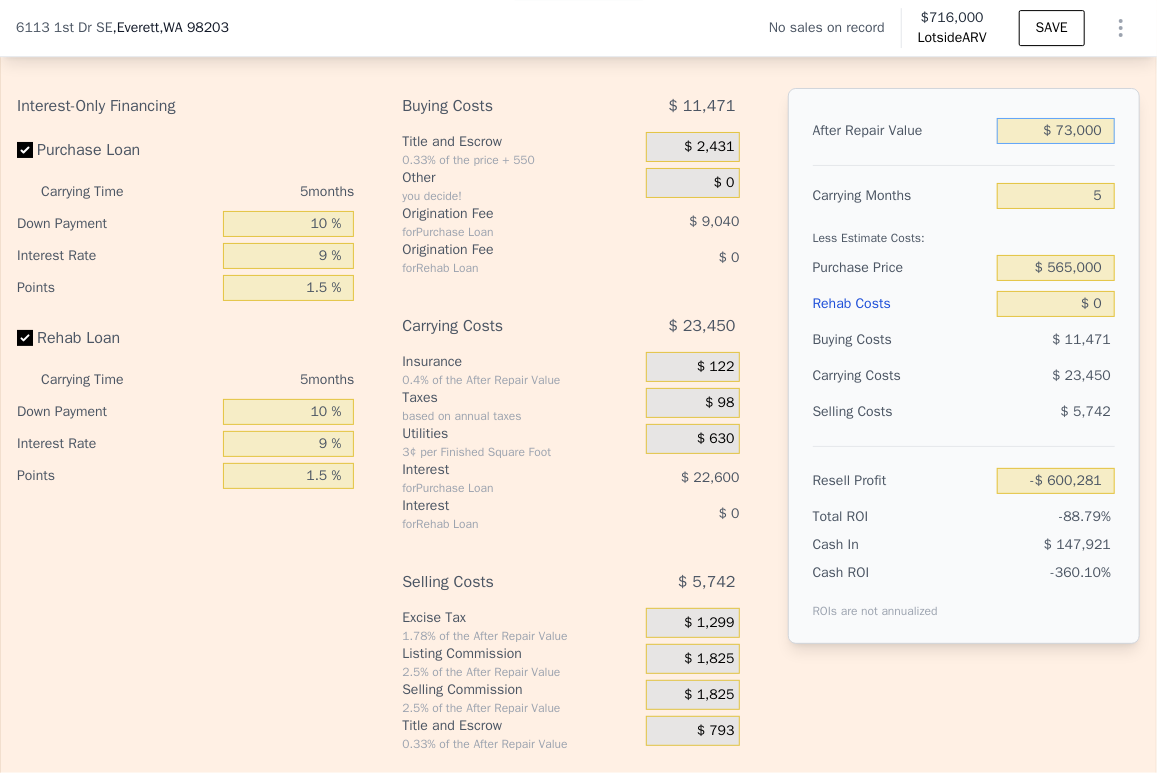 type on "-$ 532,663" 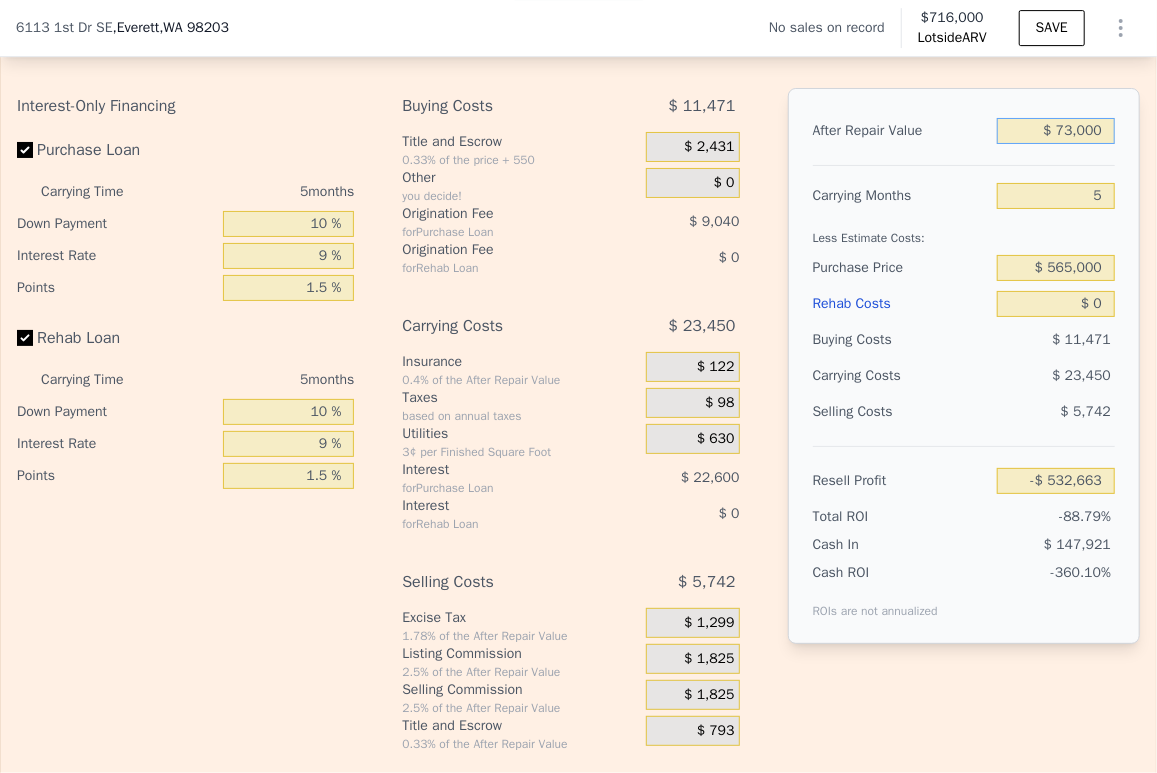 type on "$ 730,000" 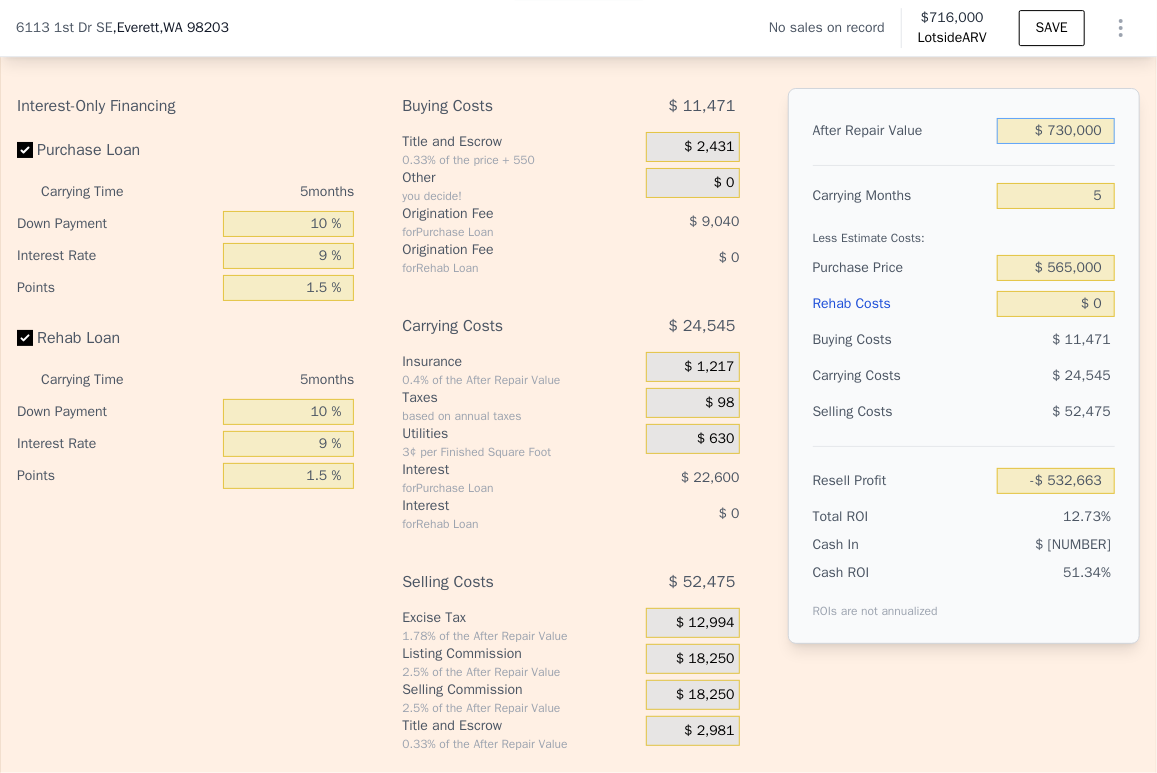 type on "$ 76,509" 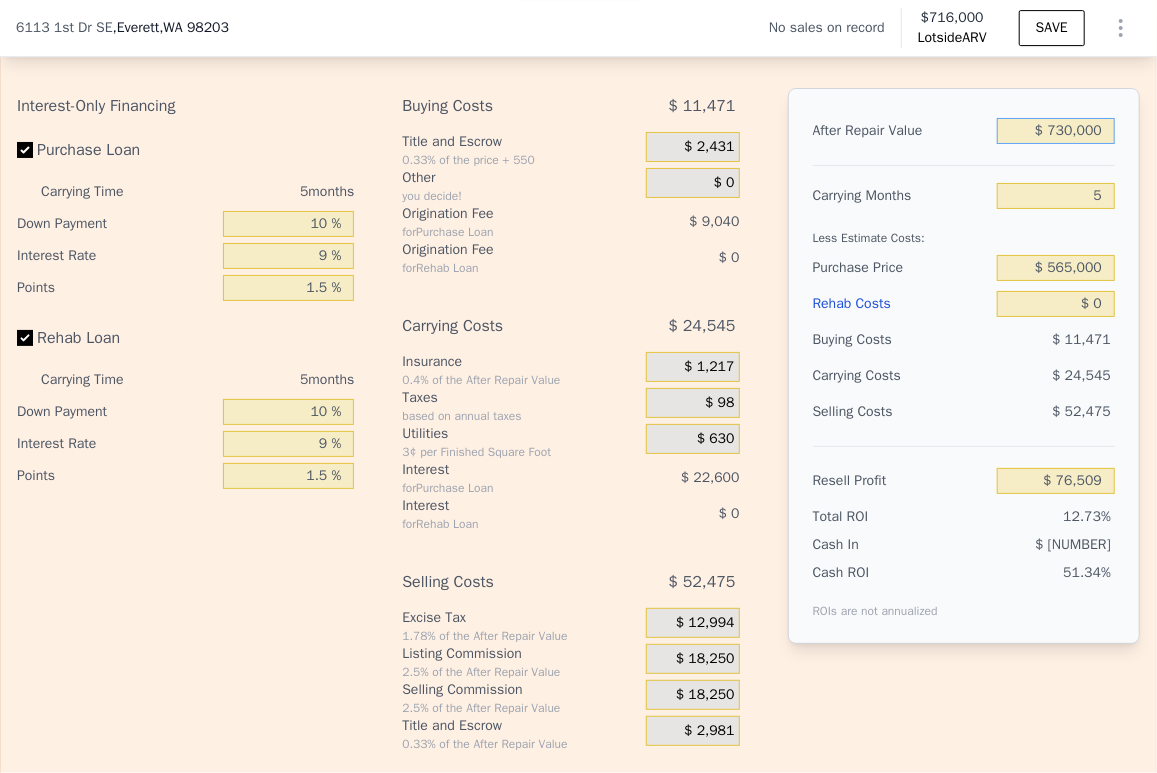 type on "$ 730,000" 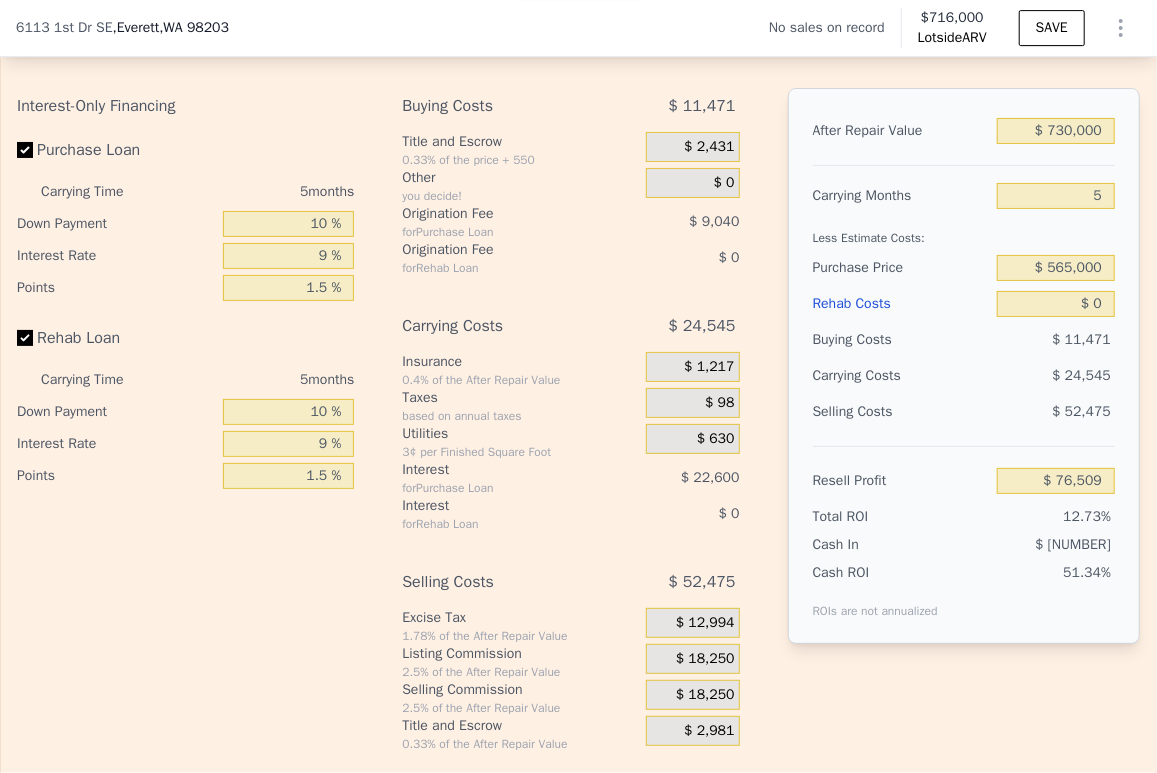 click on "5" at bounding box center (1056, 196) 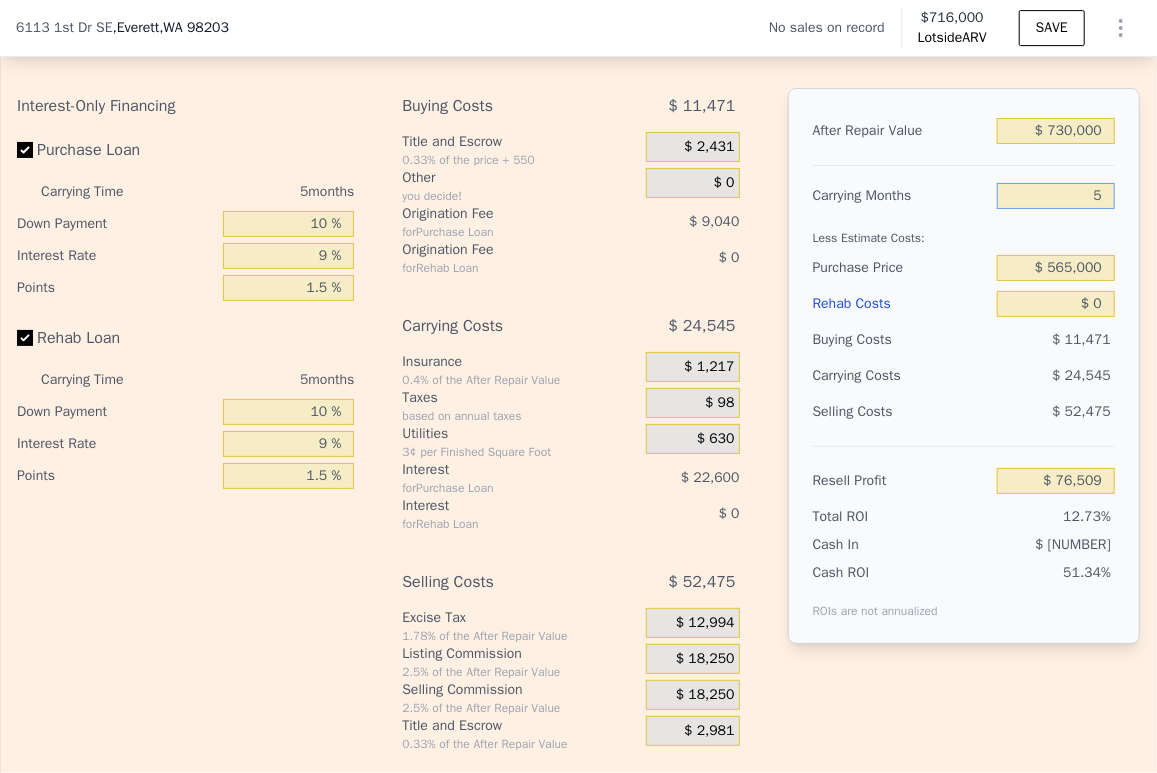 drag, startPoint x: 1087, startPoint y: 226, endPoint x: 1070, endPoint y: 222, distance: 17.464249 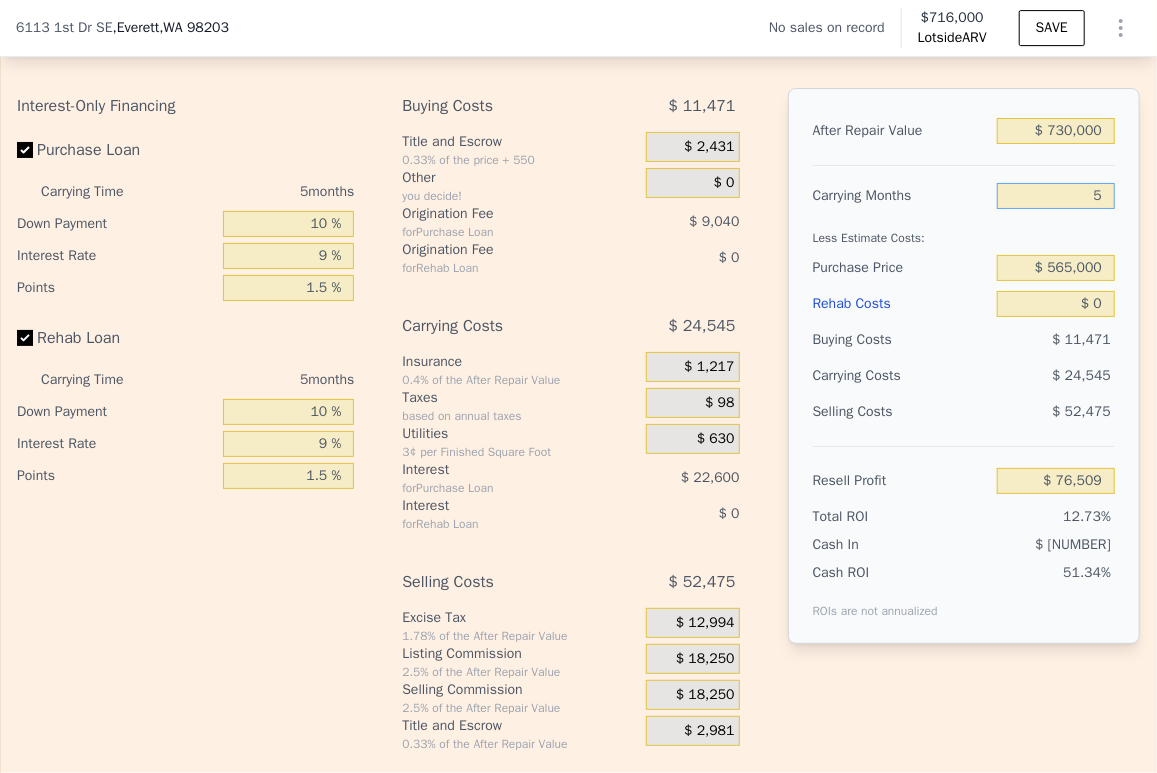 click on "5" at bounding box center (1056, 196) 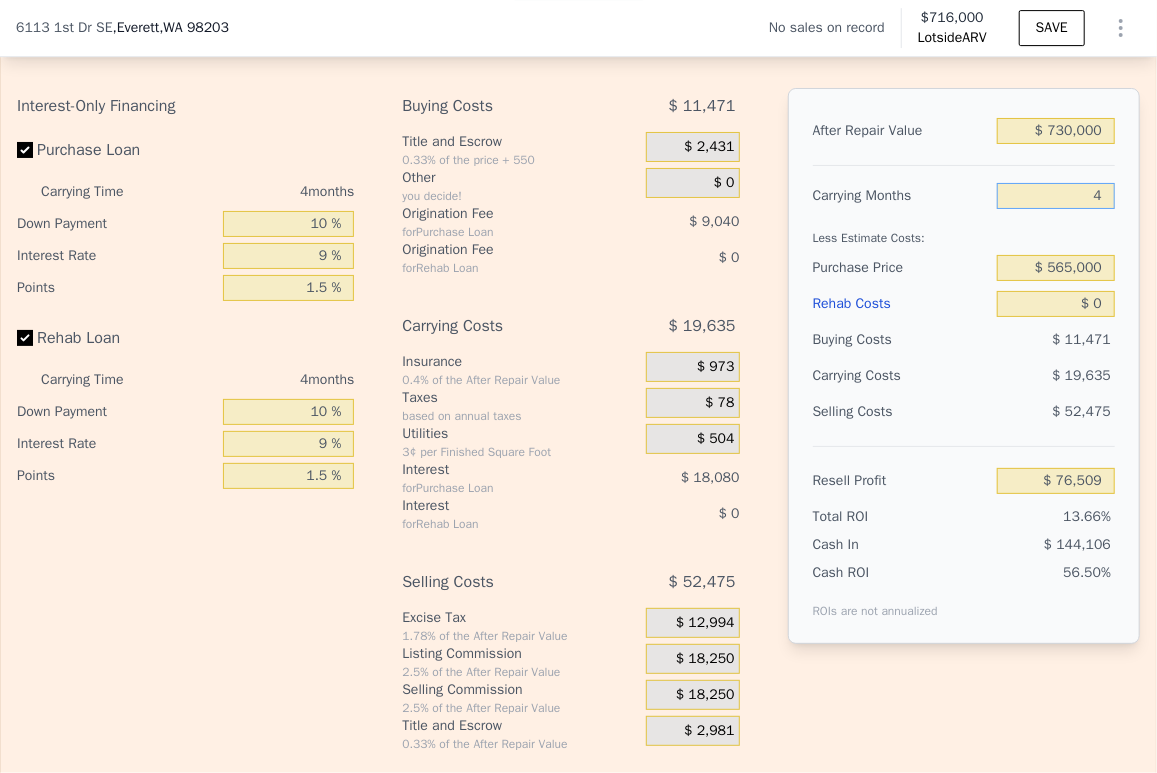 type on "$ [NUMBER]" 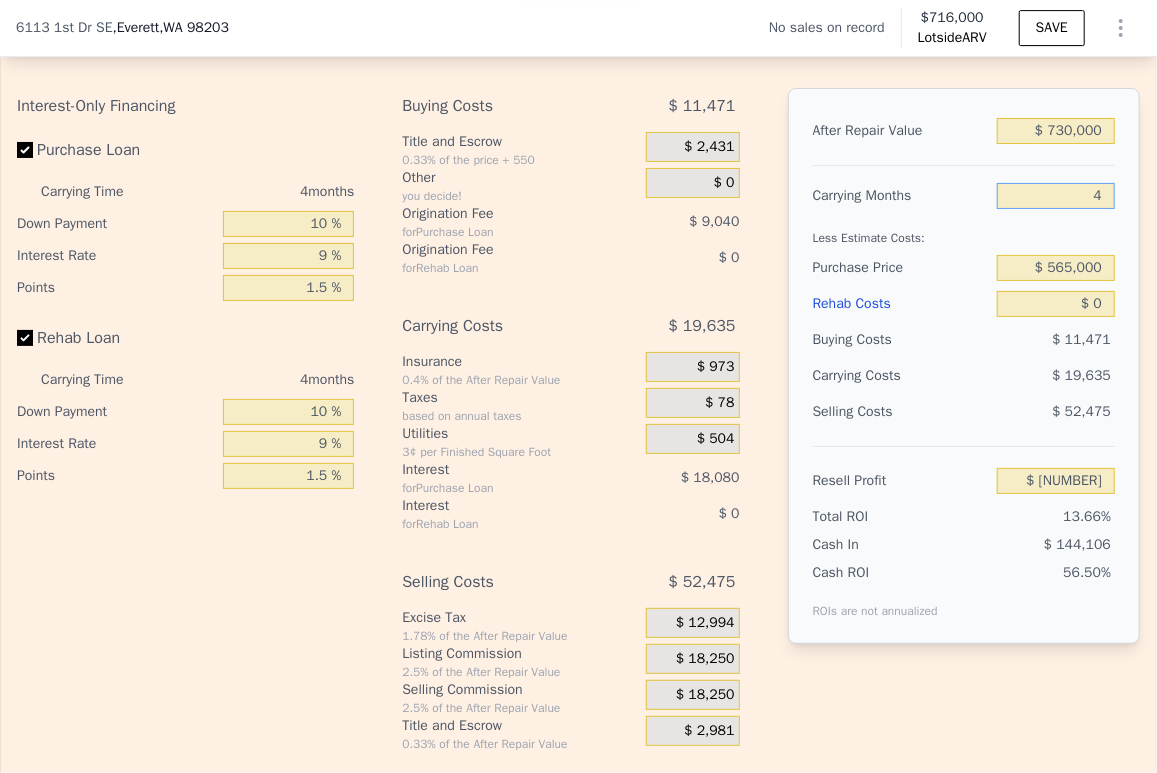 type on "4" 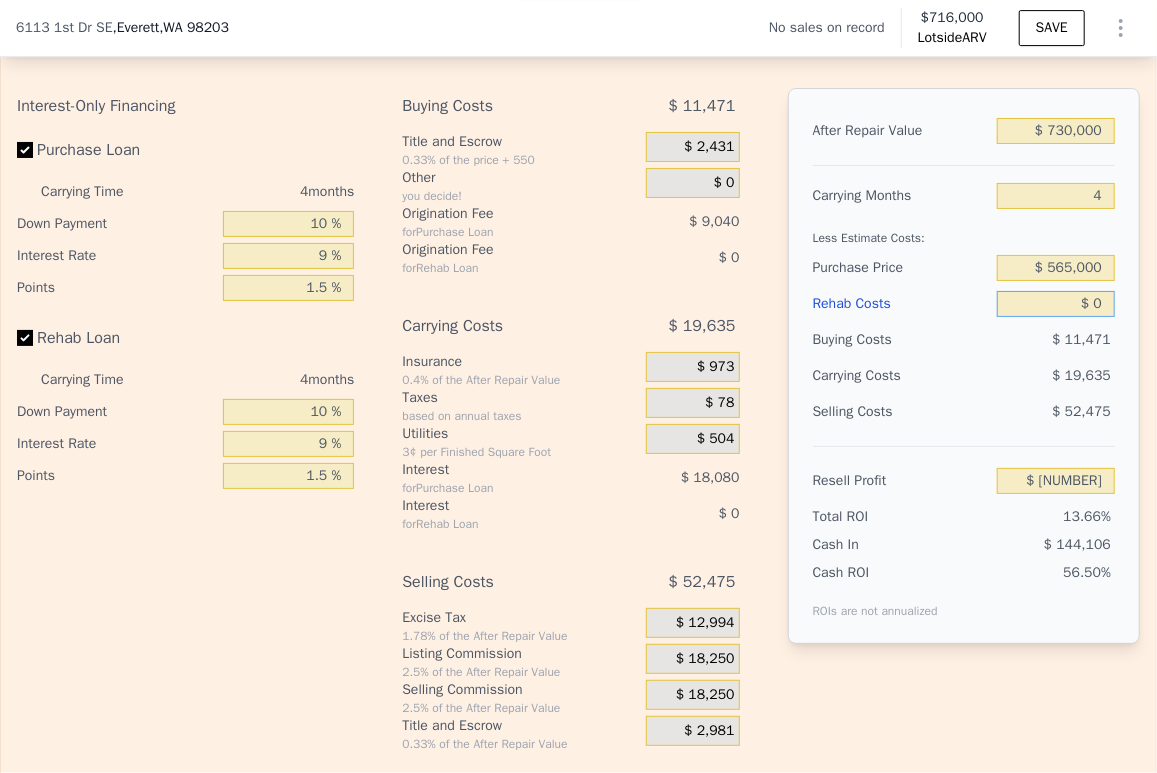 click on "$ 0" at bounding box center (1056, 304) 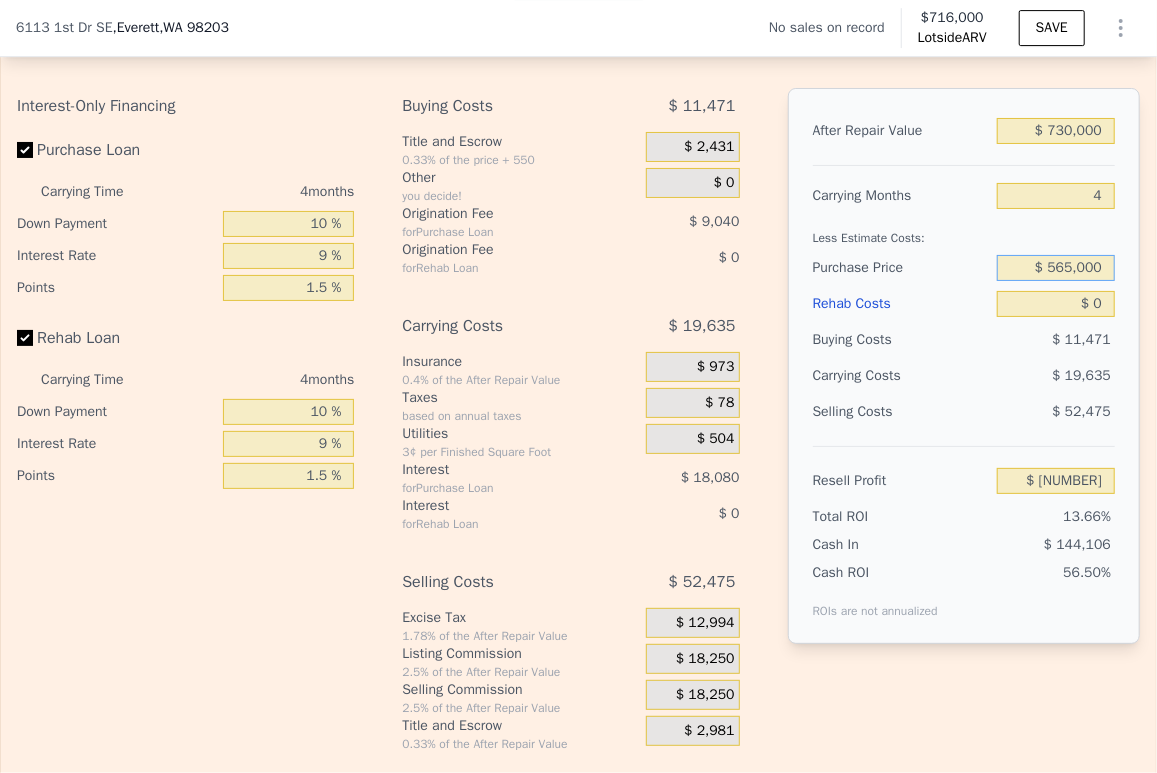 drag, startPoint x: 1092, startPoint y: 302, endPoint x: 1033, endPoint y: 301, distance: 59.008472 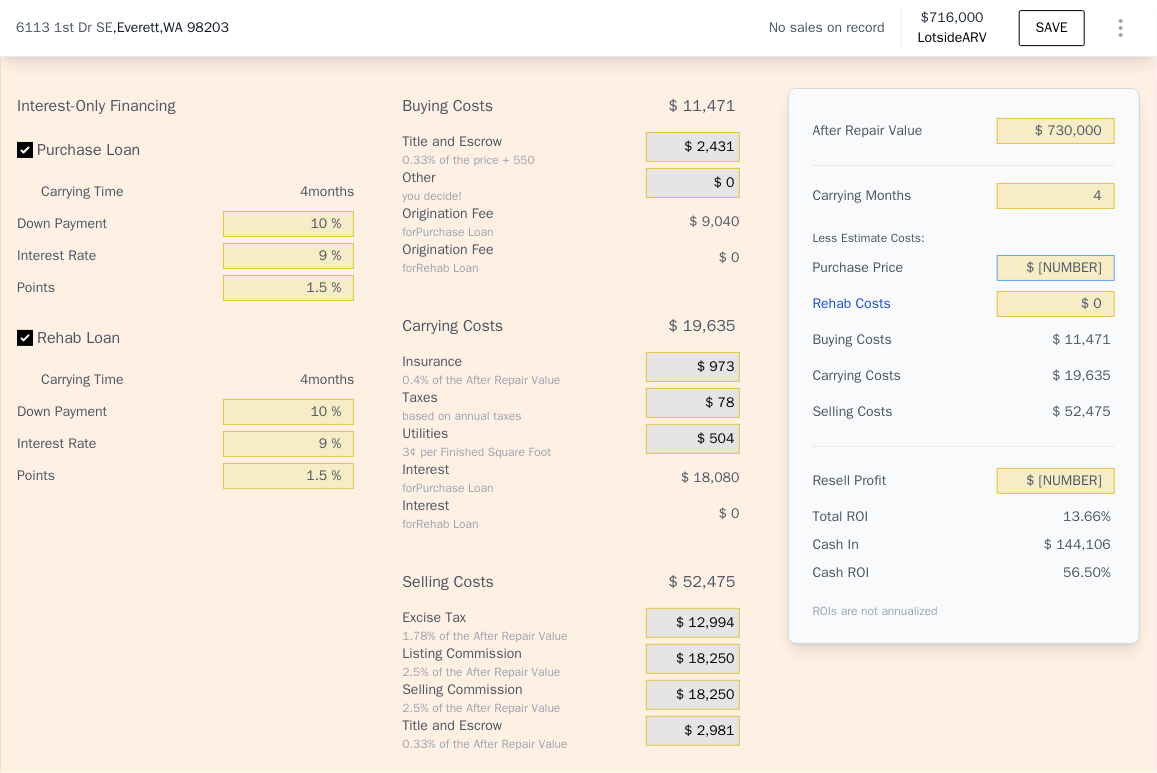 click on "$ [NUMBER]" at bounding box center [1056, 268] 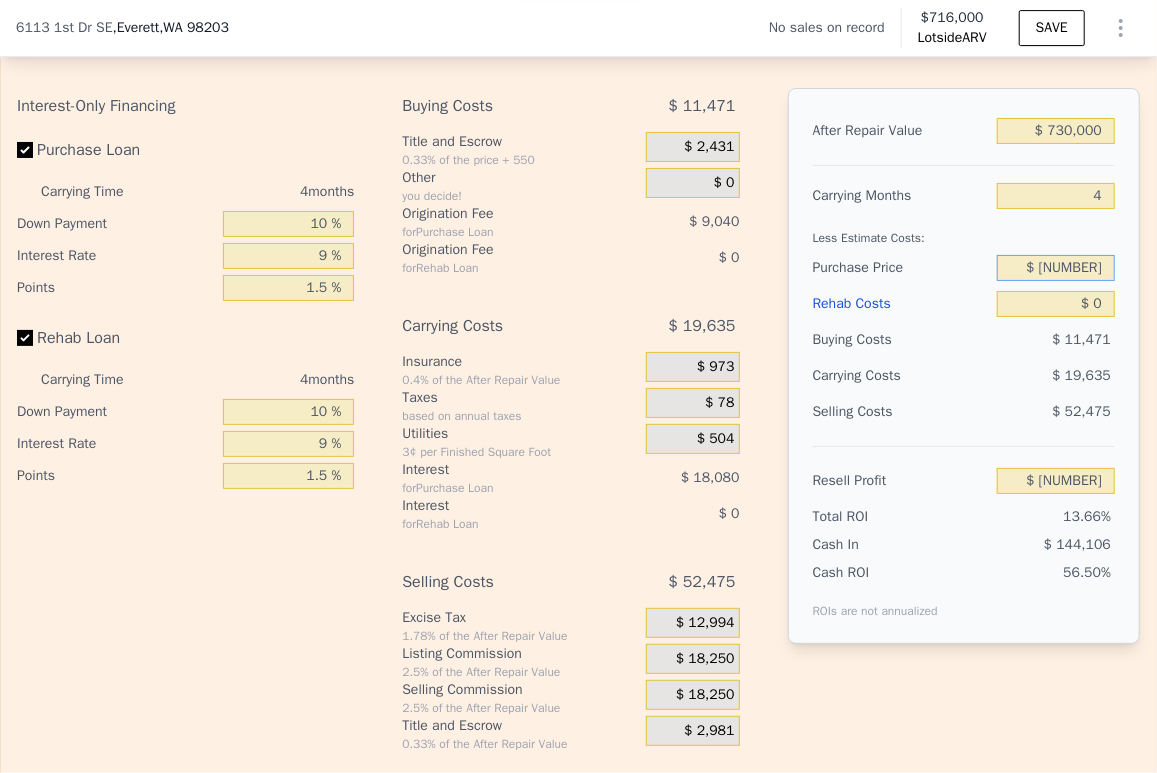 click on "$ [NUMBER]" at bounding box center [1056, 268] 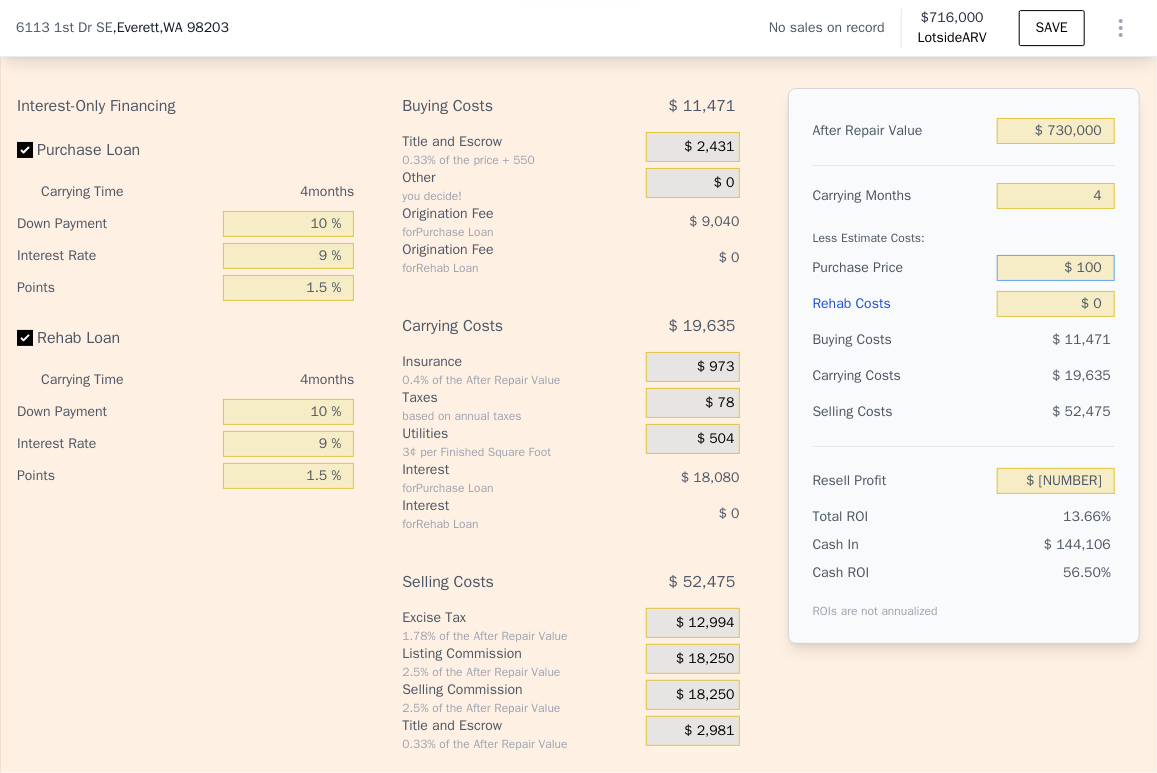 click on "$ 100" at bounding box center [1056, 268] 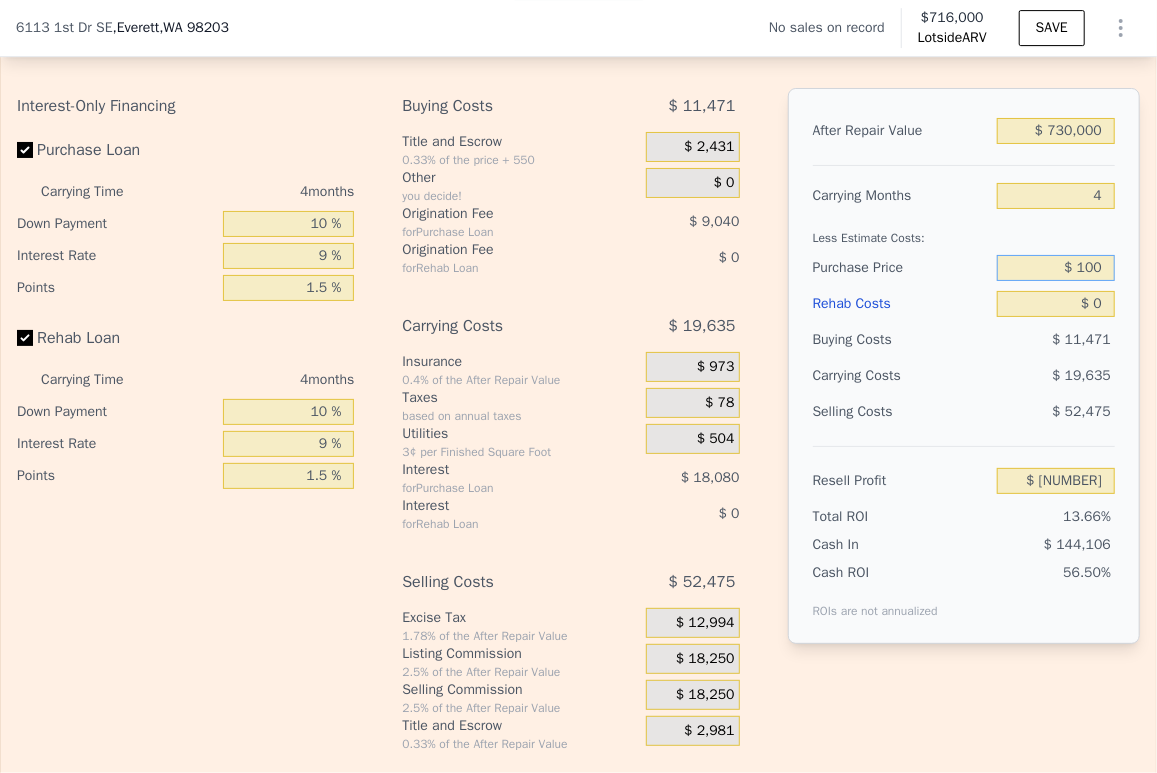 click on "$ 100" at bounding box center [1056, 268] 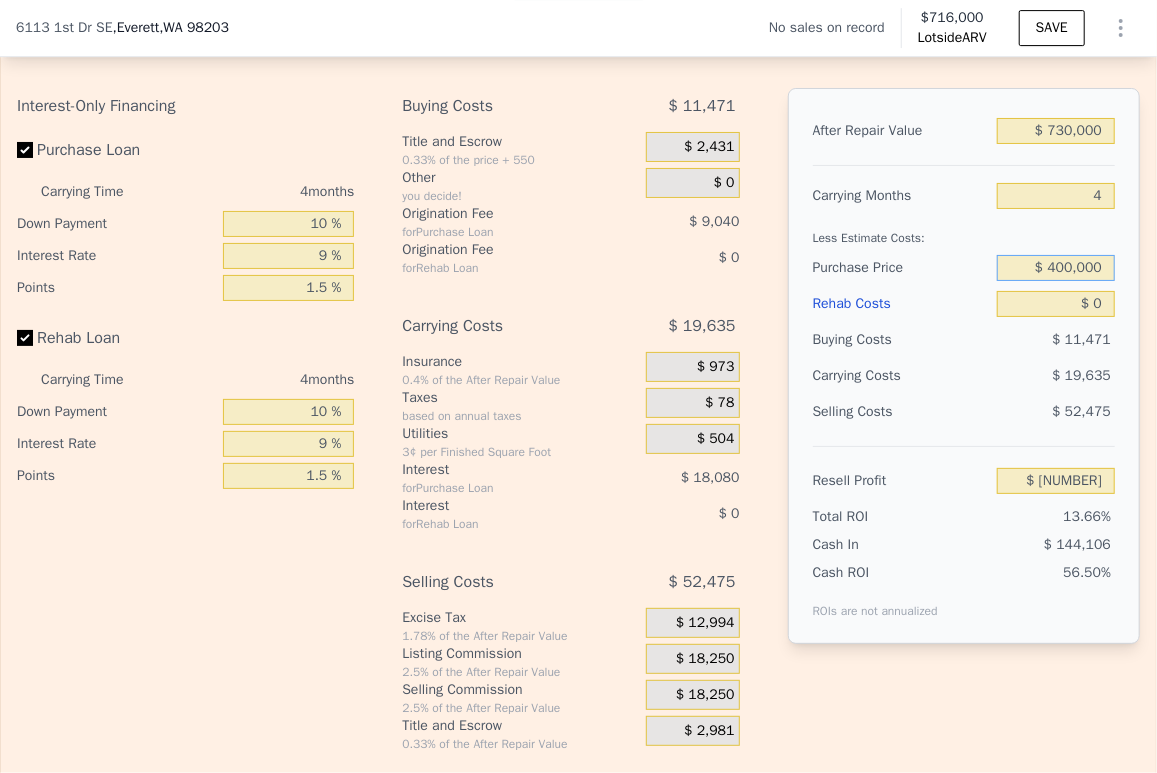 type on "$ 400,000" 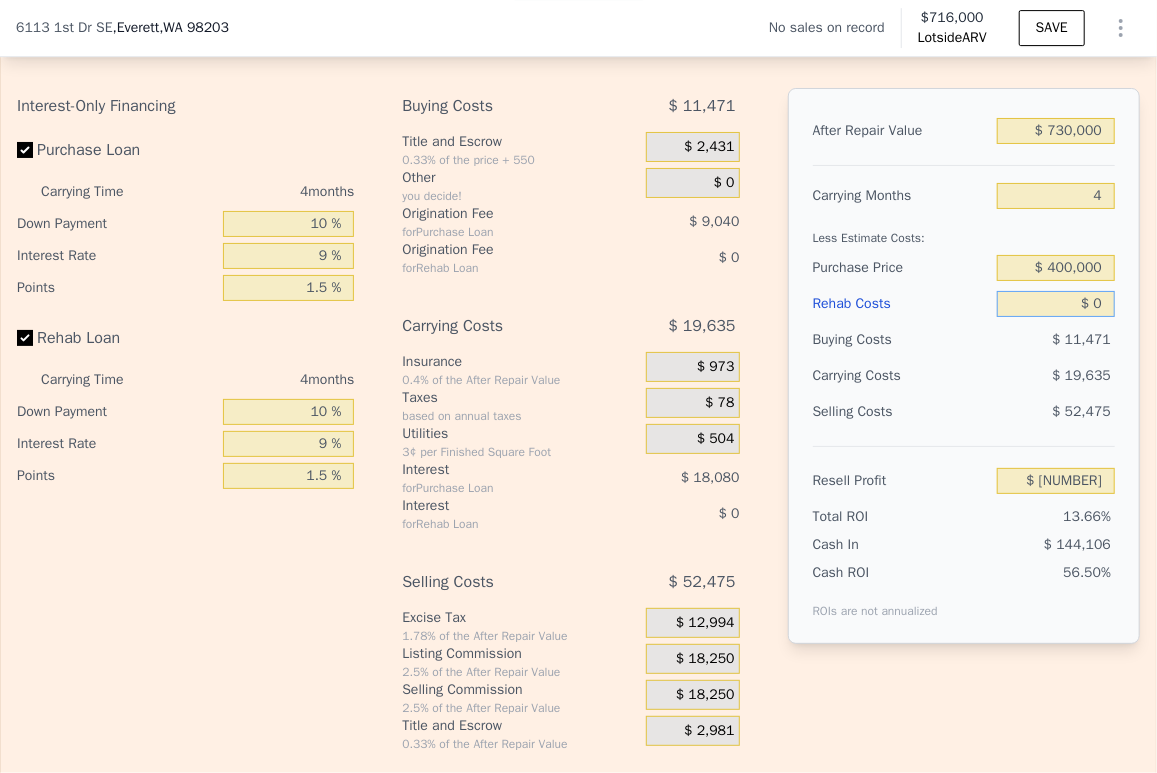 click on "$ 0" at bounding box center (1056, 304) 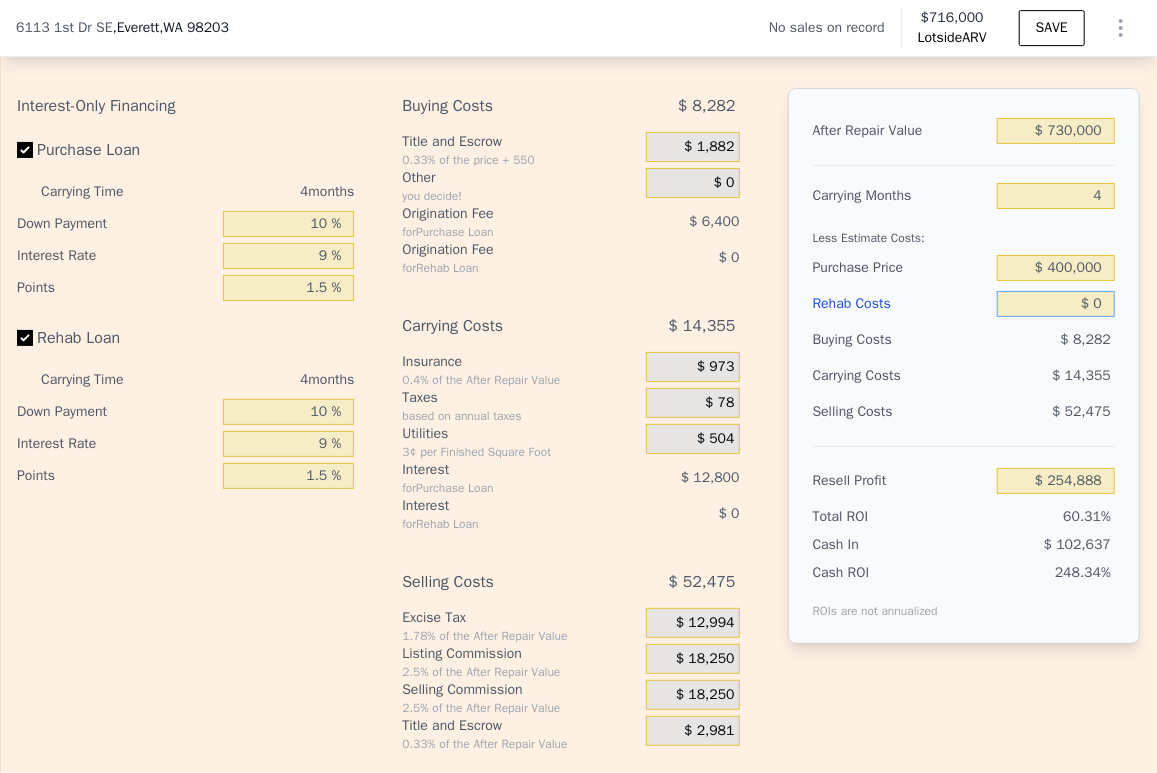 drag, startPoint x: 1092, startPoint y: 335, endPoint x: 1055, endPoint y: 335, distance: 37 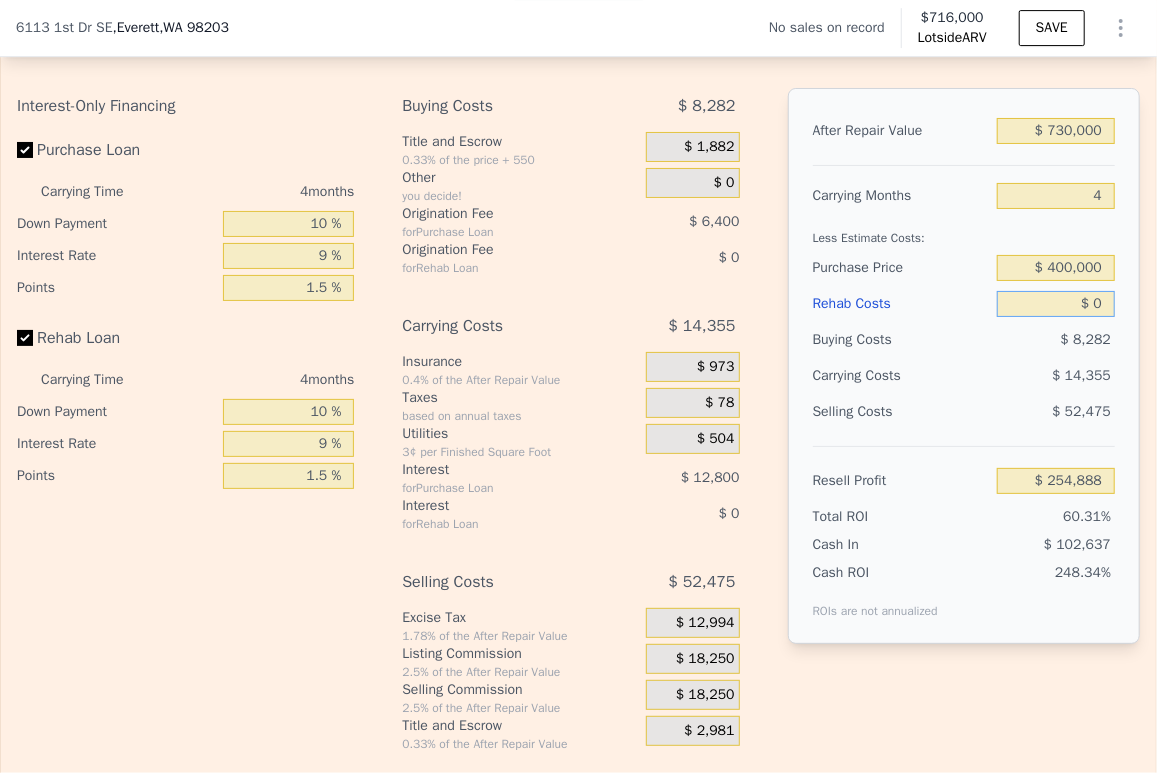 type on "$ 8" 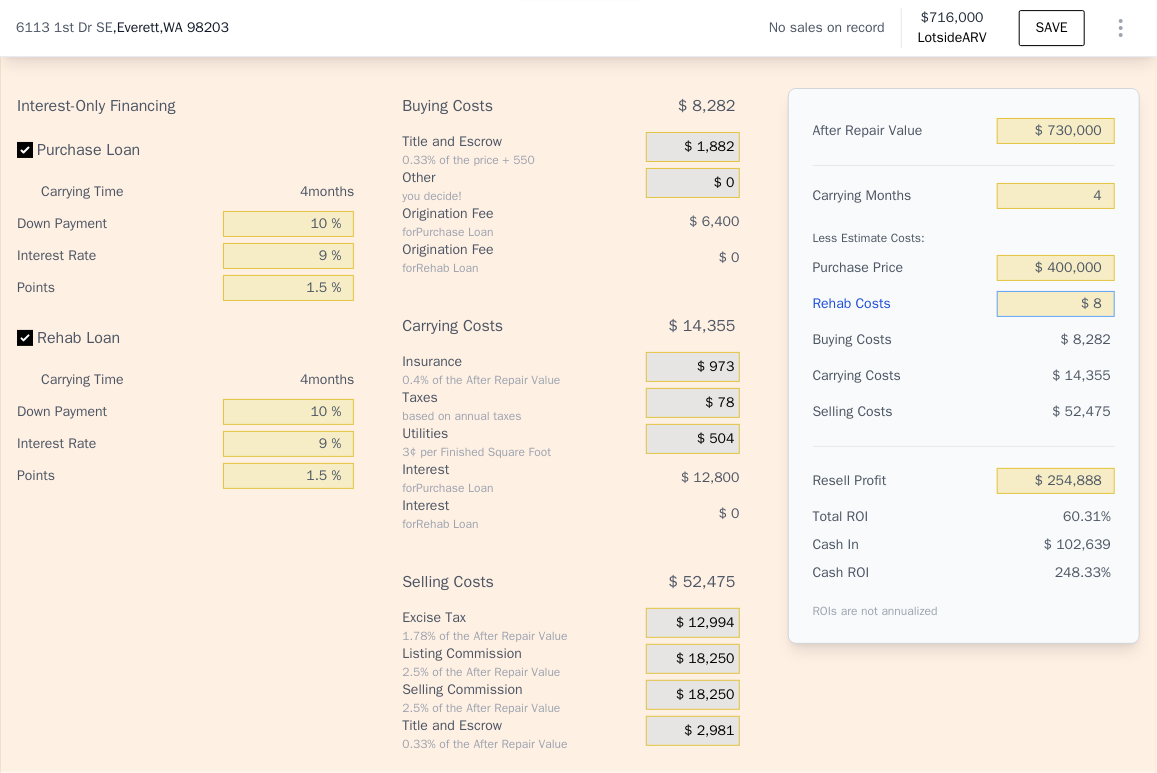 type on "$ 254,880" 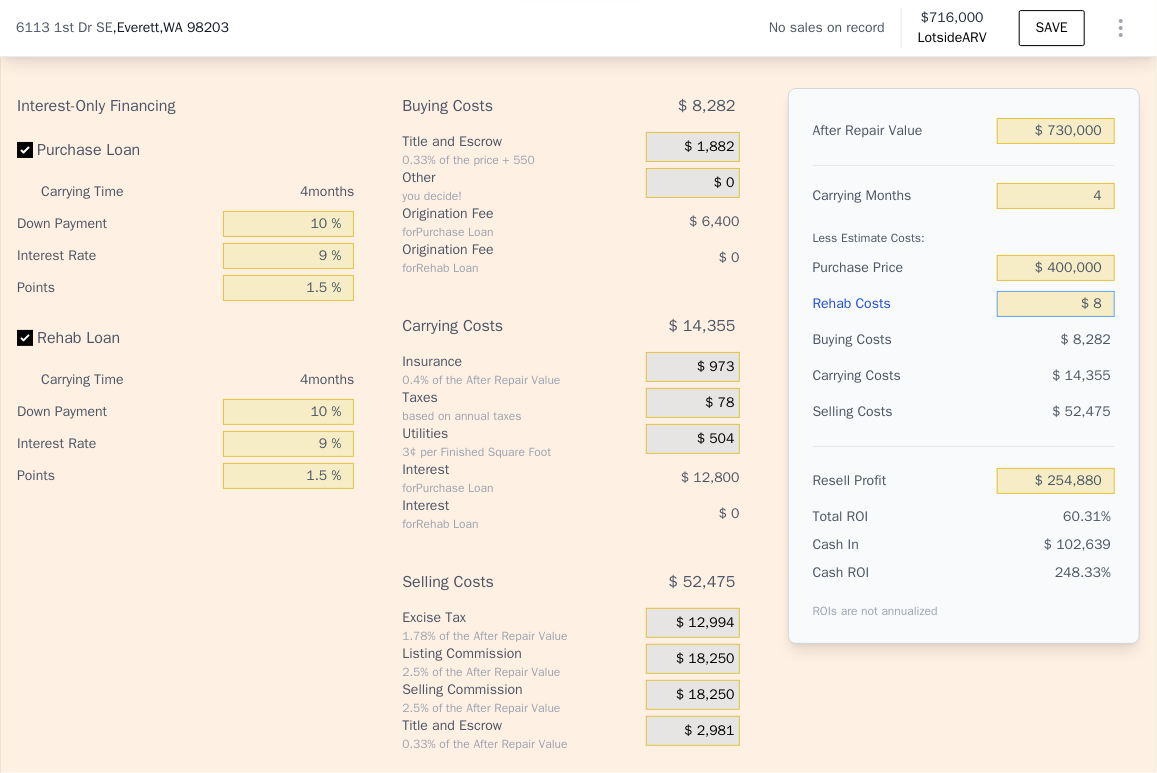 type on "$ 80" 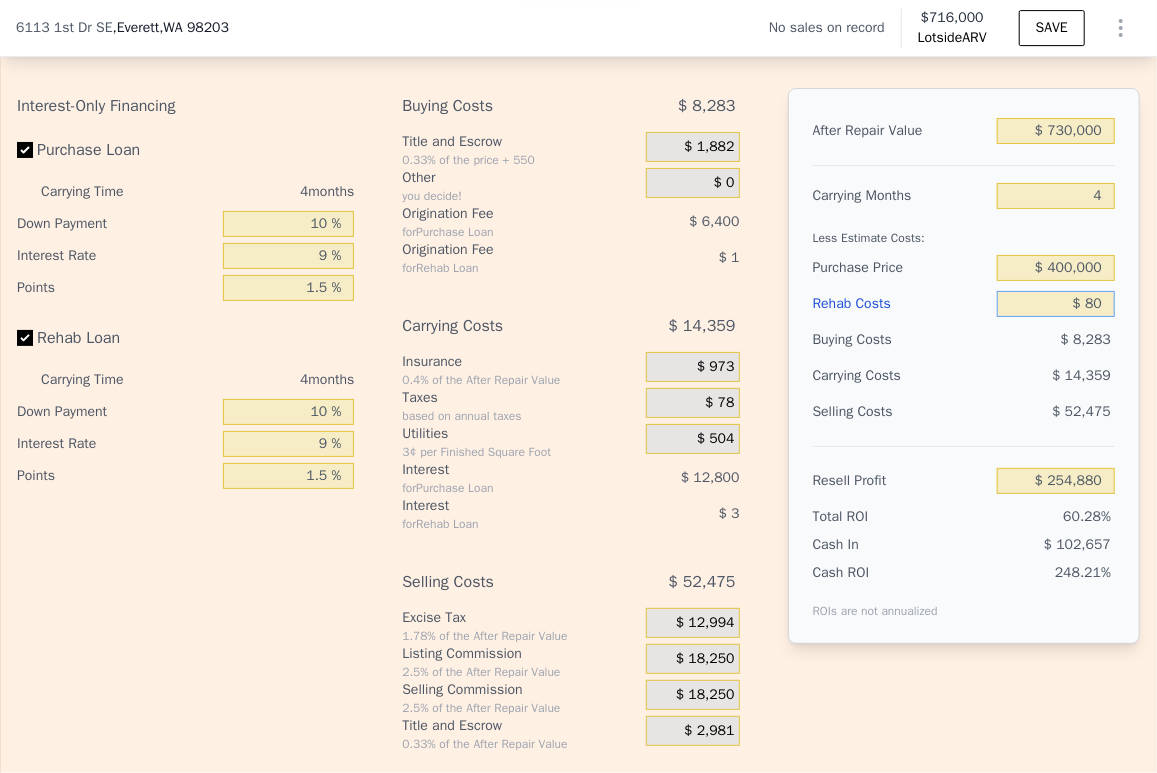 type on "$ 254,803" 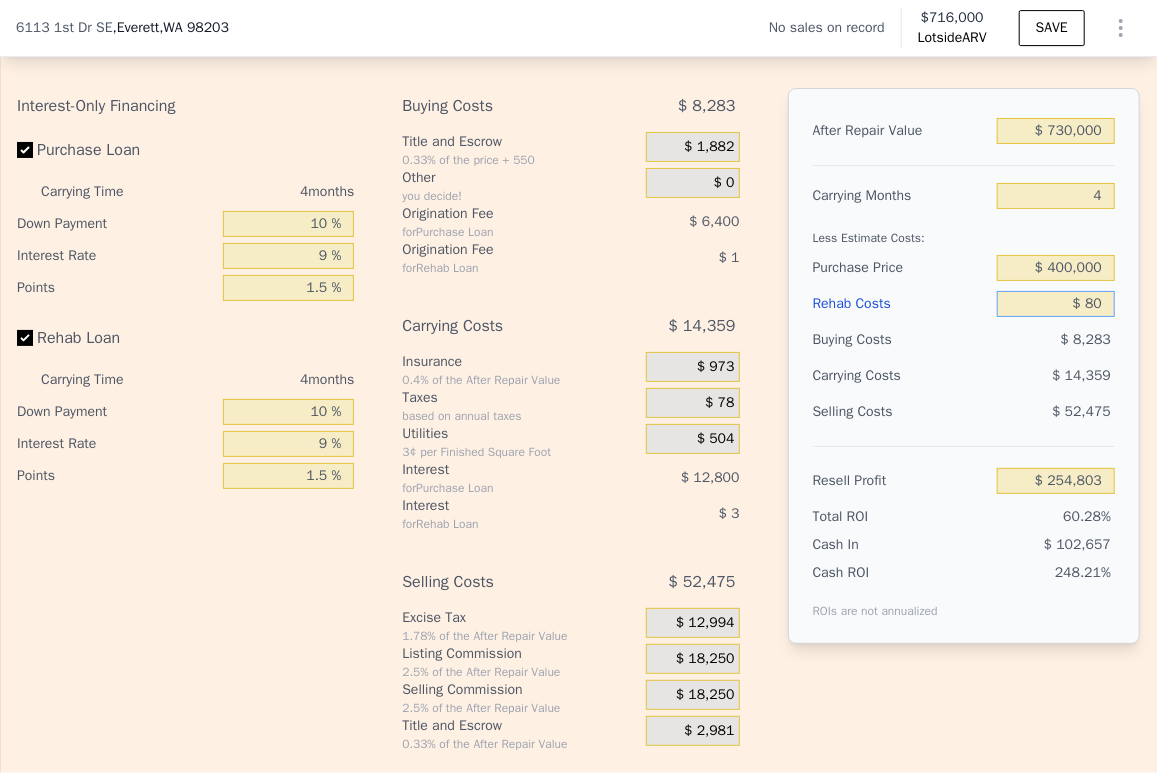 type on "$ 800" 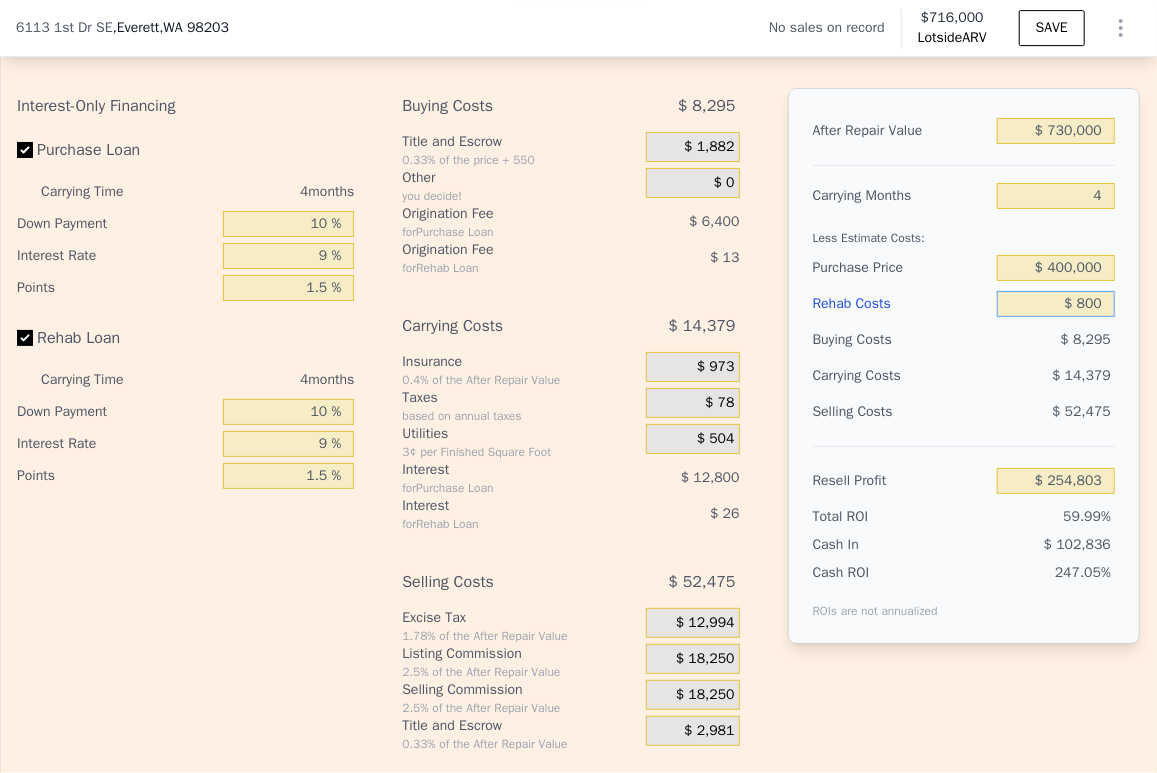 type on "$ [NUMBER]" 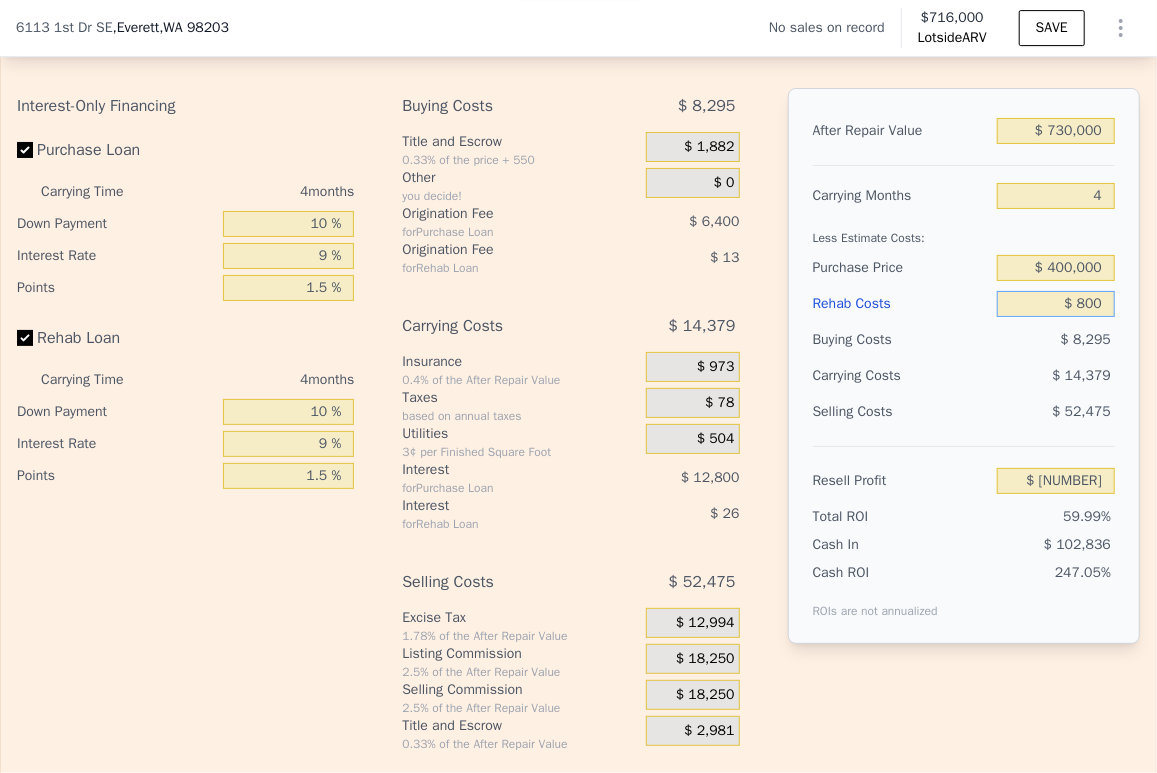 type on "$ 8,000" 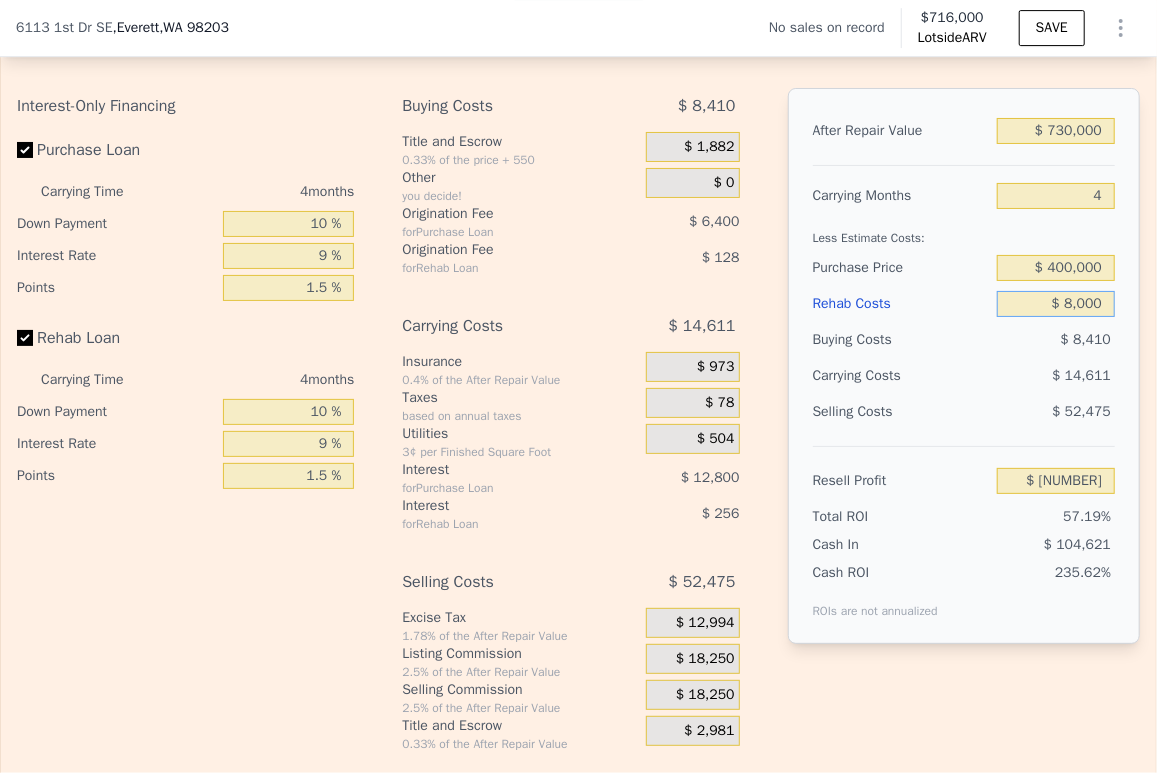 type on "$ 246,504" 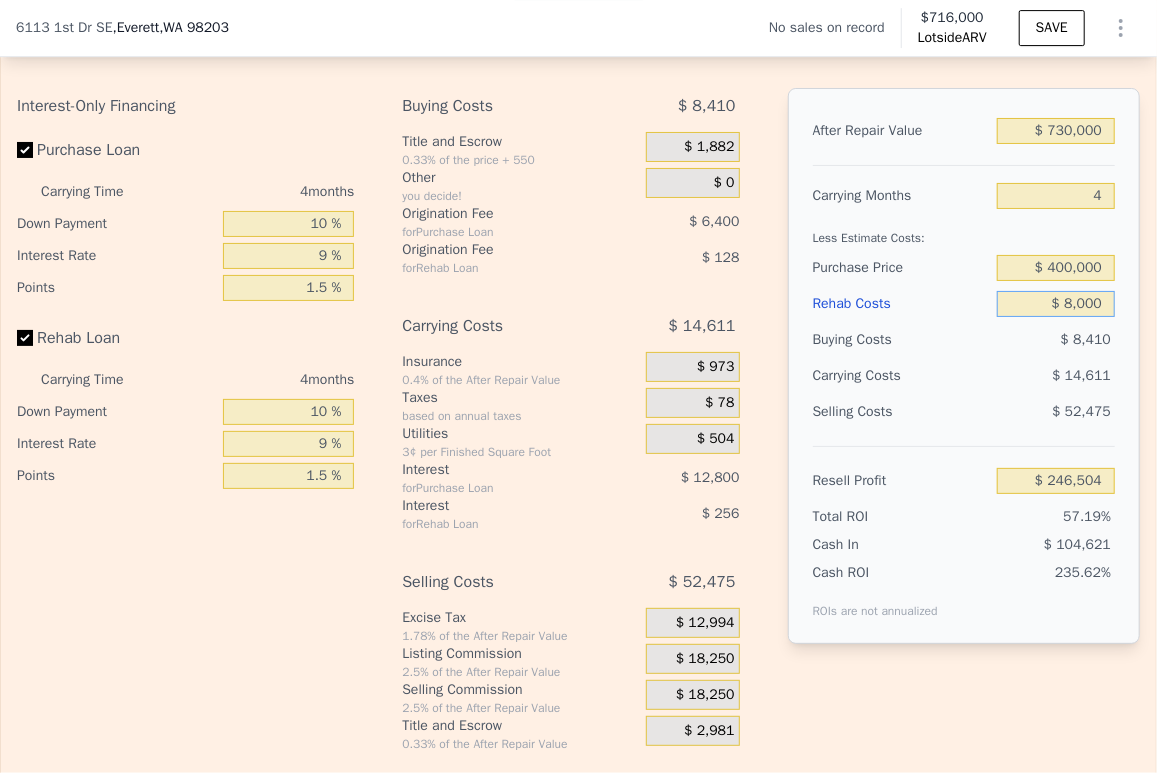 type on "$ 80,000" 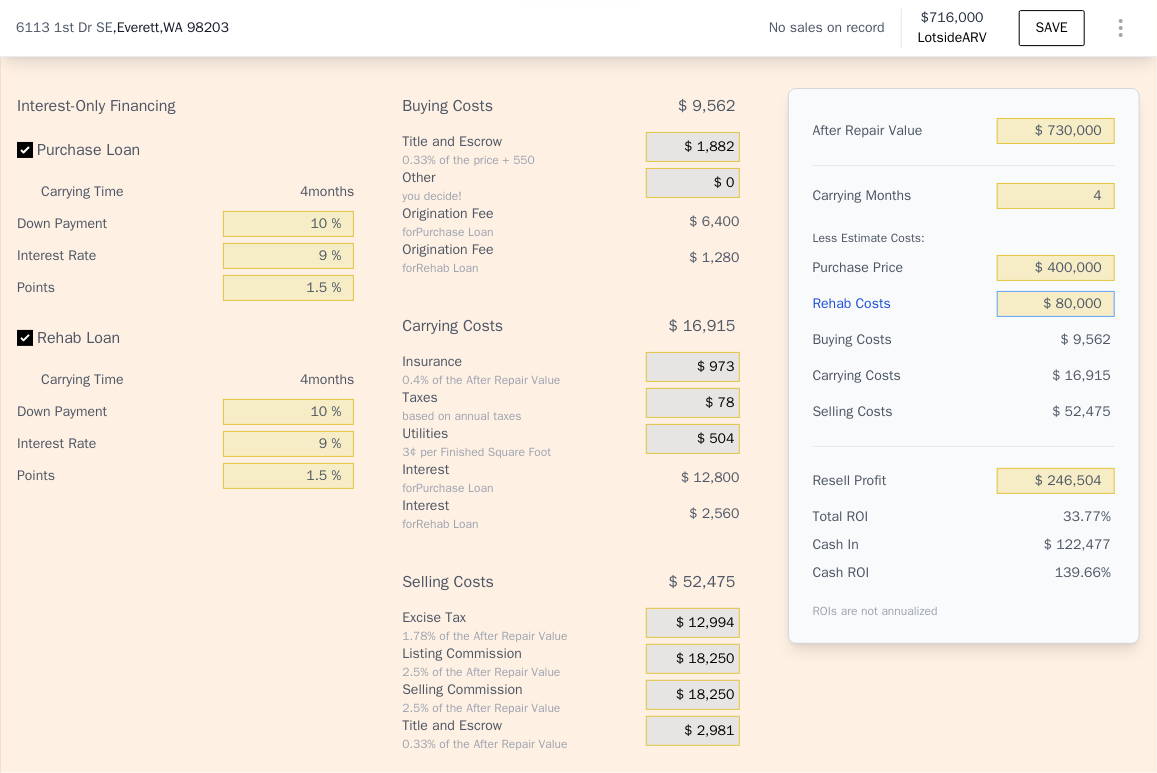 type on "$ 171,048" 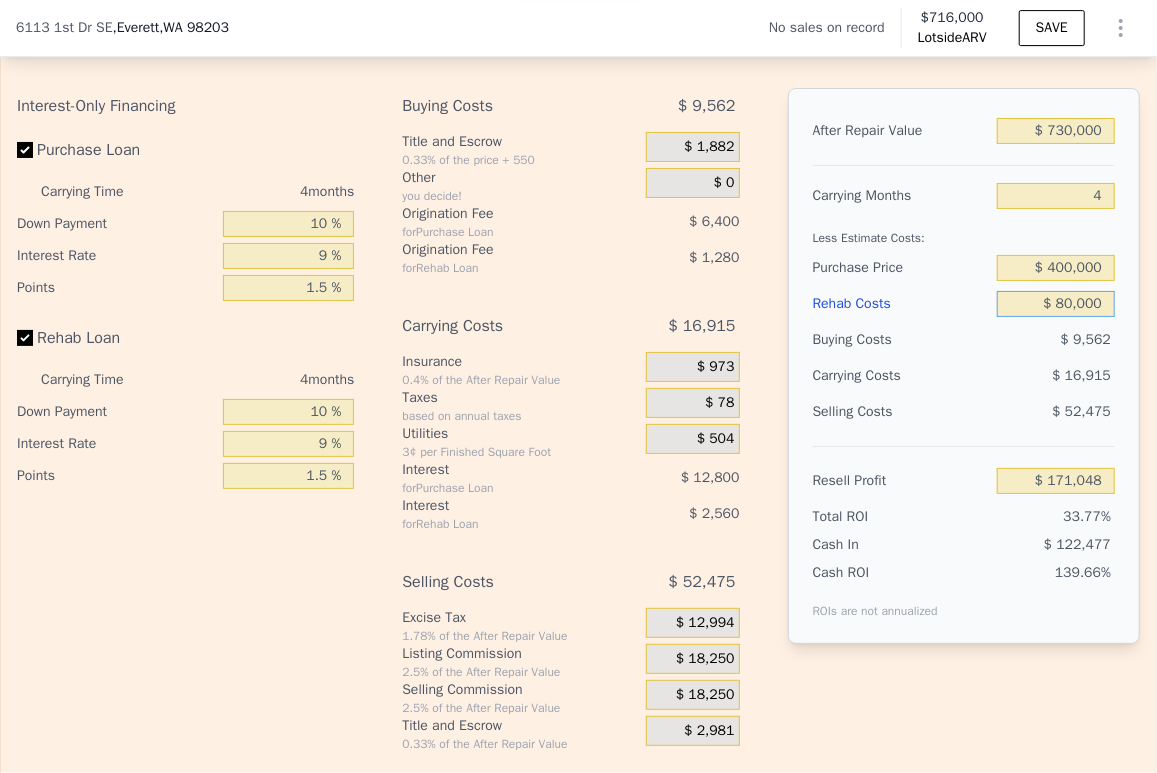 type on "$ 80,000" 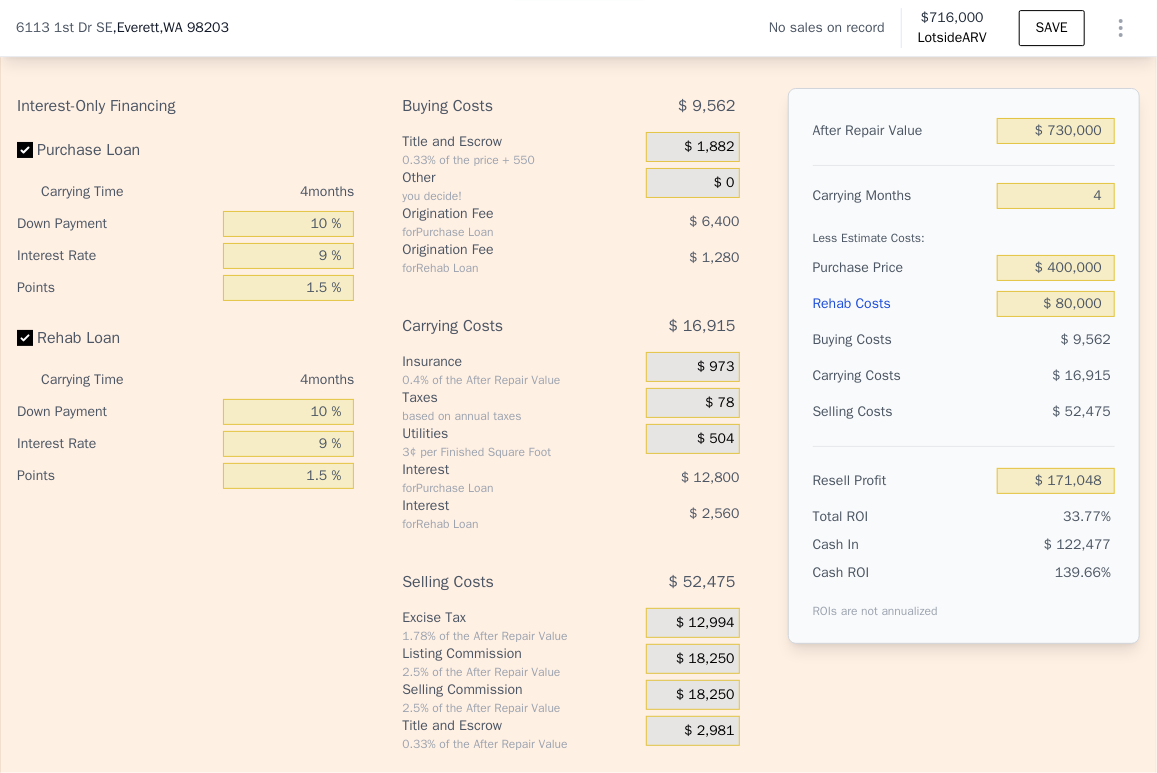 click on "$ 16,915" at bounding box center (1022, 376) 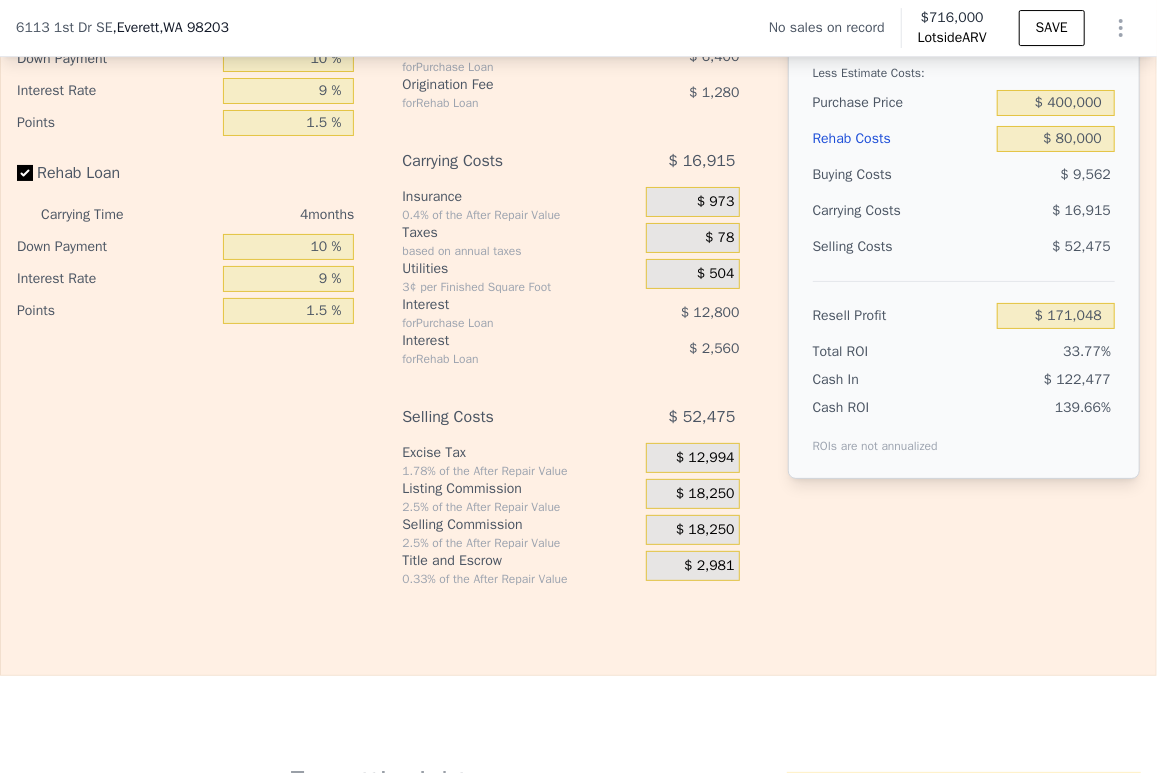 scroll, scrollTop: 3326, scrollLeft: 0, axis: vertical 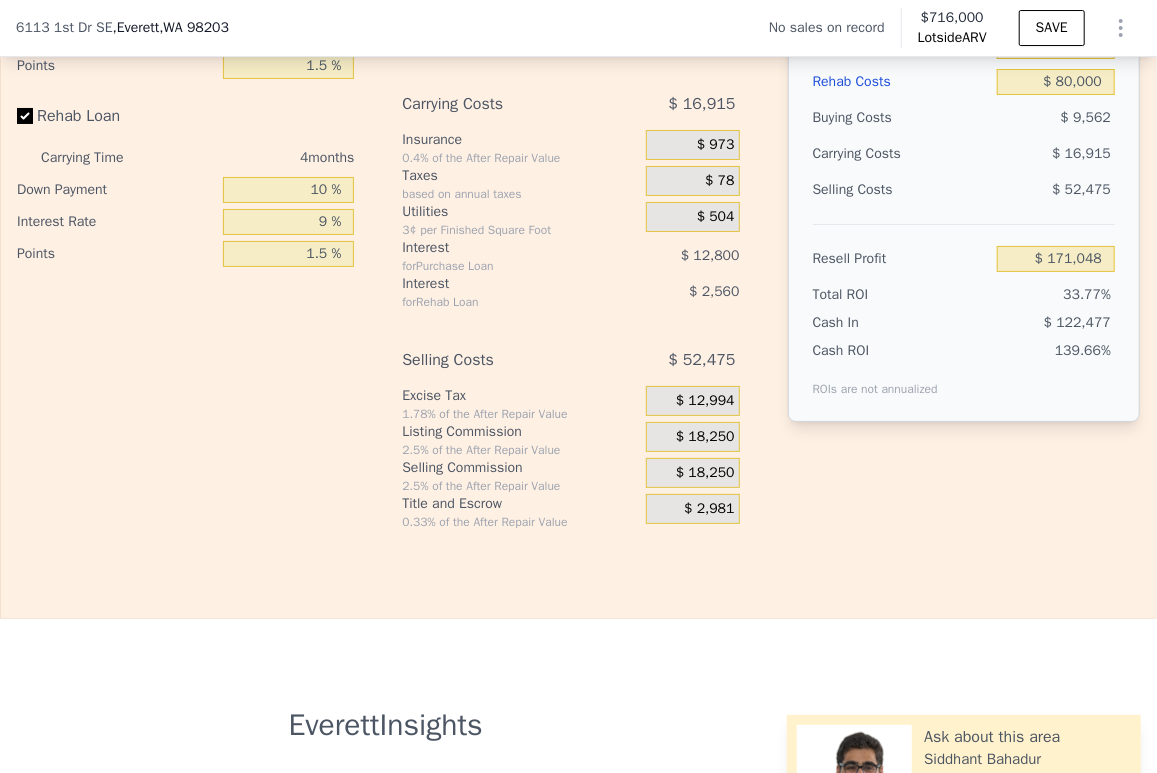 click on "$ 18,250" at bounding box center [705, 437] 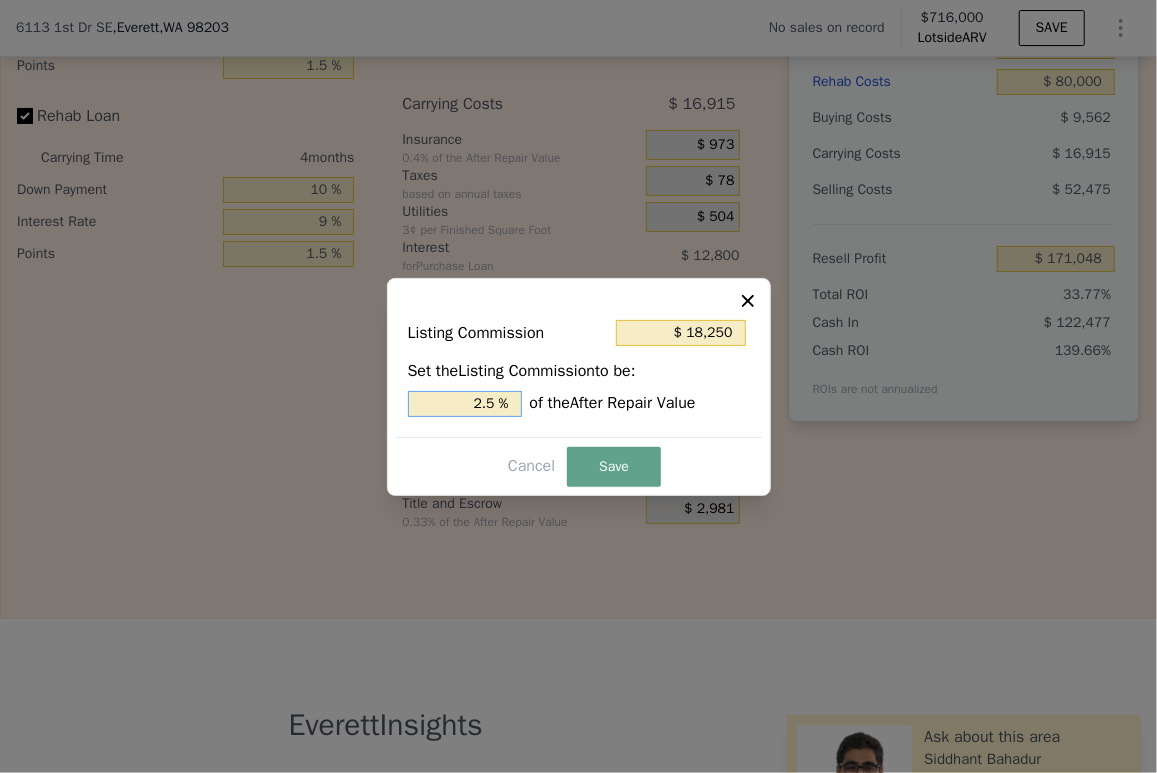 drag, startPoint x: 483, startPoint y: 405, endPoint x: 471, endPoint y: 404, distance: 12.0415945 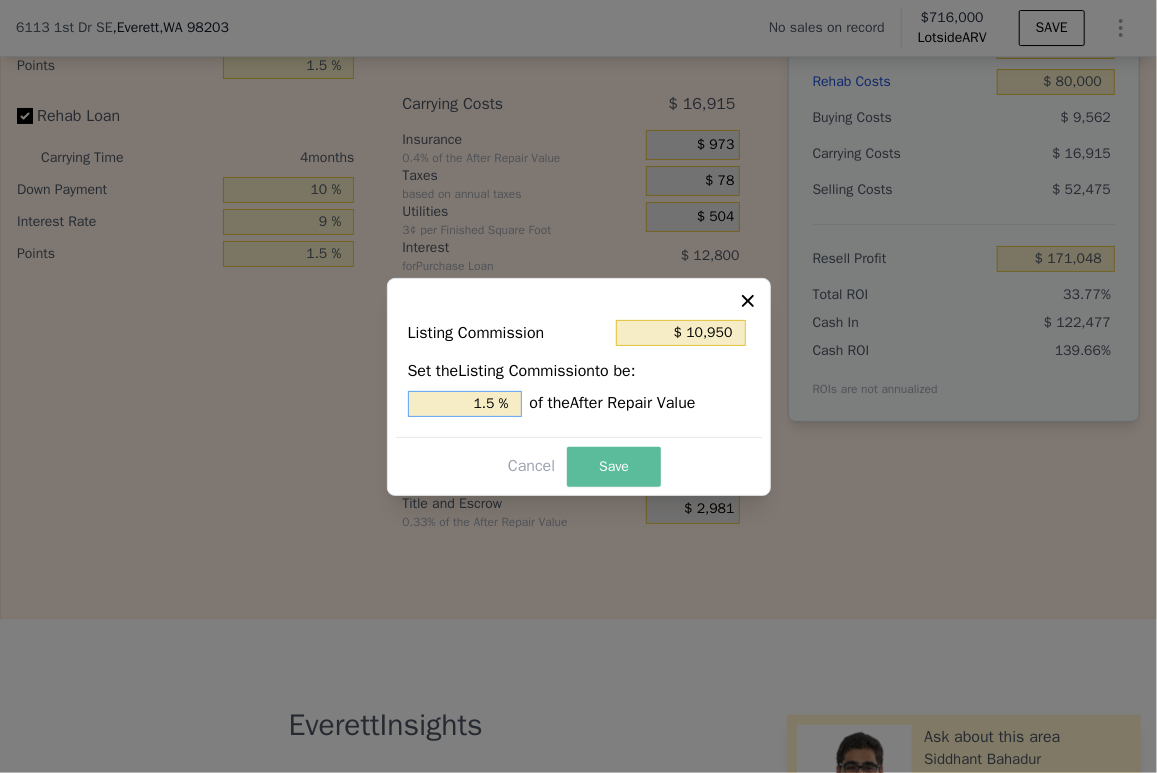 type on "1.5 %" 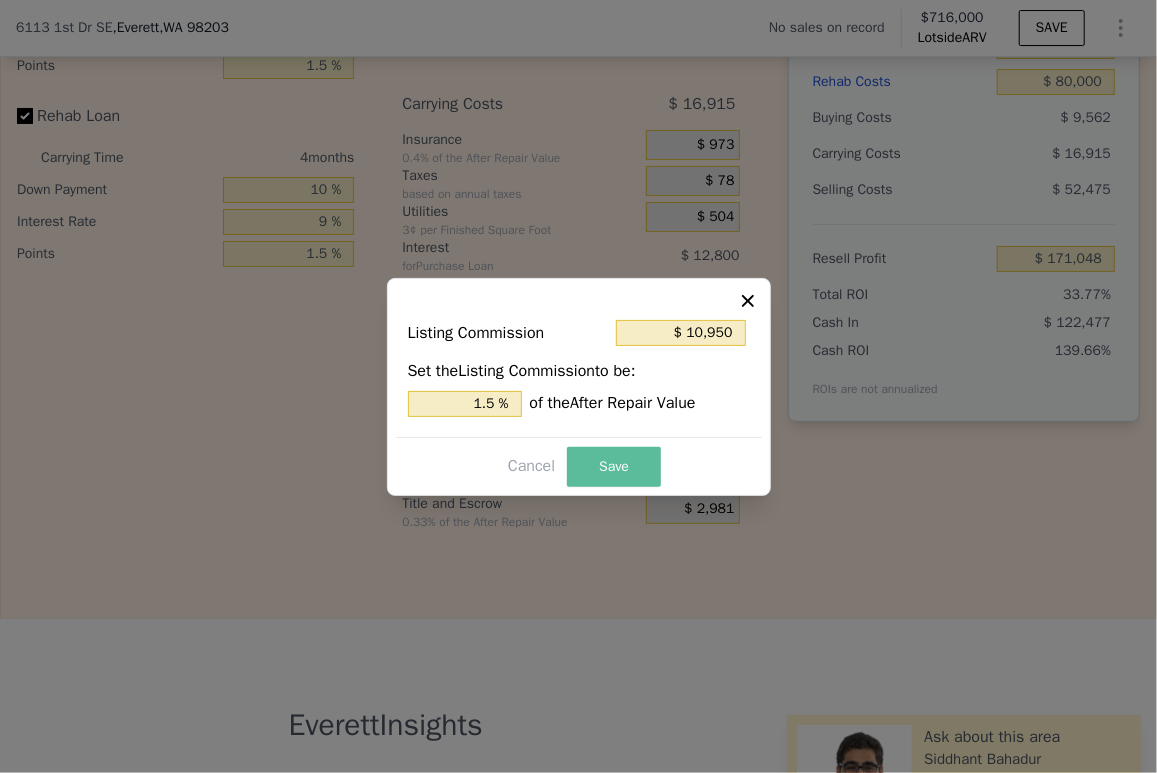 click on "Save" at bounding box center [614, 467] 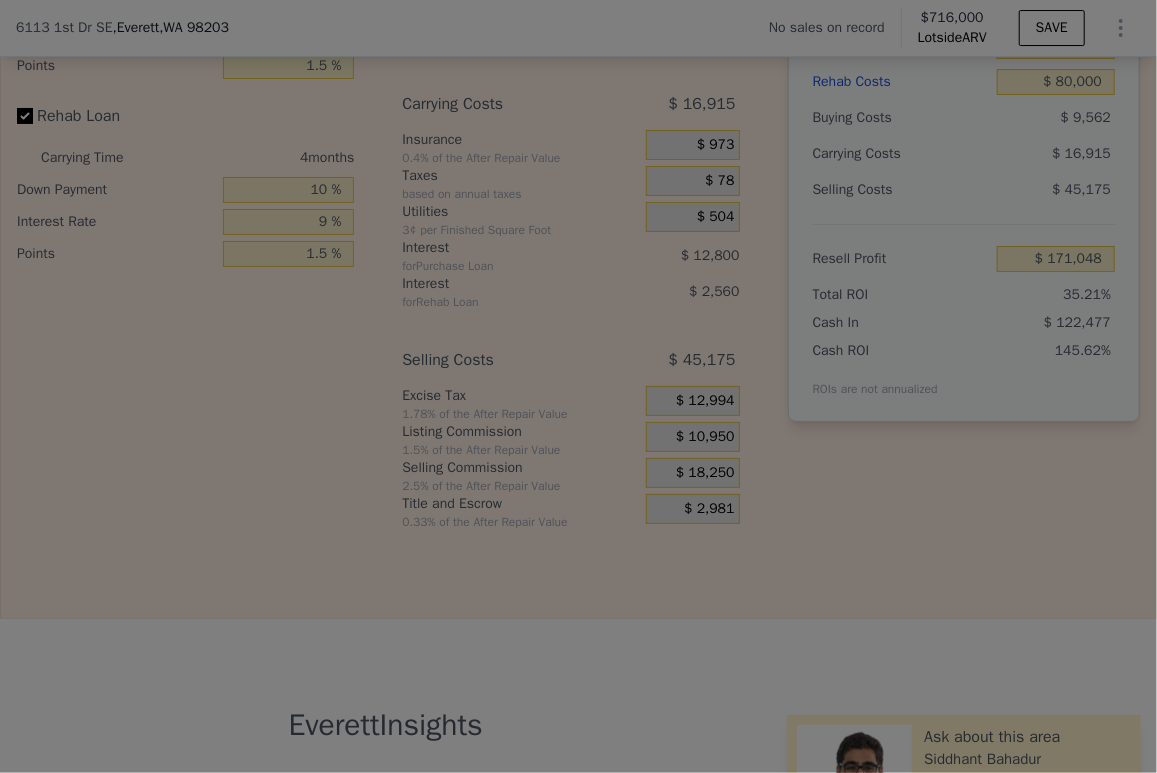 type on "$ 178,348" 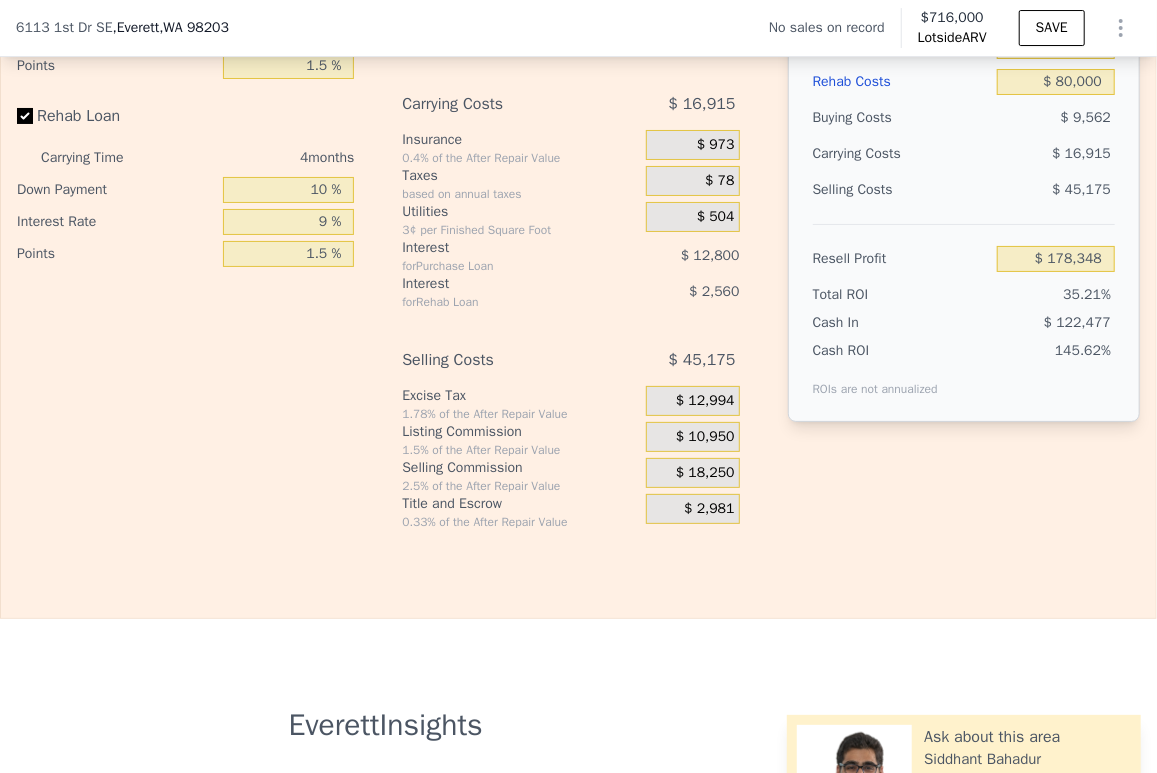 scroll, scrollTop: 3104, scrollLeft: 0, axis: vertical 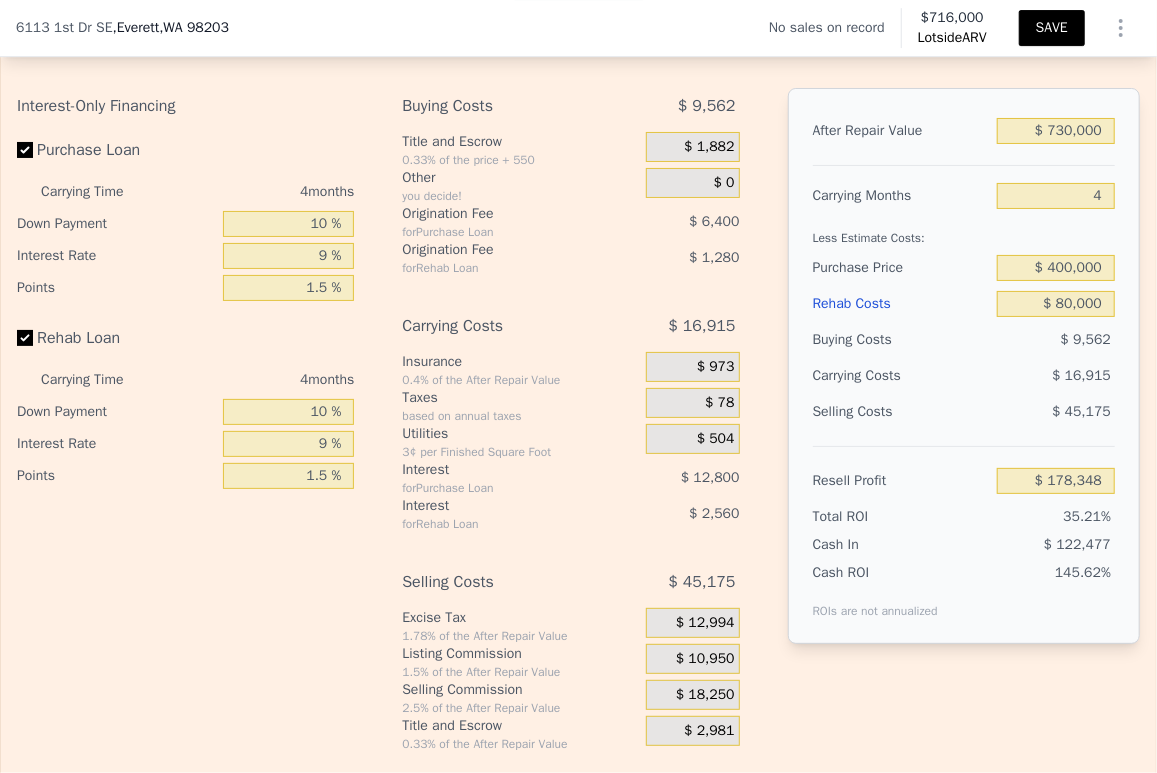 click on "SAVE" at bounding box center [1052, 28] 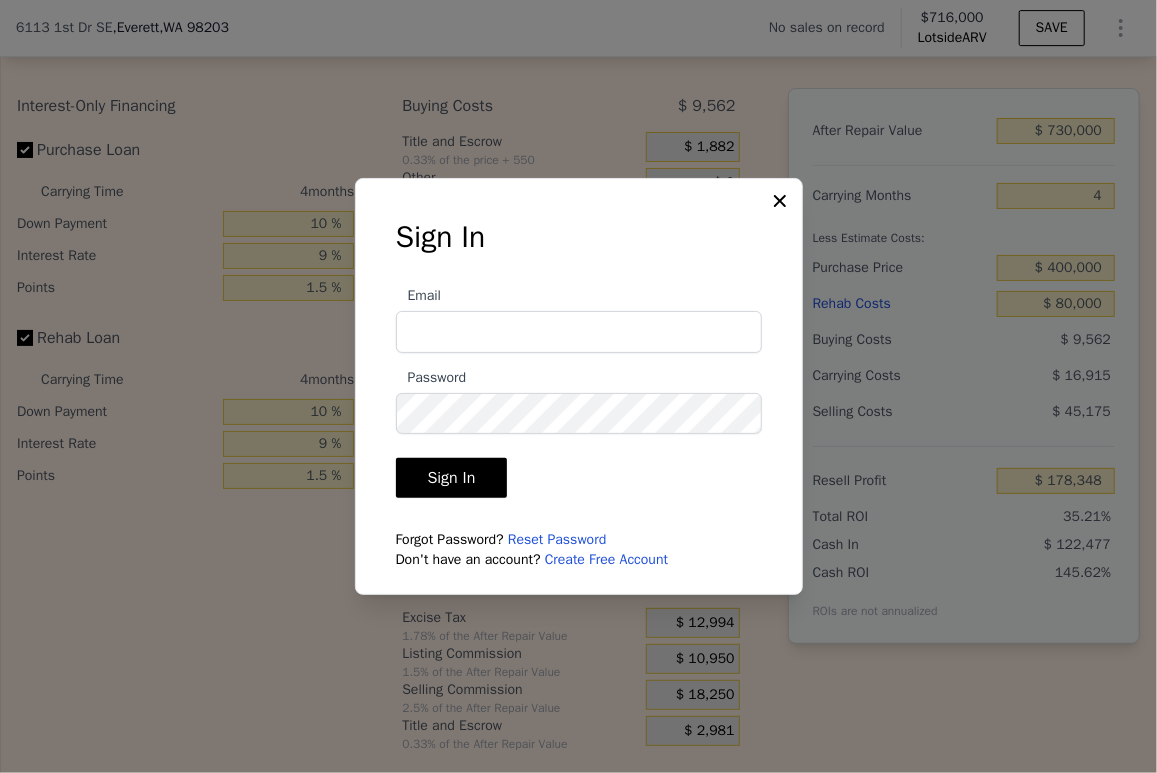 click on "Email" at bounding box center (579, 332) 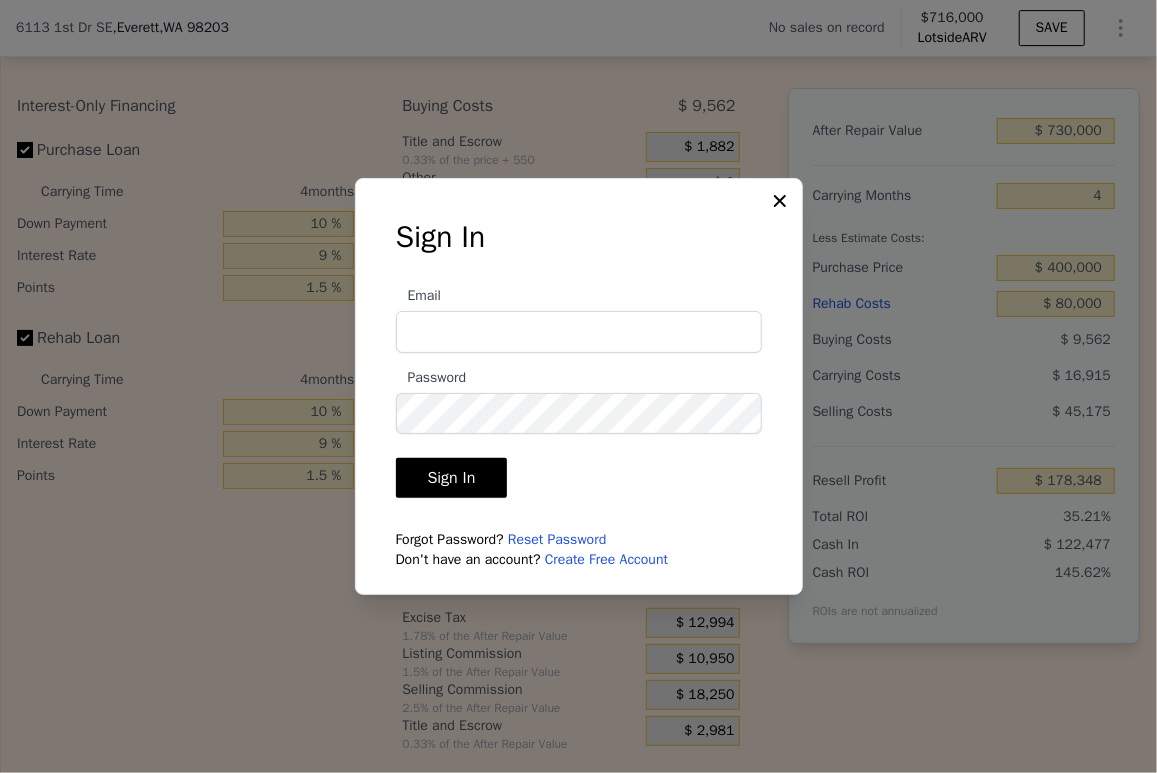 type on "goodnesscapitalgroupdan@[EMAIL_DOMAIN]" 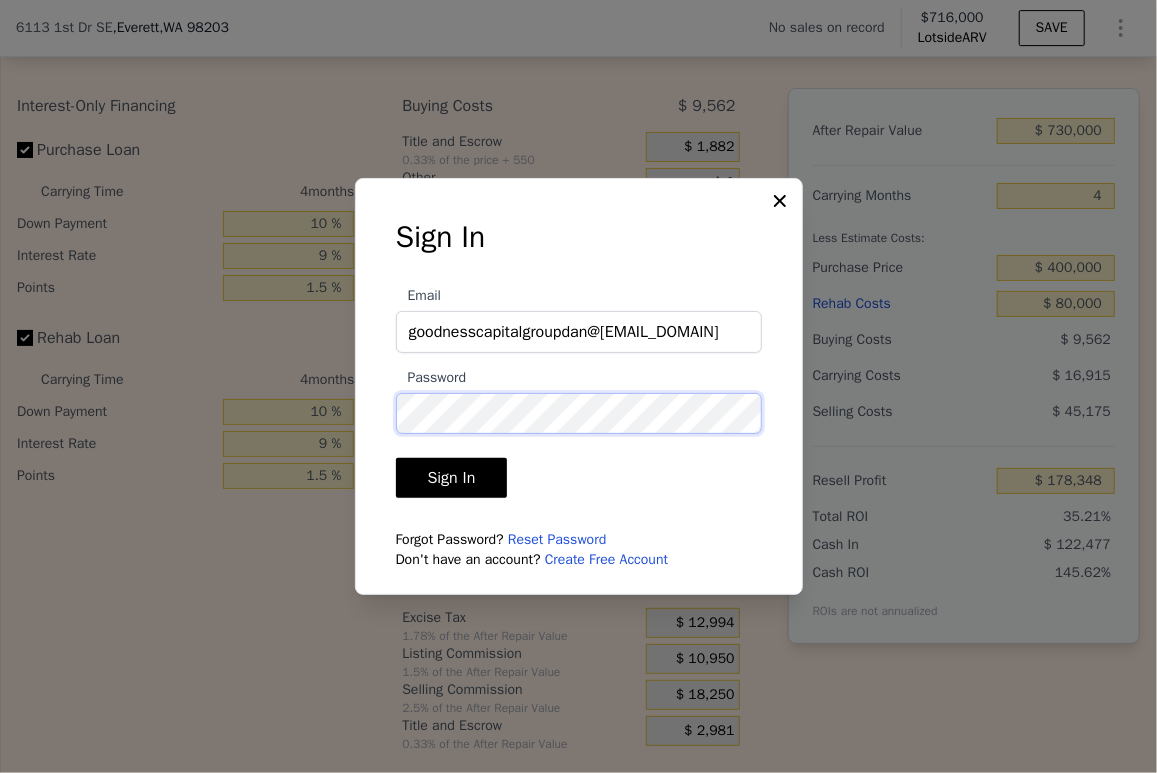 click on "Sign In" at bounding box center [452, 478] 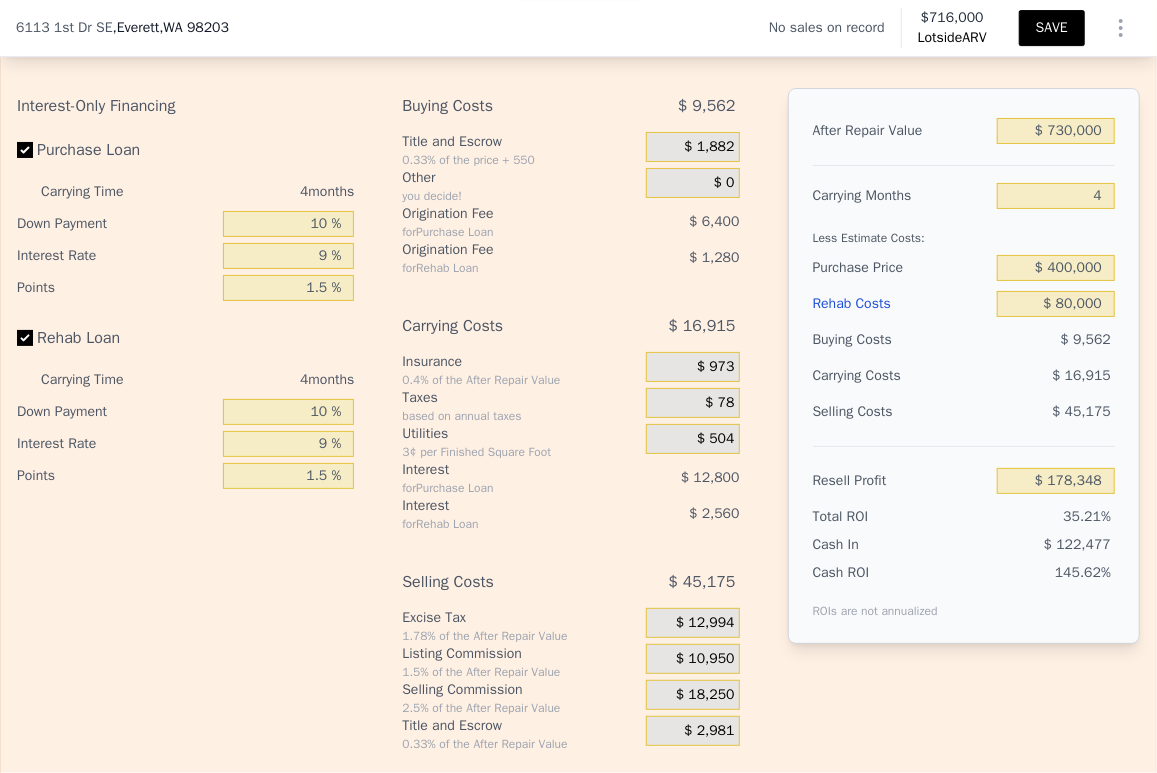 click on "SAVE" at bounding box center [1052, 28] 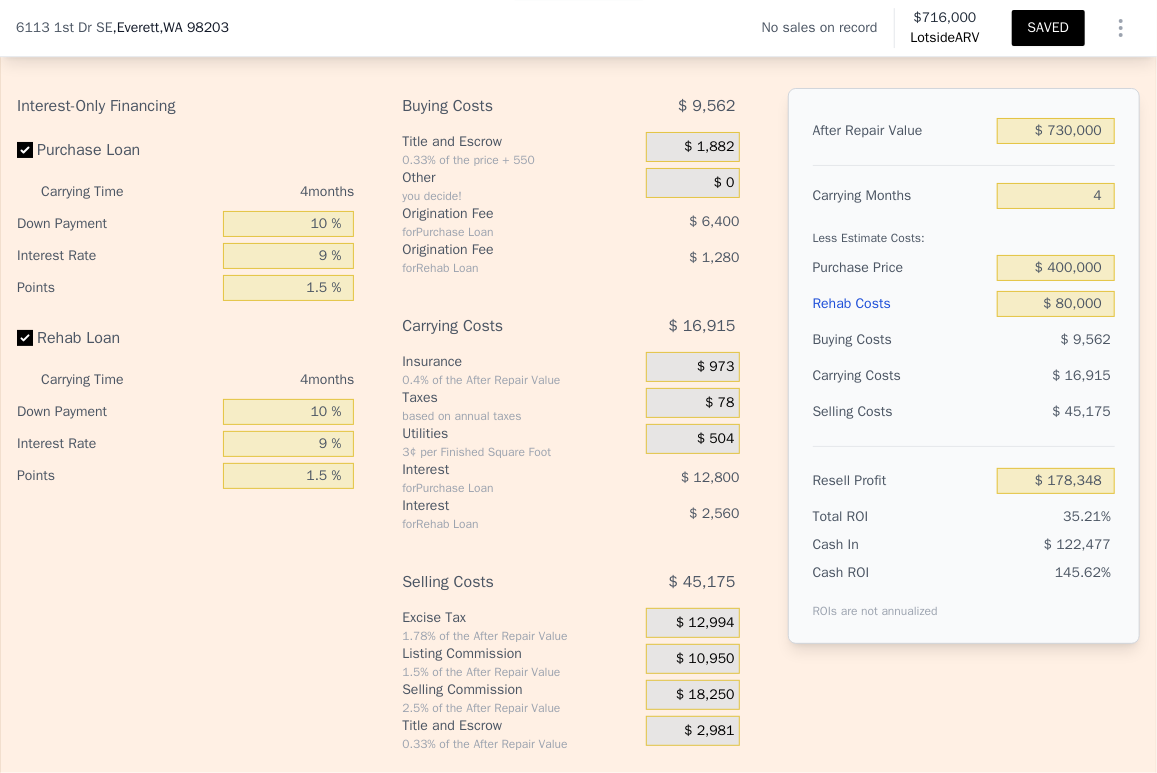 click 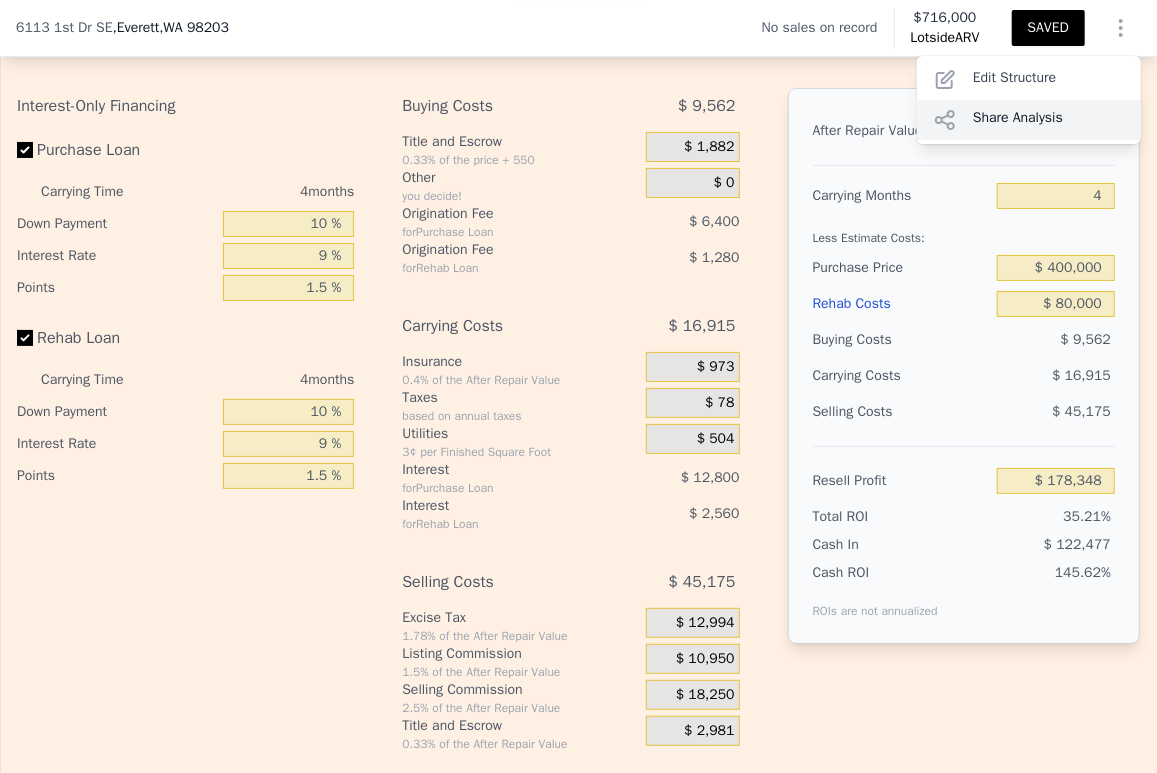 click on "Share Analysis" at bounding box center [1029, 120] 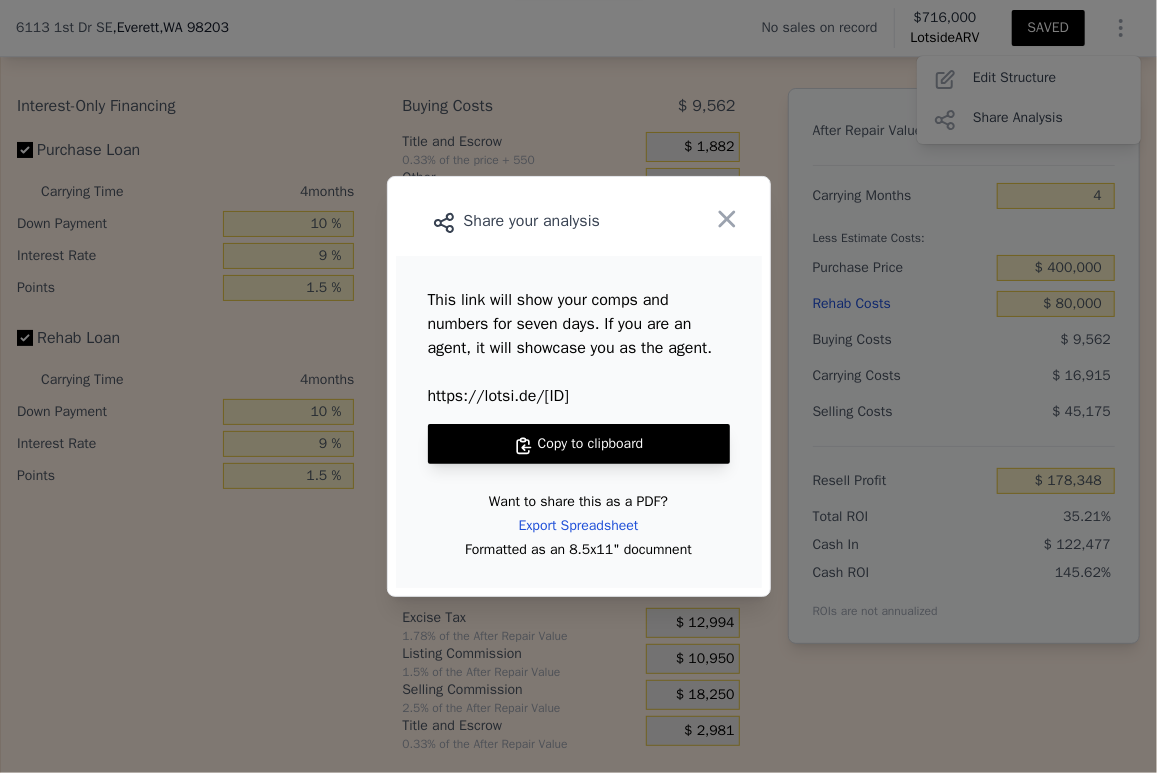 click on "Copy to clipboard" at bounding box center [579, 444] 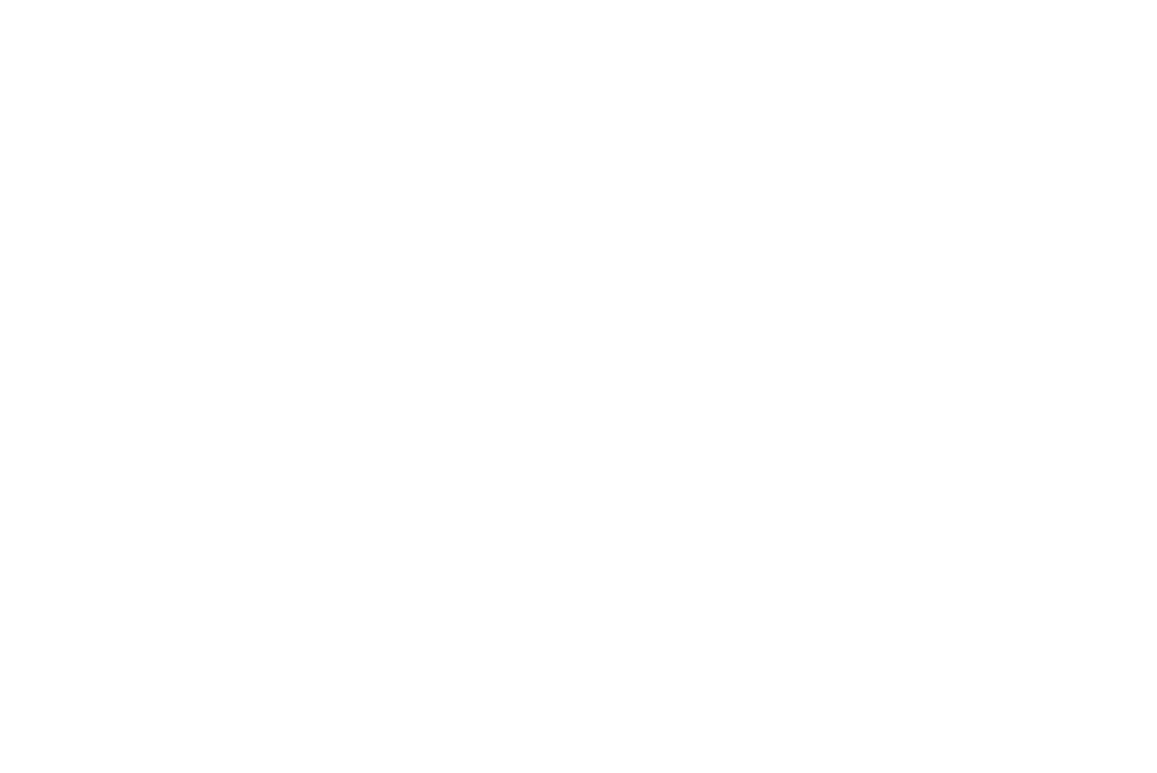 scroll, scrollTop: 0, scrollLeft: 0, axis: both 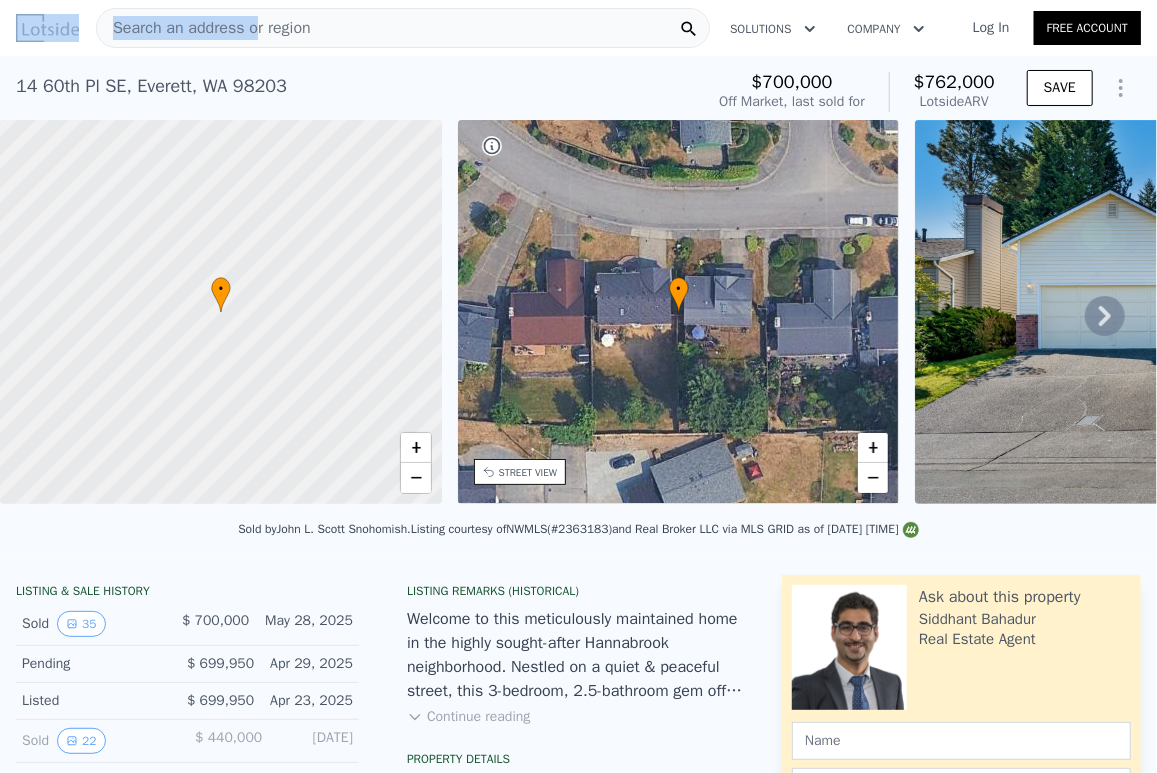 drag, startPoint x: 256, startPoint y: 36, endPoint x: 70, endPoint y: 42, distance: 186.09676 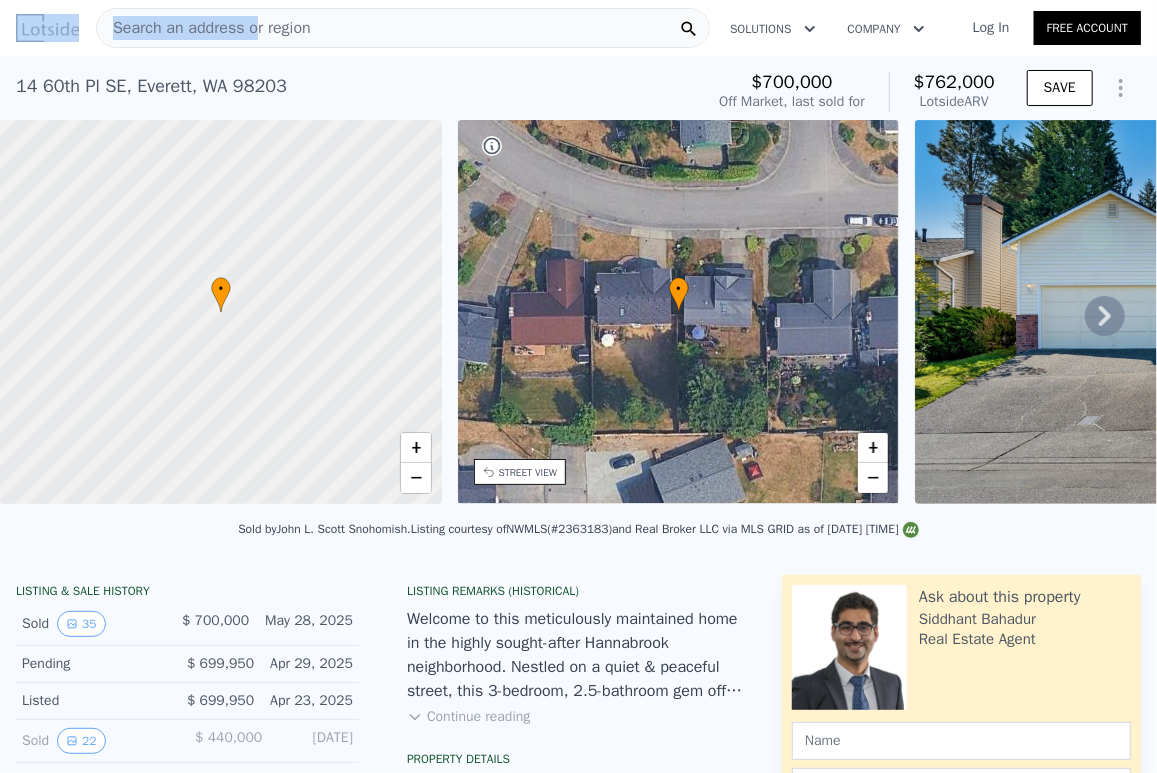click on "14 60th Pl SE ,   Everett ,   WA   98203" at bounding box center (151, 86) 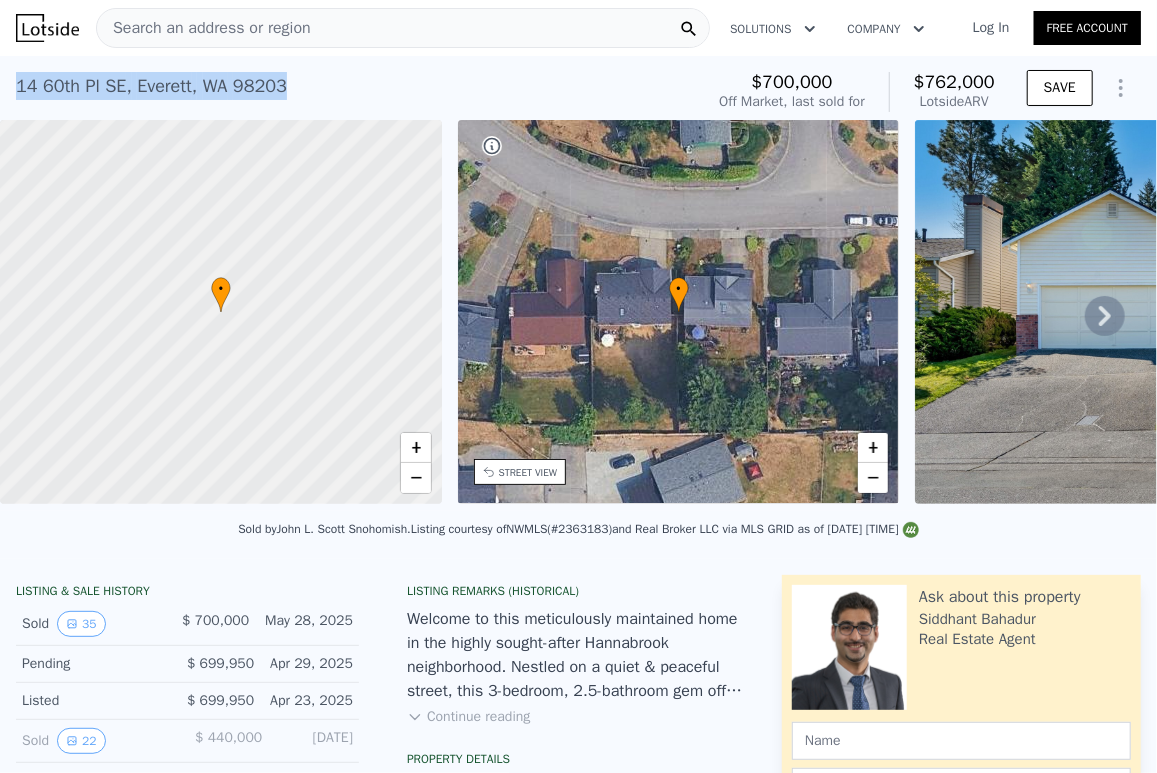 drag, startPoint x: 297, startPoint y: 80, endPoint x: 14, endPoint y: 87, distance: 283.08655 